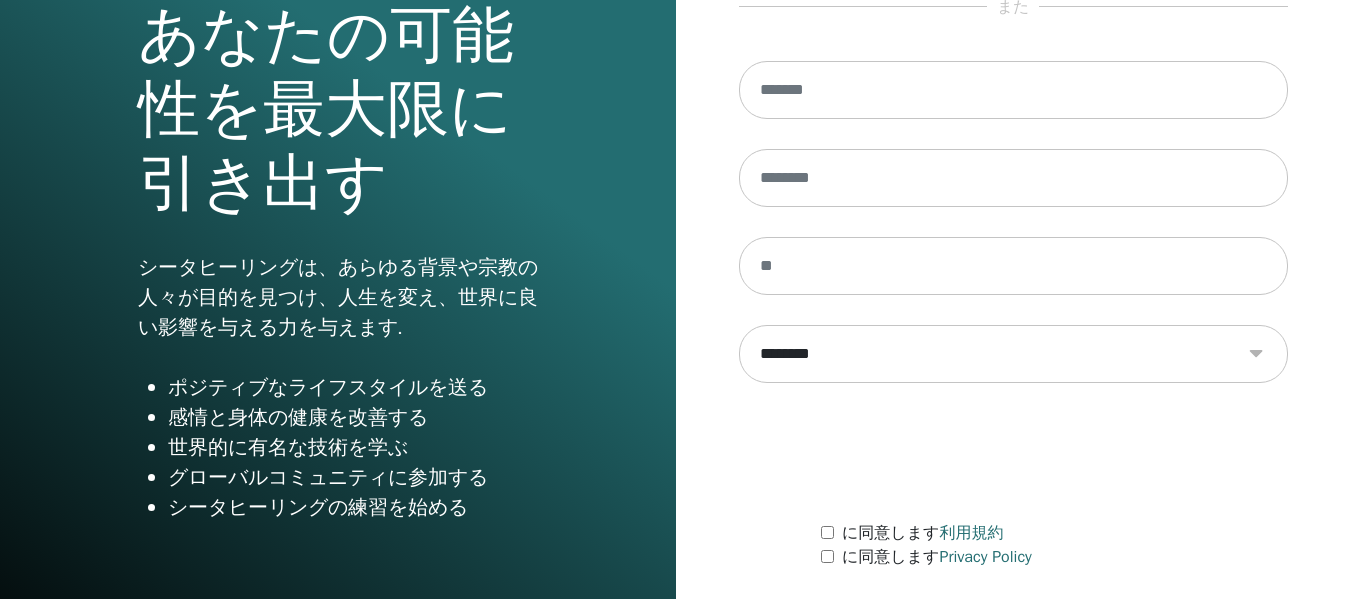 scroll, scrollTop: 361, scrollLeft: 0, axis: vertical 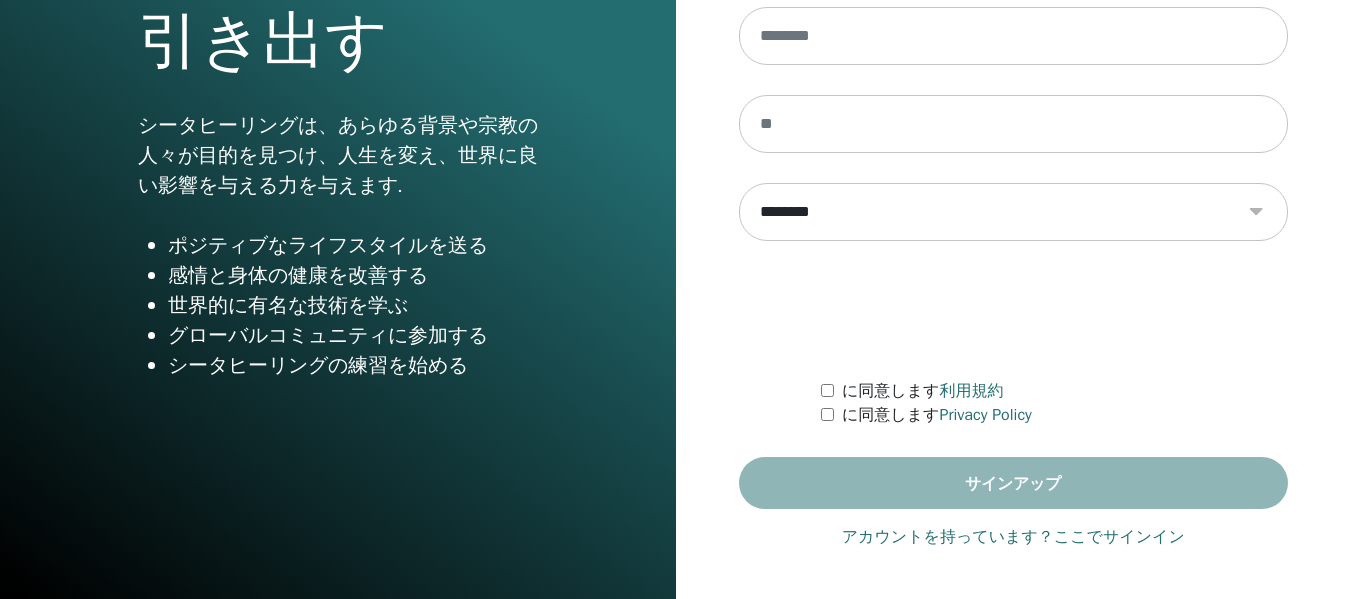 type on "**********" 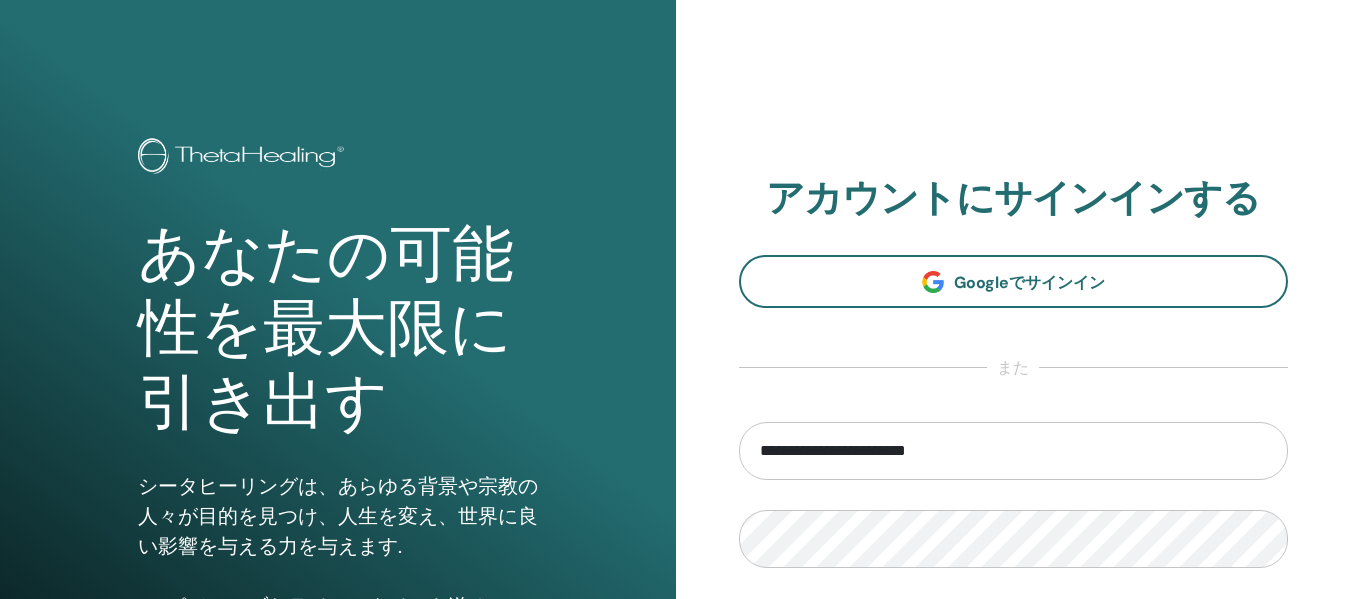scroll, scrollTop: 200, scrollLeft: 0, axis: vertical 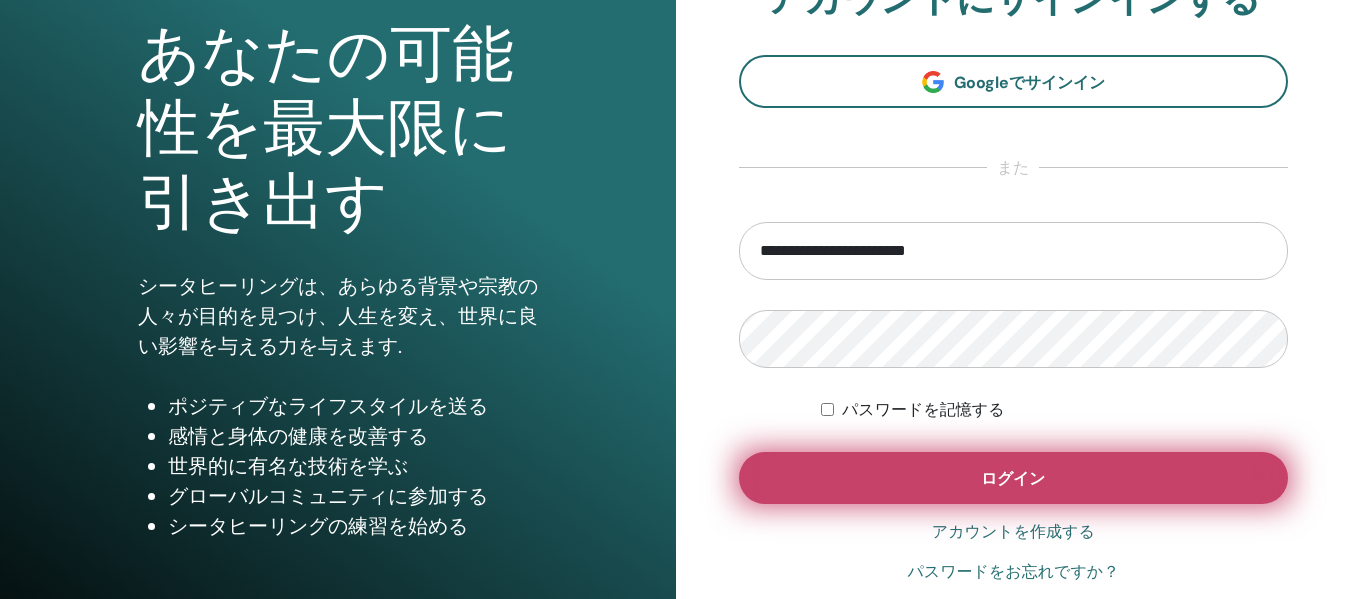 click on "ログイン" at bounding box center [1014, 478] 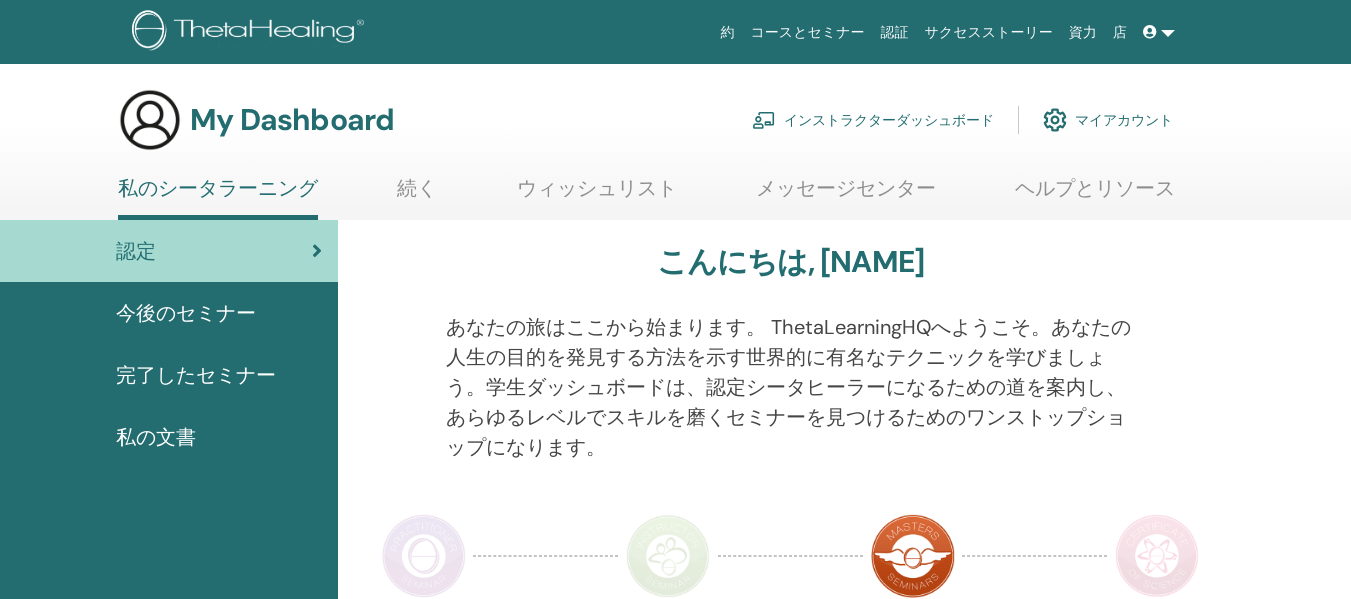 scroll, scrollTop: 0, scrollLeft: 0, axis: both 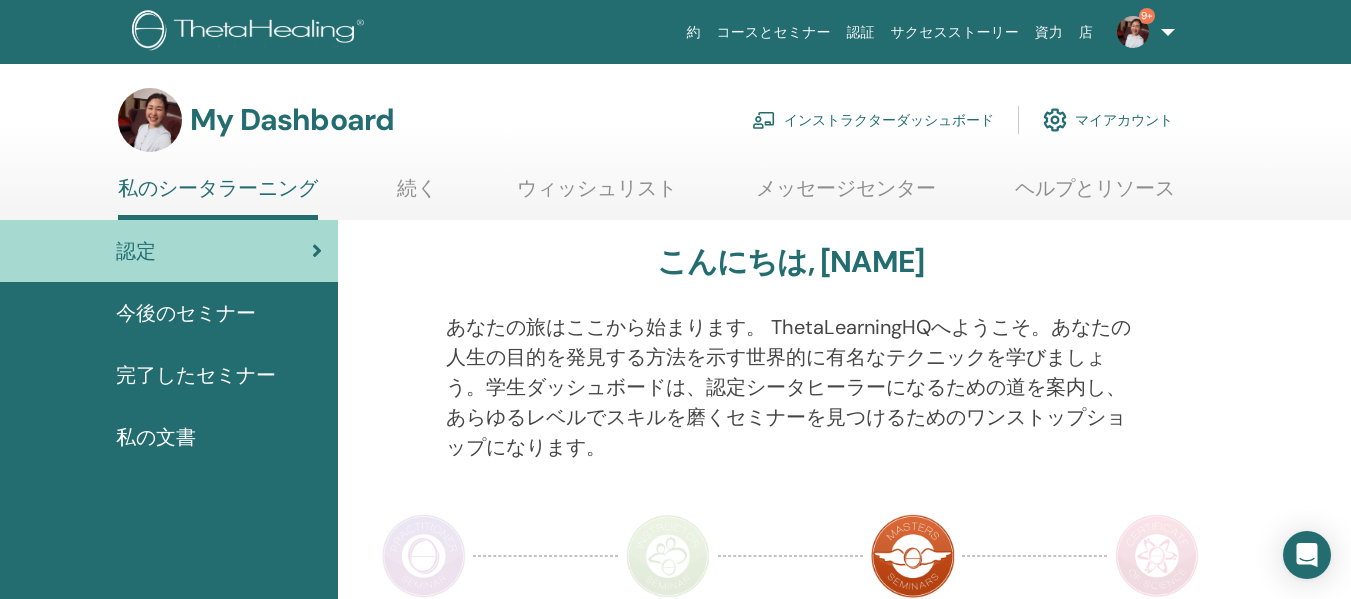 click on "インストラクターダッシュボード" at bounding box center (873, 120) 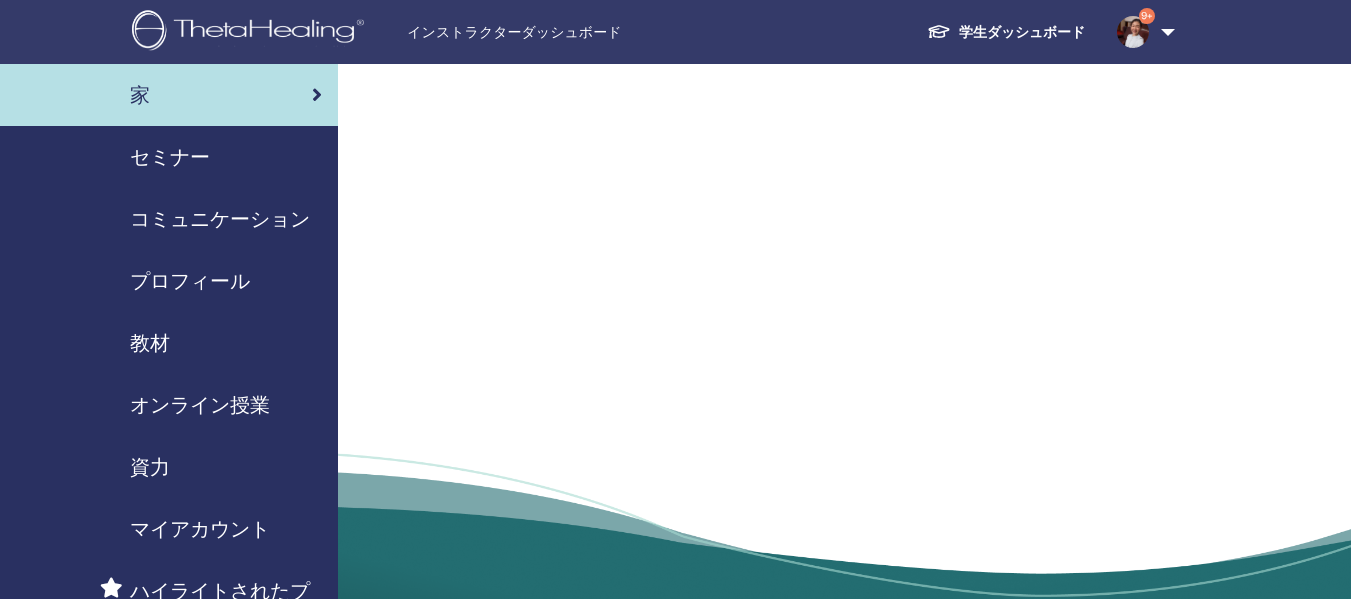 scroll, scrollTop: 0, scrollLeft: 0, axis: both 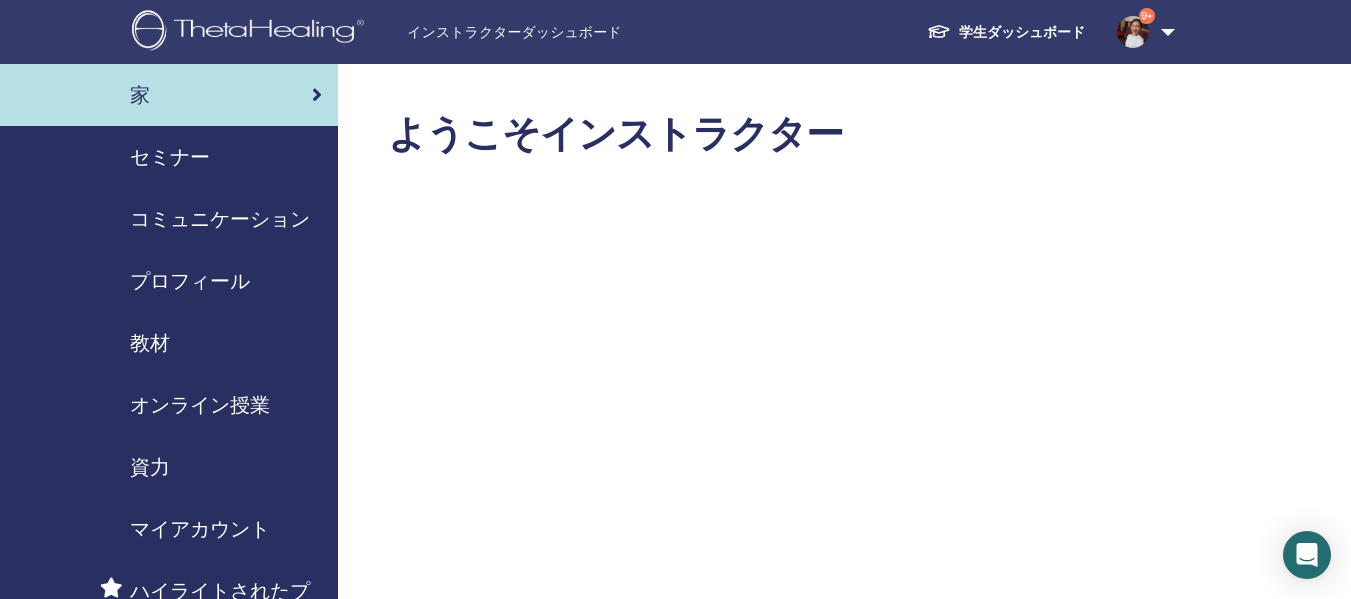 click on "オンライン授業" at bounding box center (200, 405) 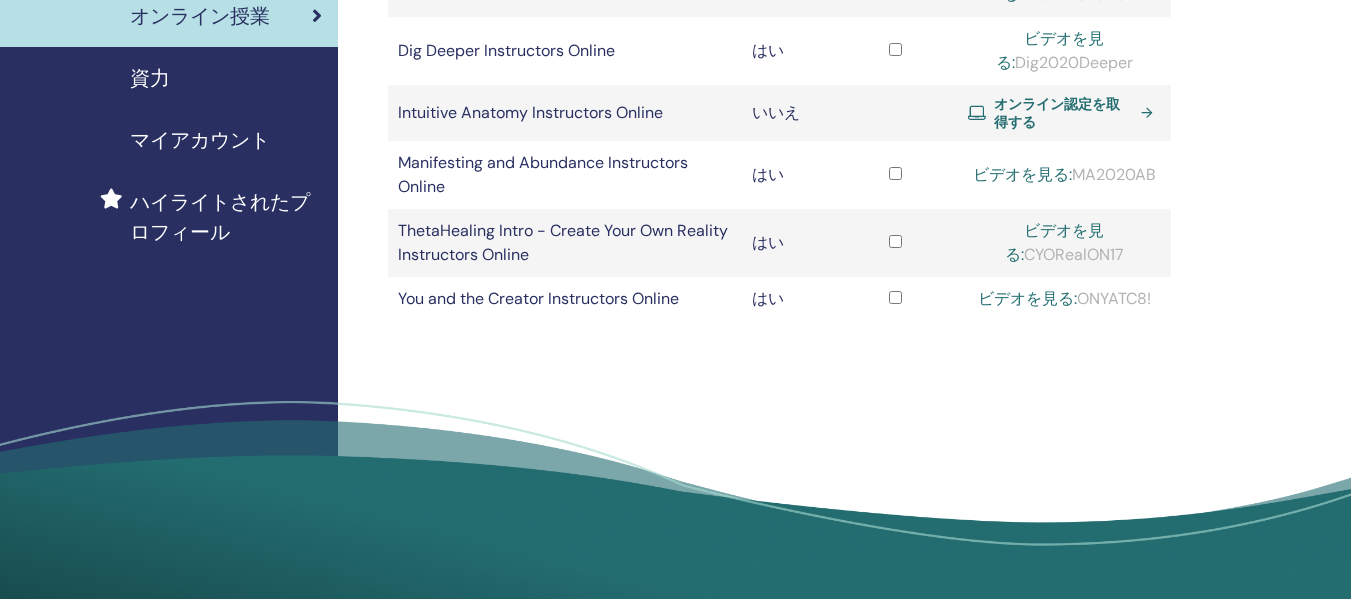 scroll, scrollTop: 400, scrollLeft: 0, axis: vertical 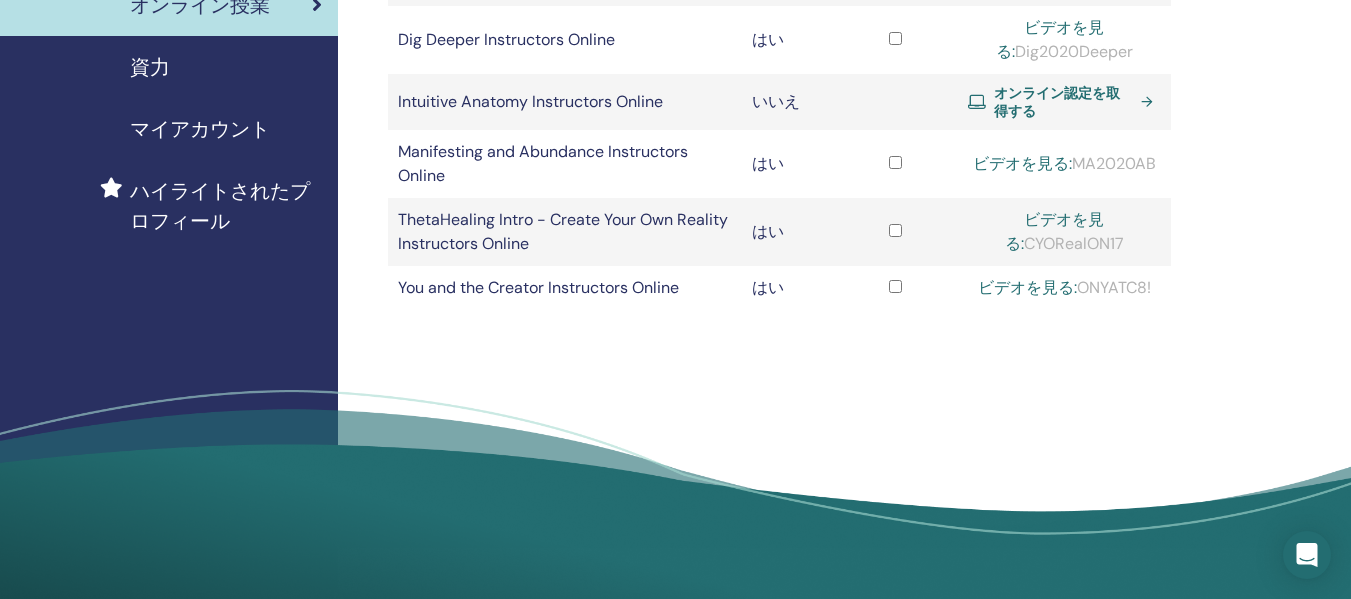 click at bounding box center [895, 164] 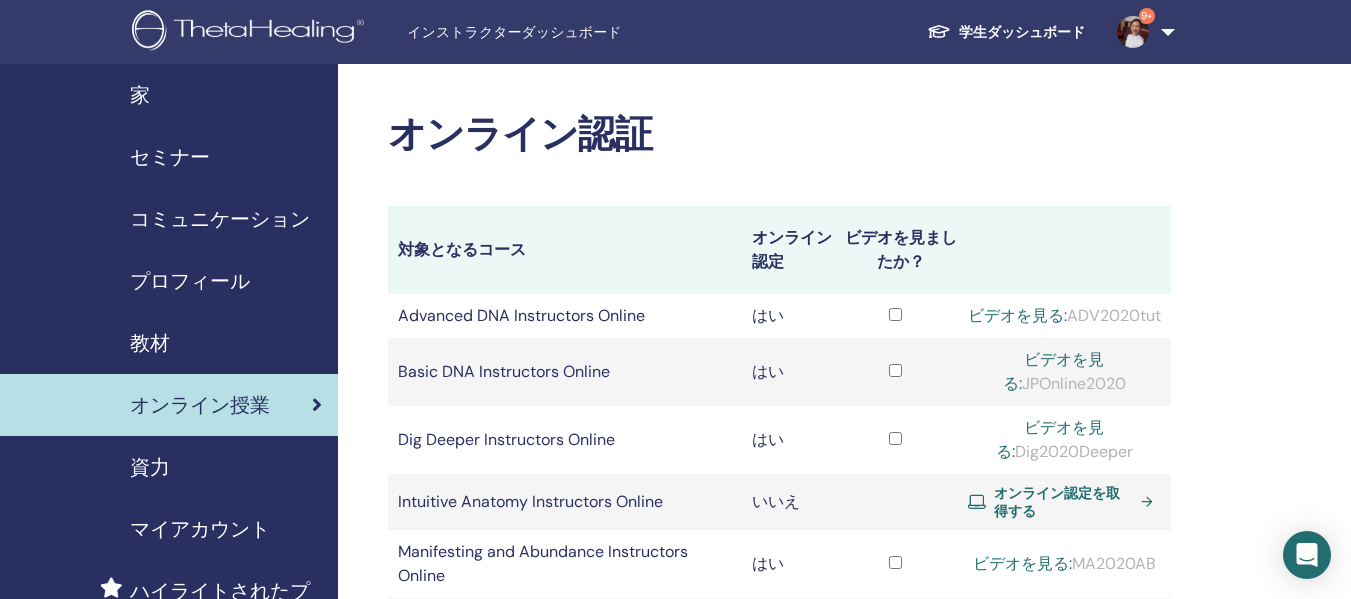 scroll, scrollTop: 398, scrollLeft: 0, axis: vertical 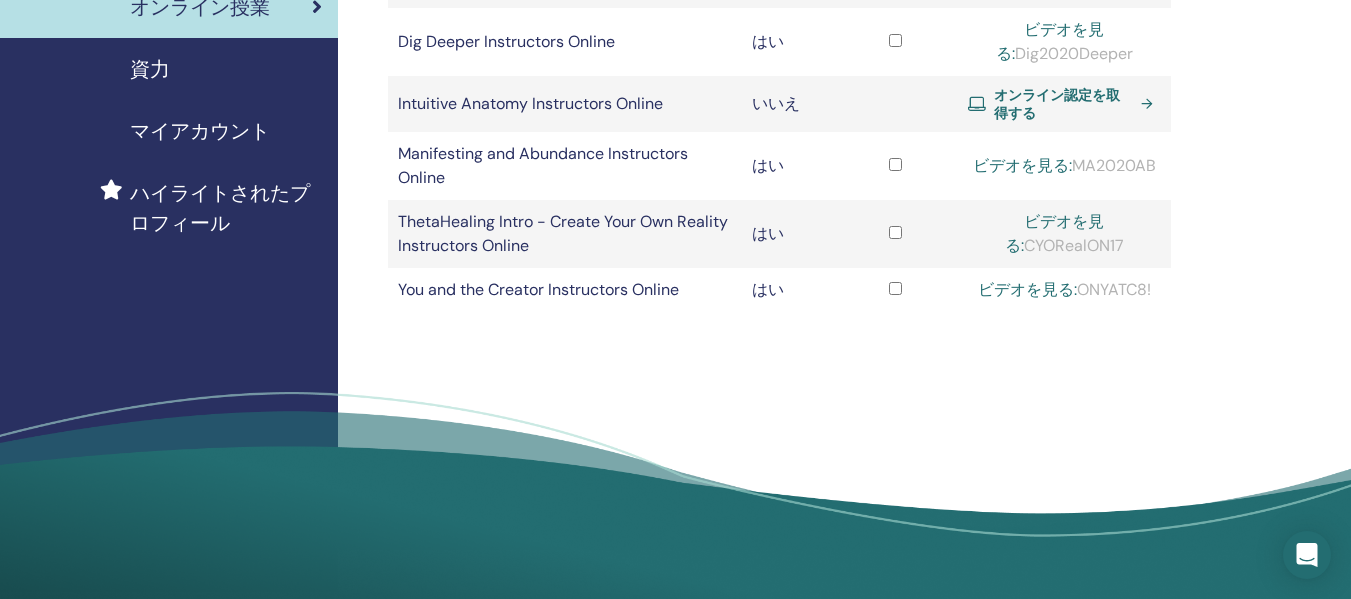 drag, startPoint x: 1023, startPoint y: 197, endPoint x: 1123, endPoint y: 202, distance: 100.12492 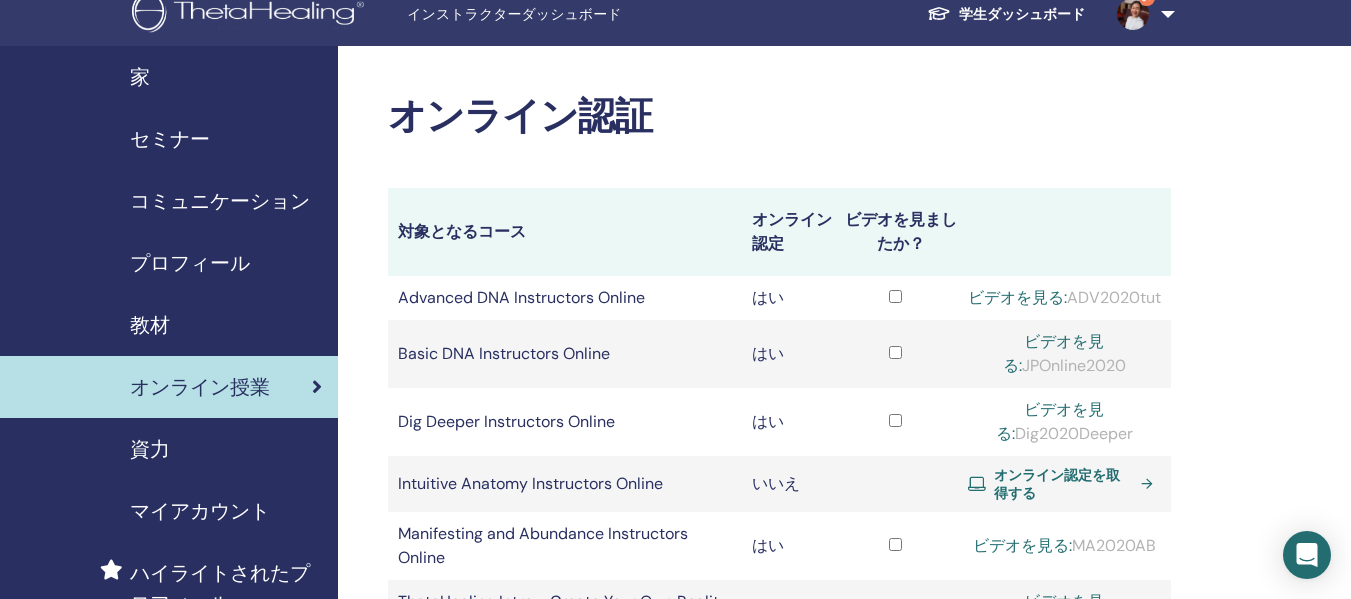 scroll, scrollTop: 0, scrollLeft: 0, axis: both 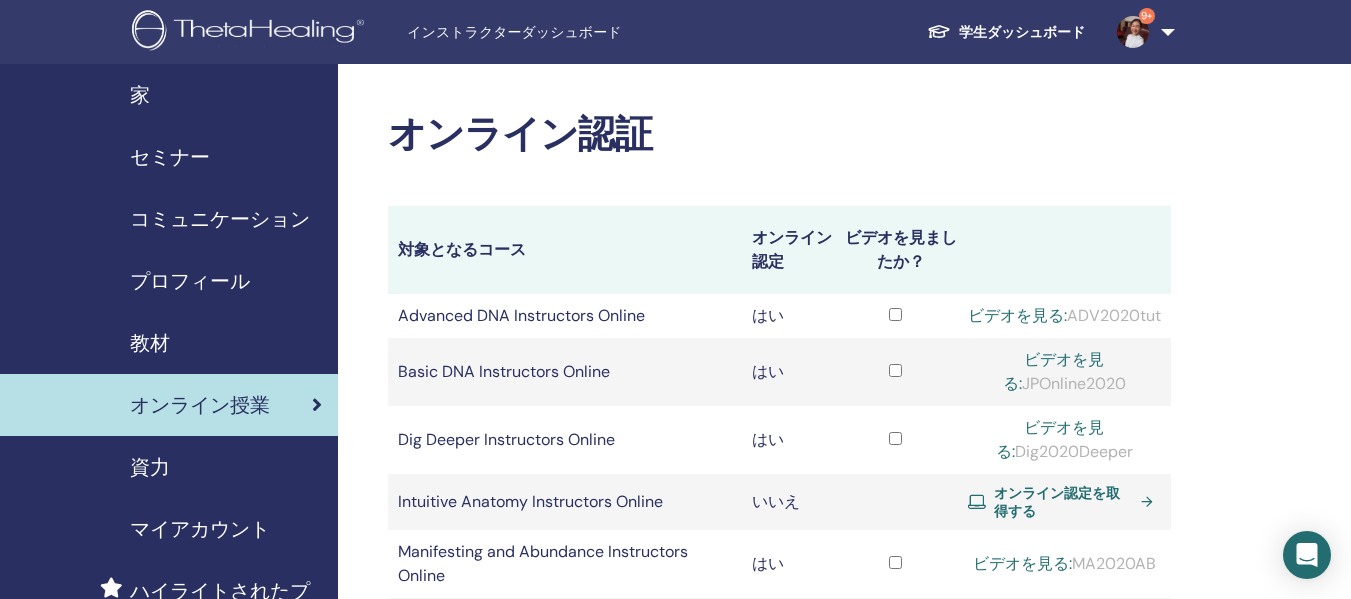 click on "セミナー" at bounding box center (170, 157) 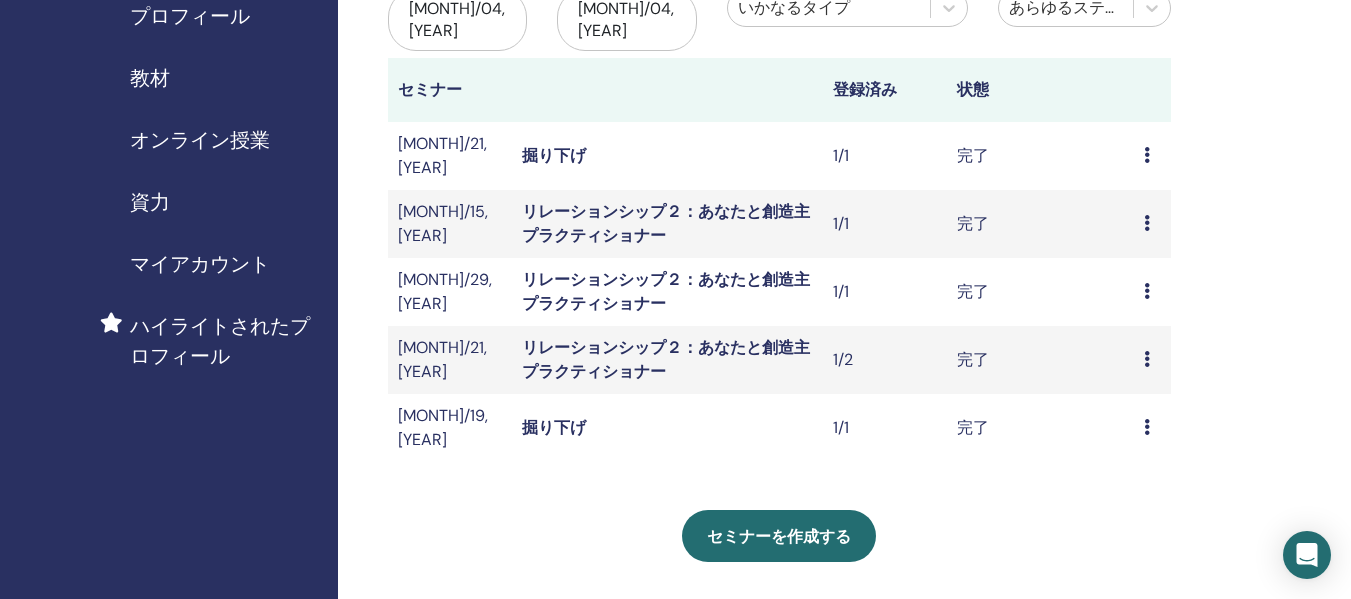 scroll, scrollTop: 300, scrollLeft: 0, axis: vertical 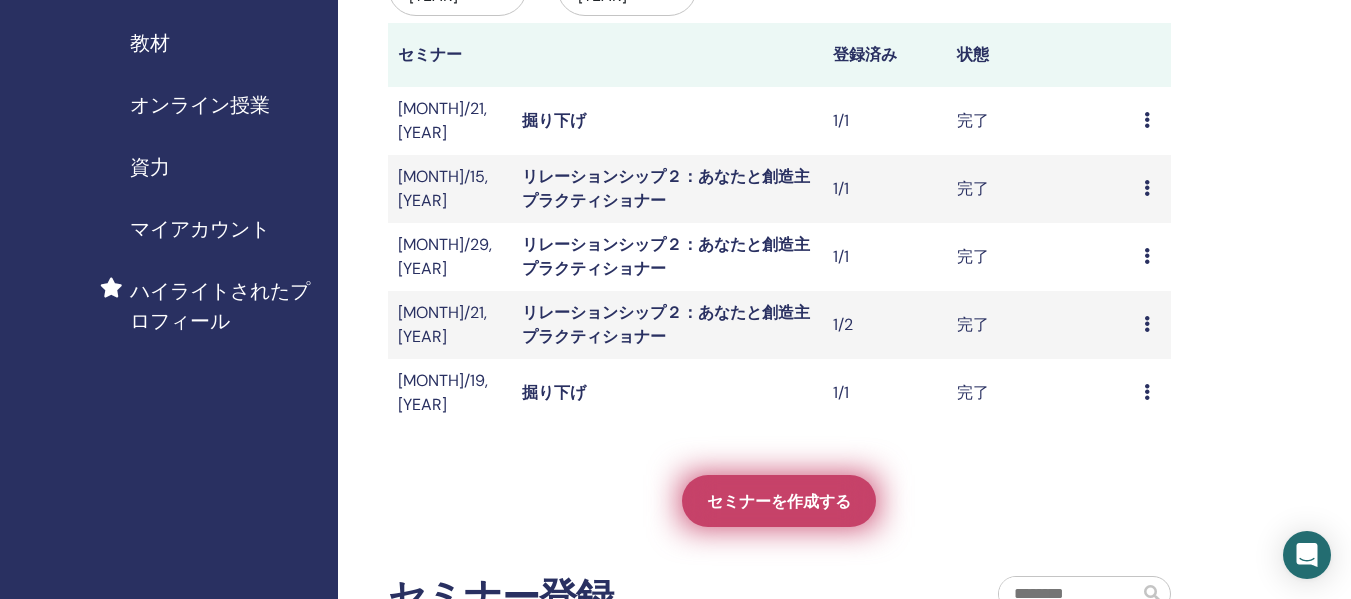 click on "セミナーを作成する" at bounding box center (779, 501) 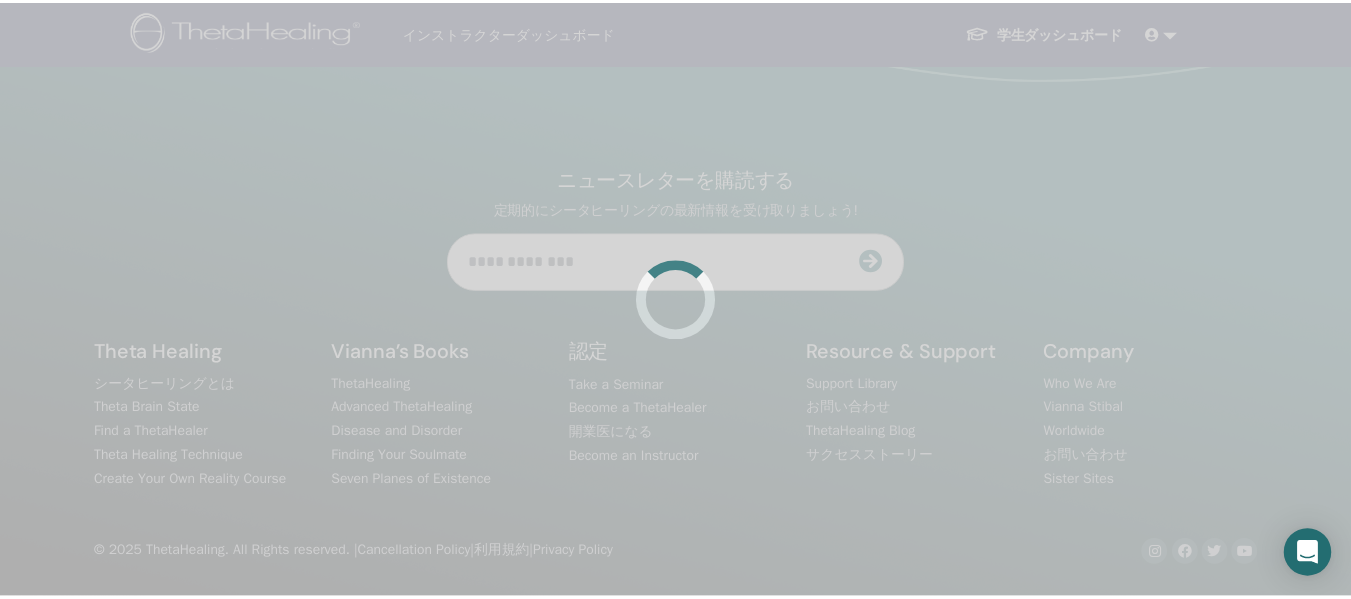 scroll, scrollTop: 0, scrollLeft: 0, axis: both 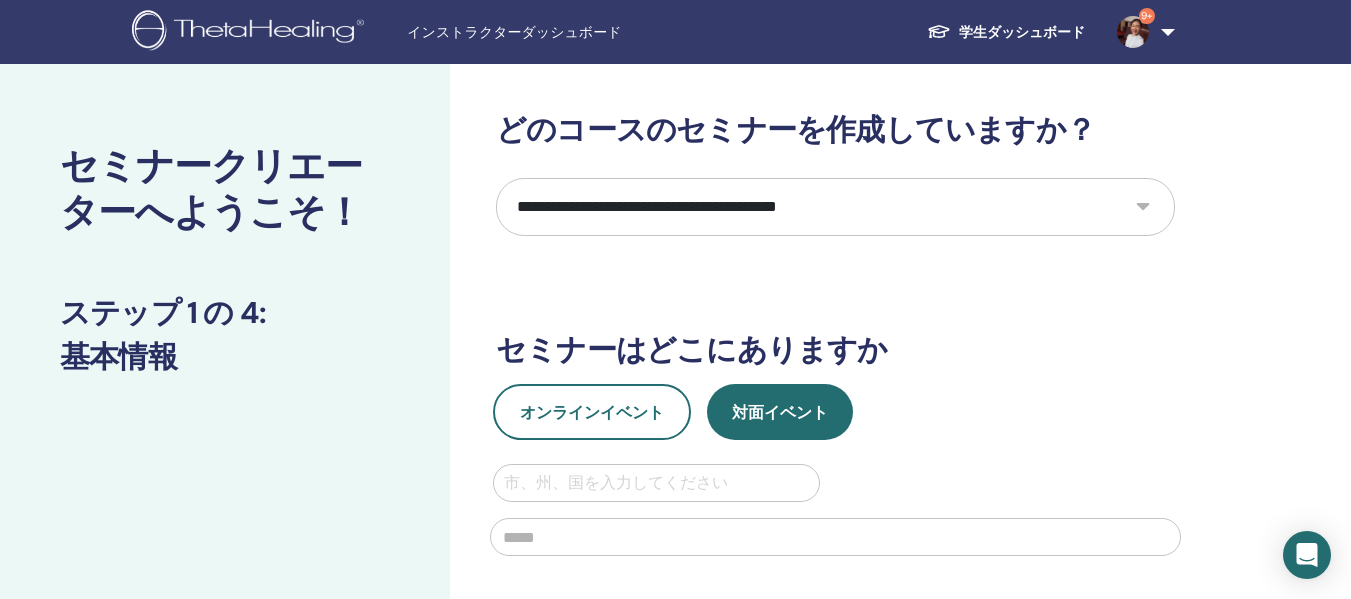 click on "**********" at bounding box center (835, 207) 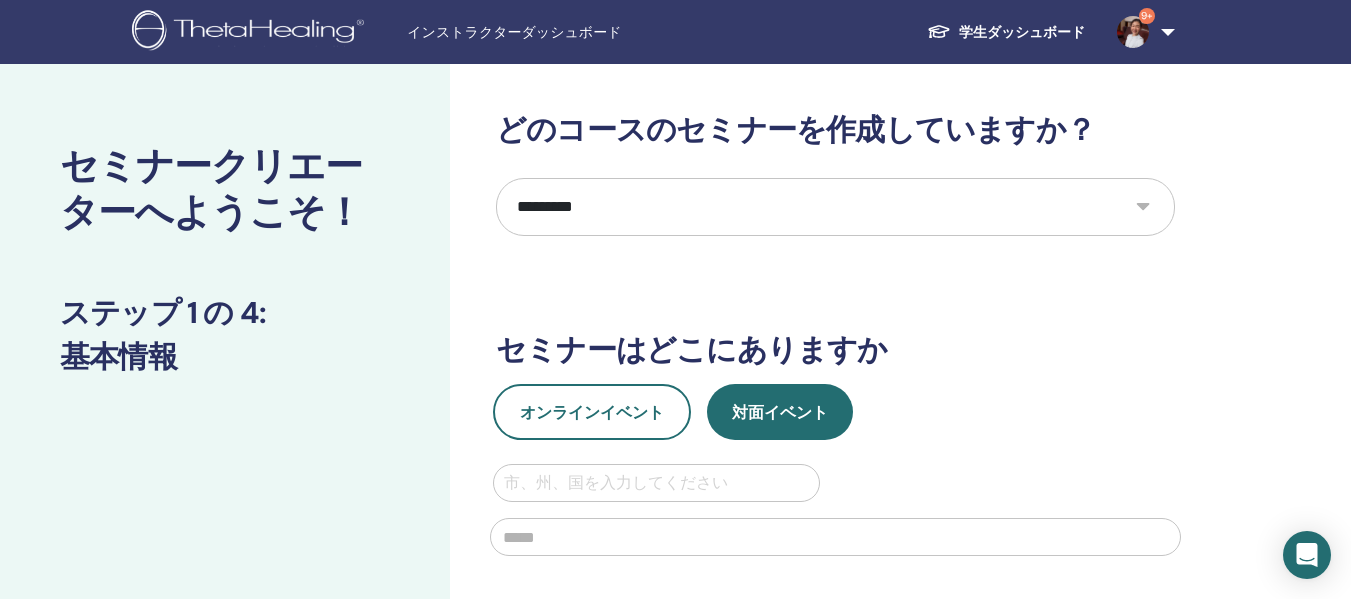 click on "**********" at bounding box center (835, 207) 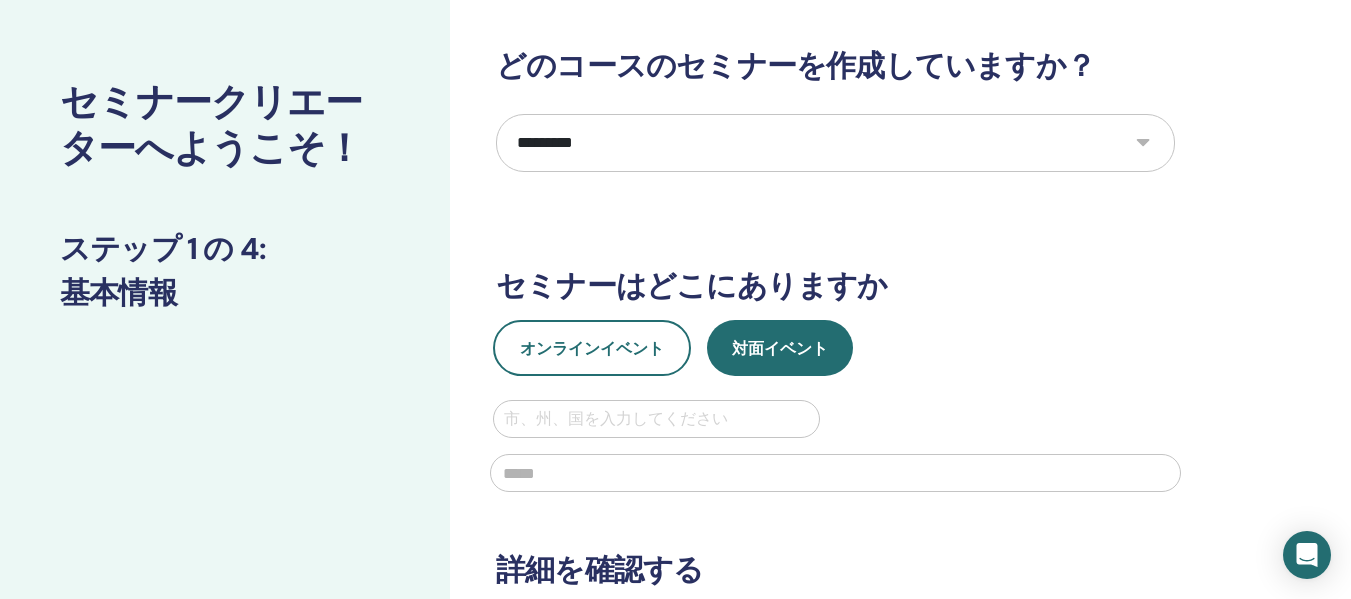 scroll, scrollTop: 100, scrollLeft: 0, axis: vertical 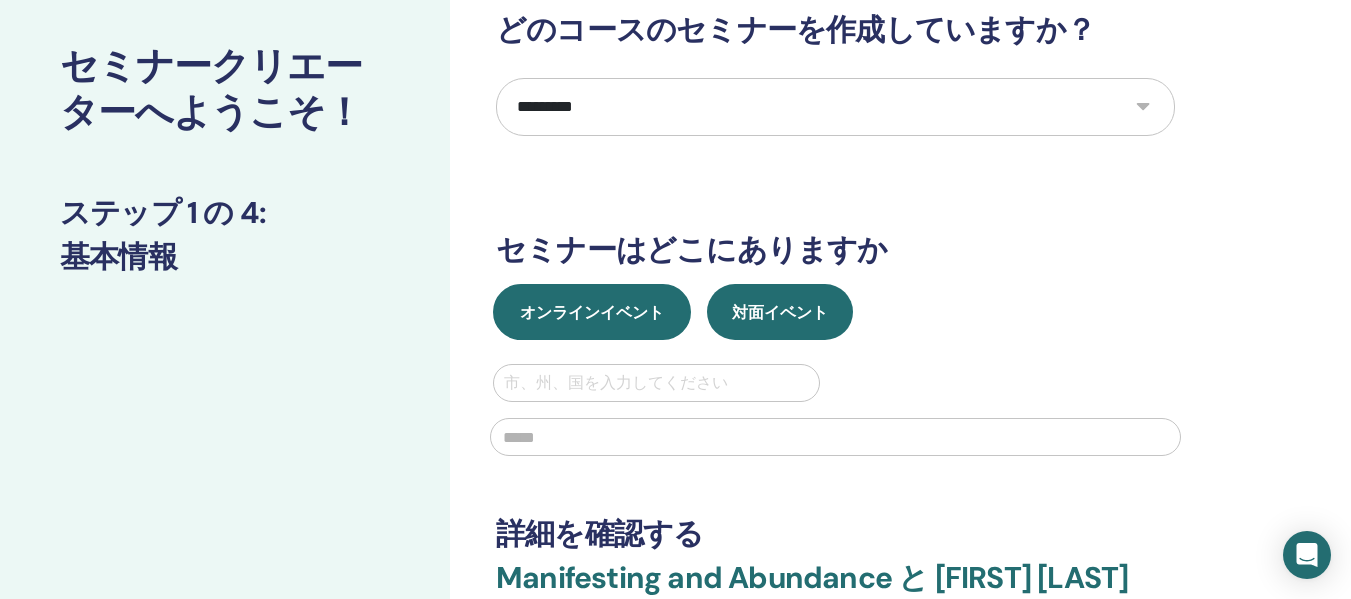 click on "オンラインイベント" at bounding box center (592, 312) 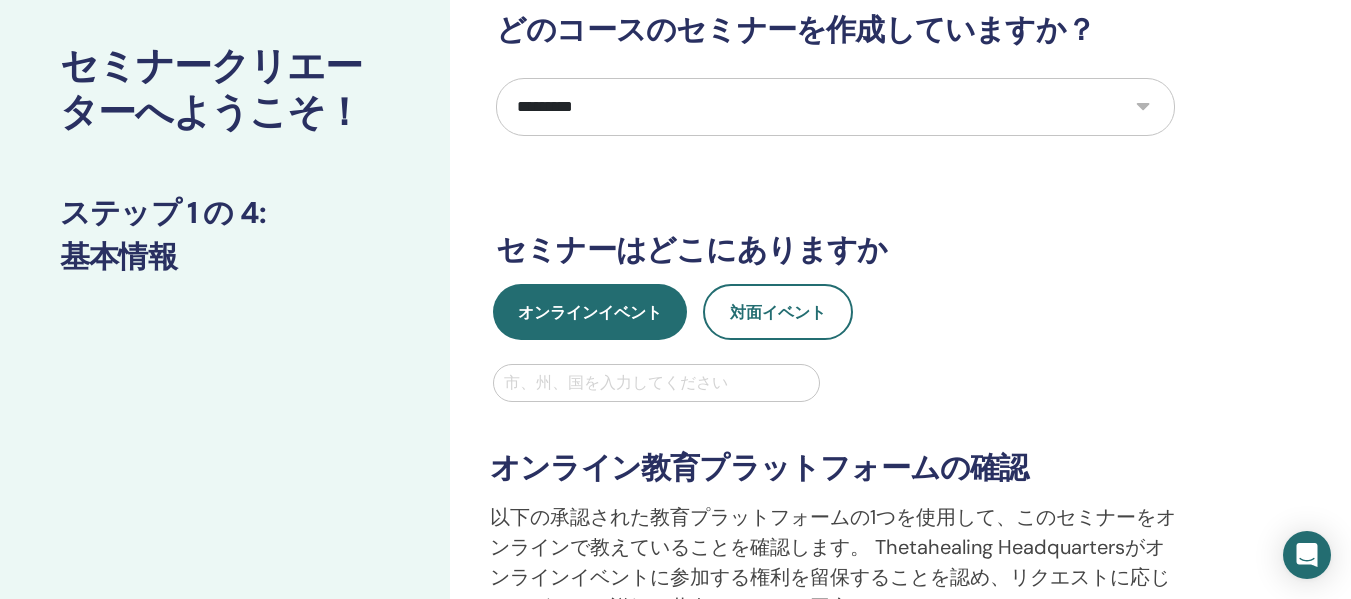 click at bounding box center [656, 383] 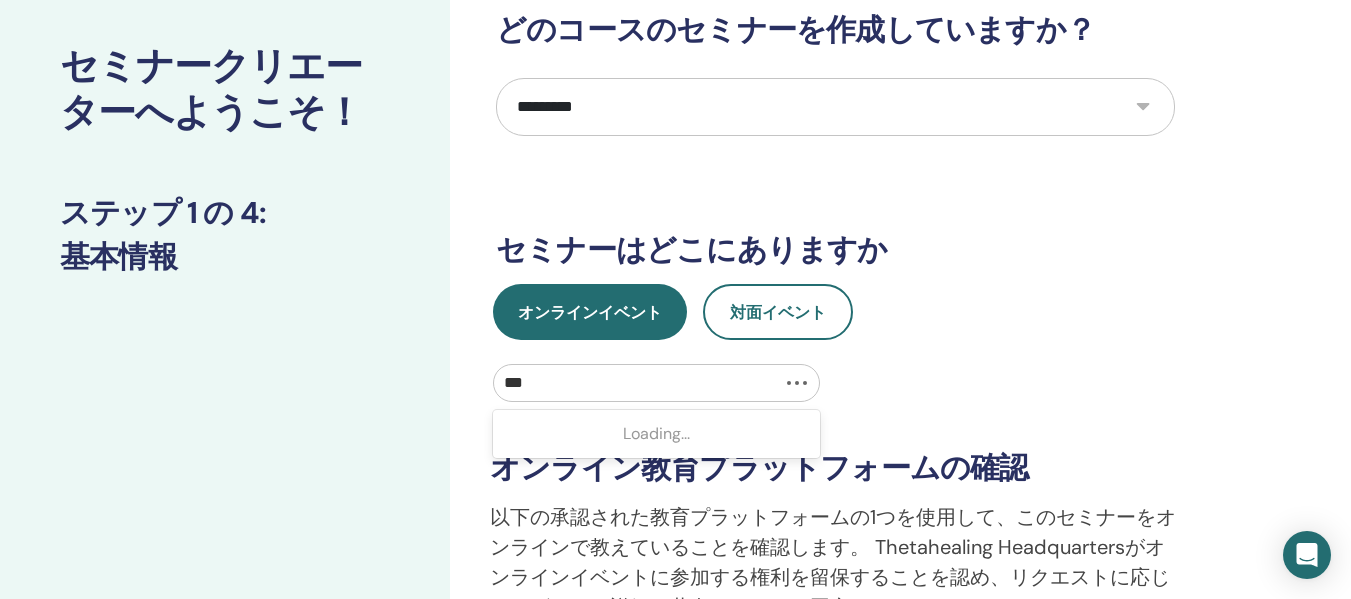 type on "**" 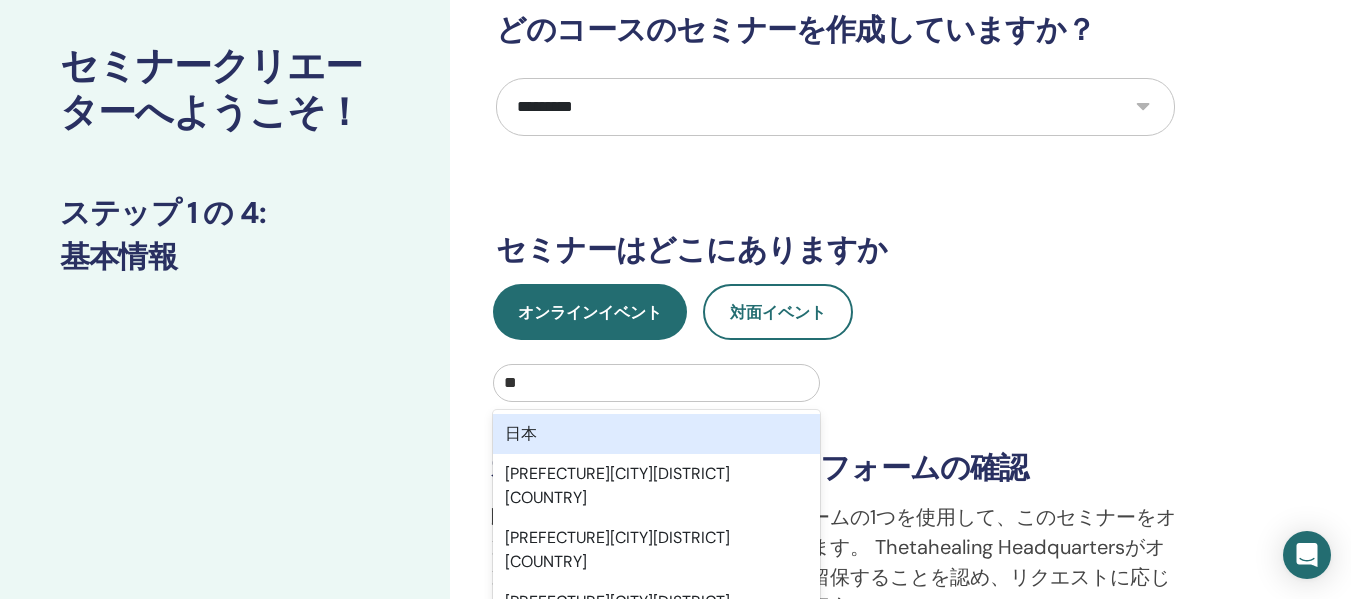 click on "日本" at bounding box center (656, 434) 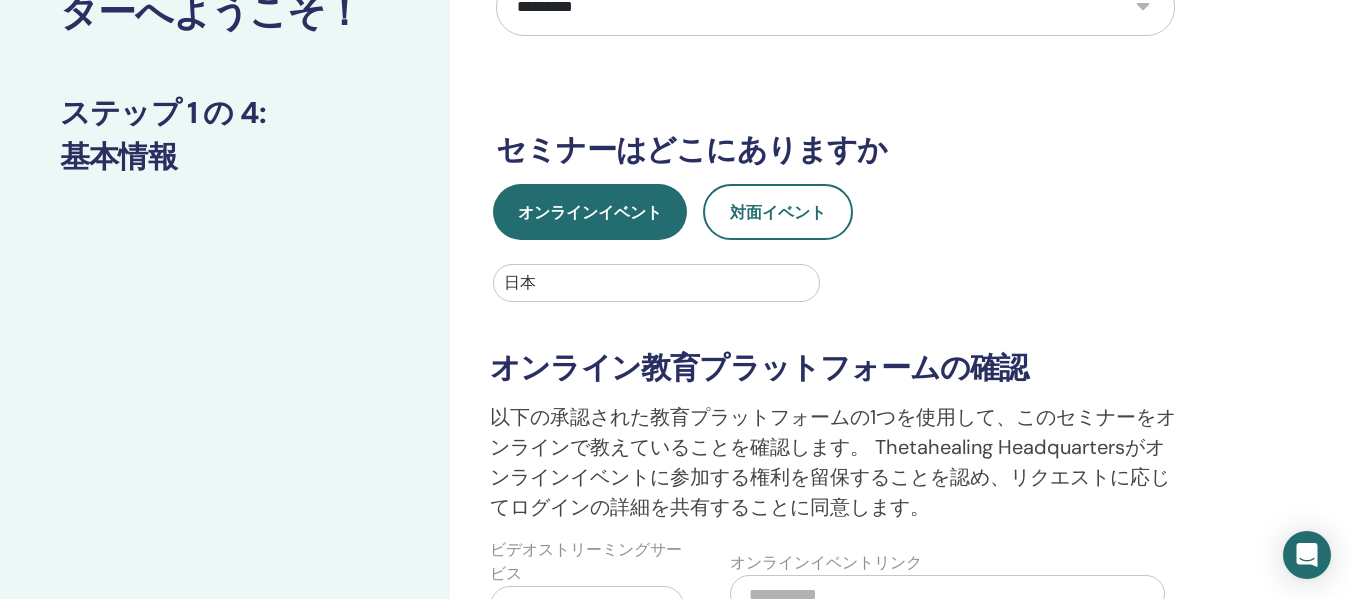 scroll, scrollTop: 600, scrollLeft: 0, axis: vertical 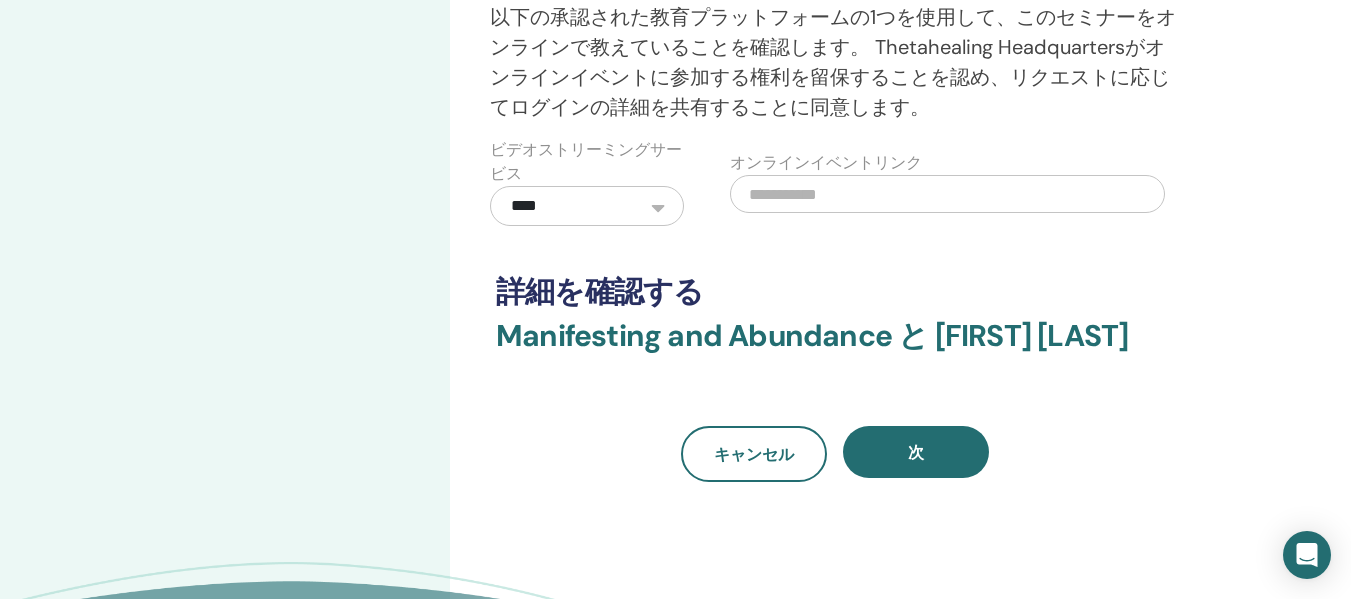 click at bounding box center [947, 194] 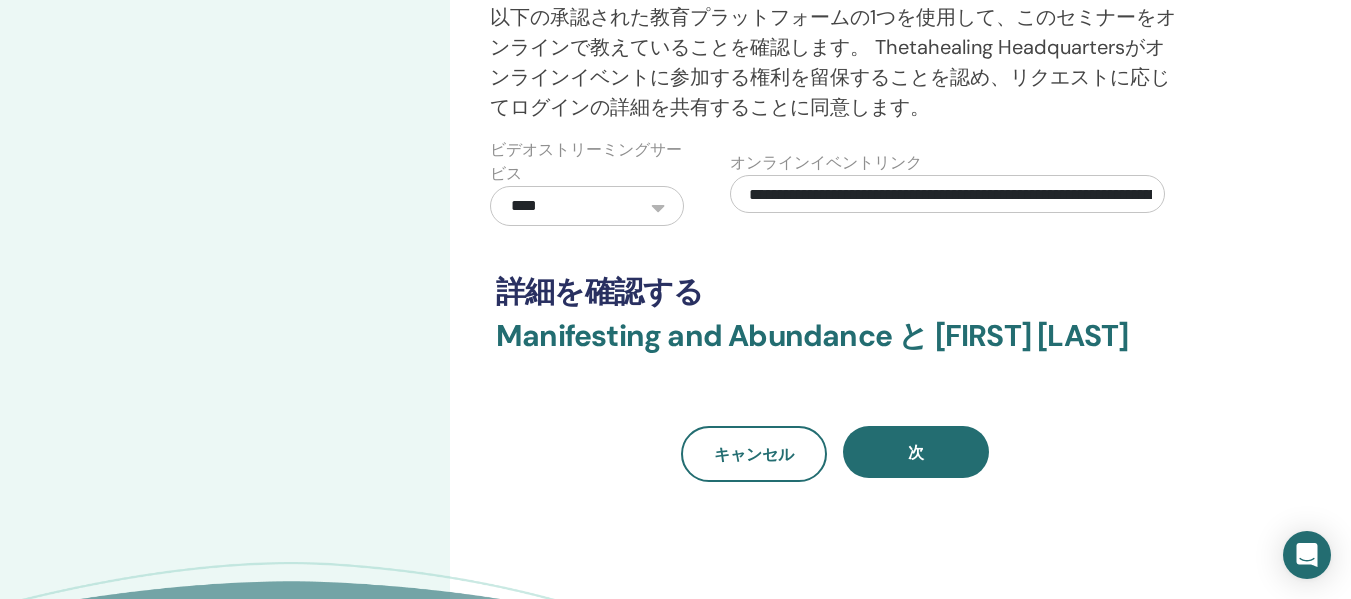 scroll, scrollTop: 0, scrollLeft: 614, axis: horizontal 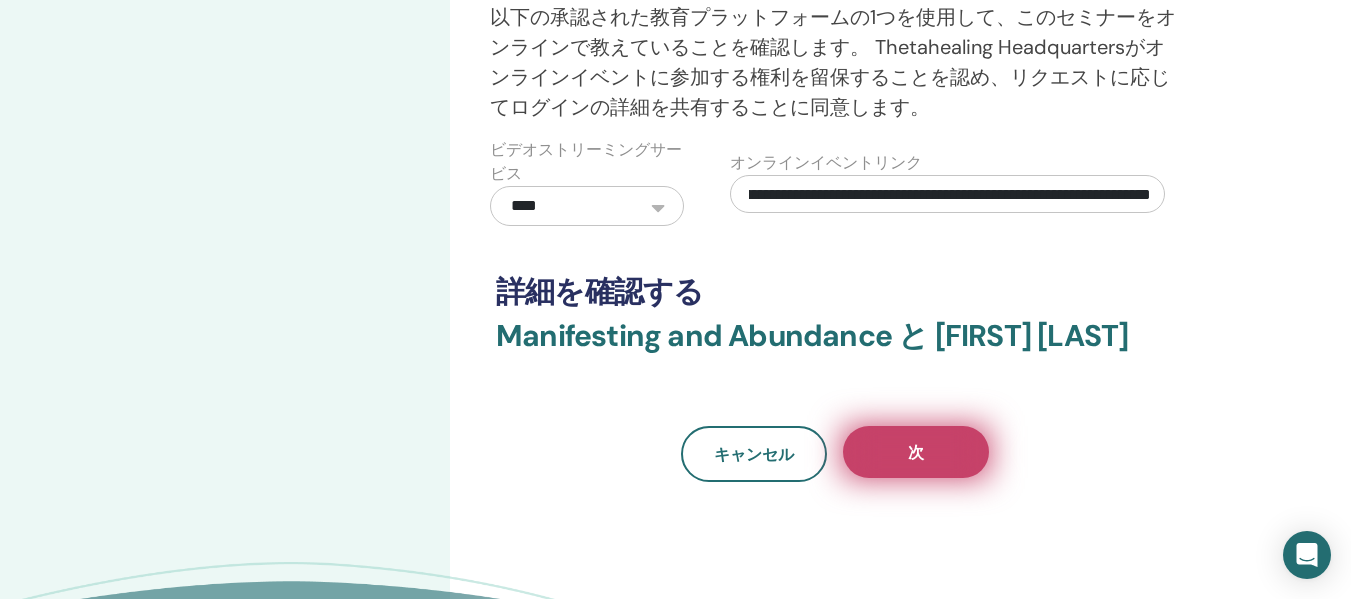 type on "**********" 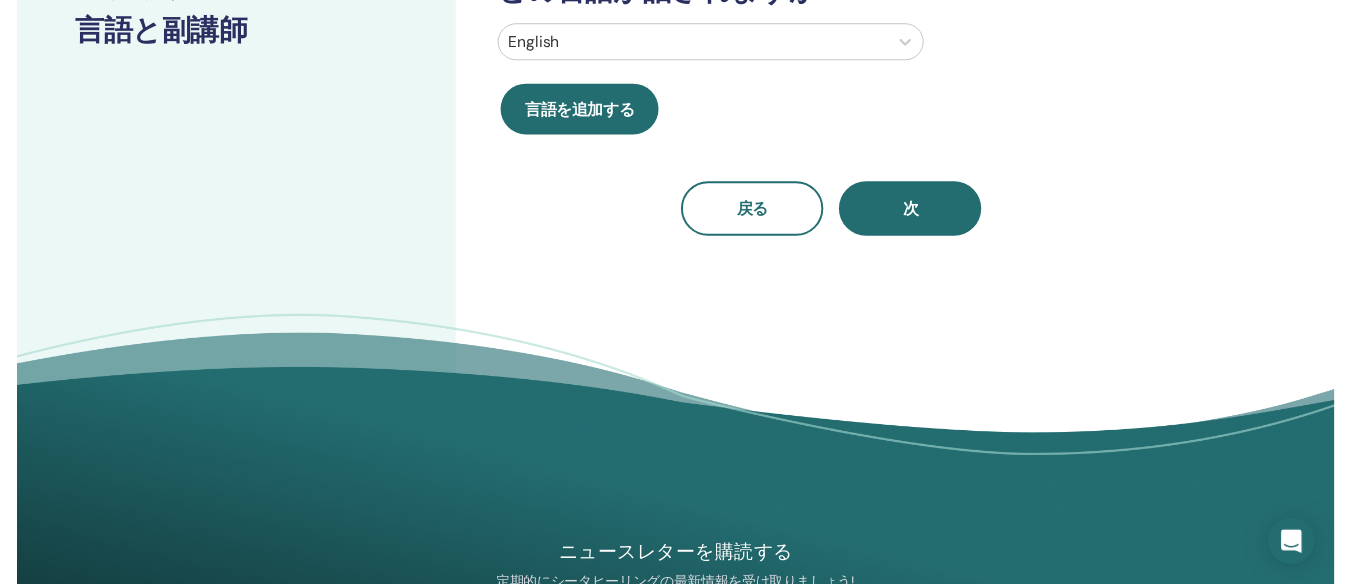 scroll, scrollTop: 100, scrollLeft: 0, axis: vertical 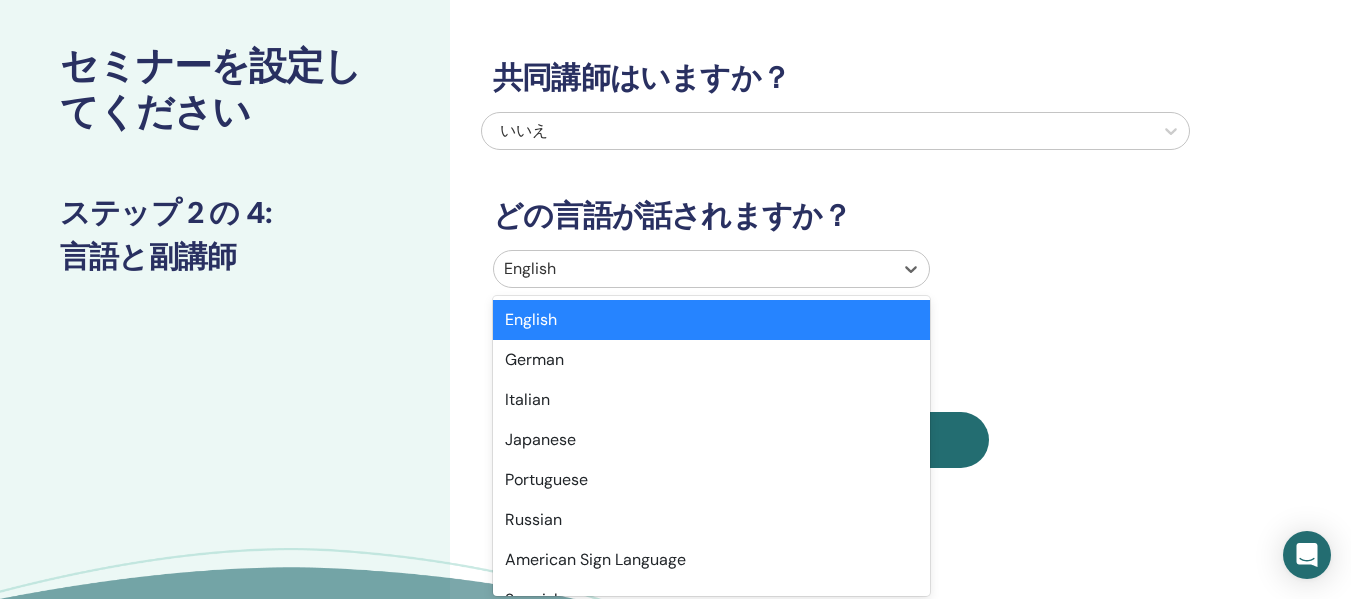 click at bounding box center [693, 269] 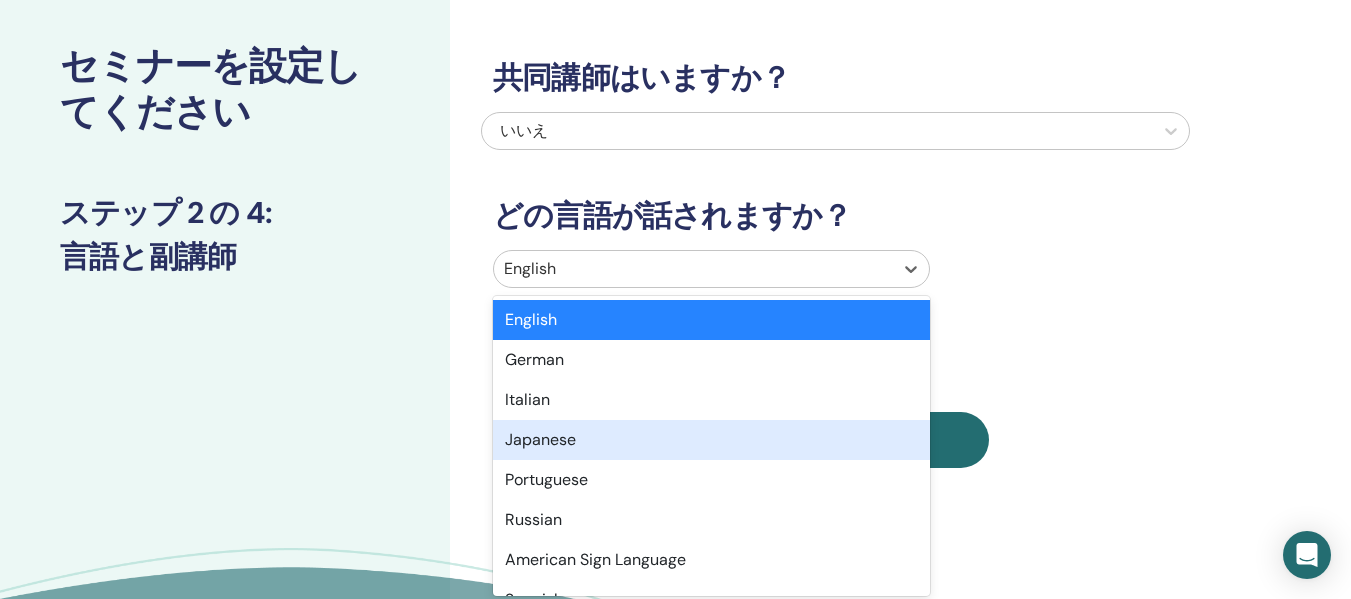click on "Japanese" at bounding box center (711, 440) 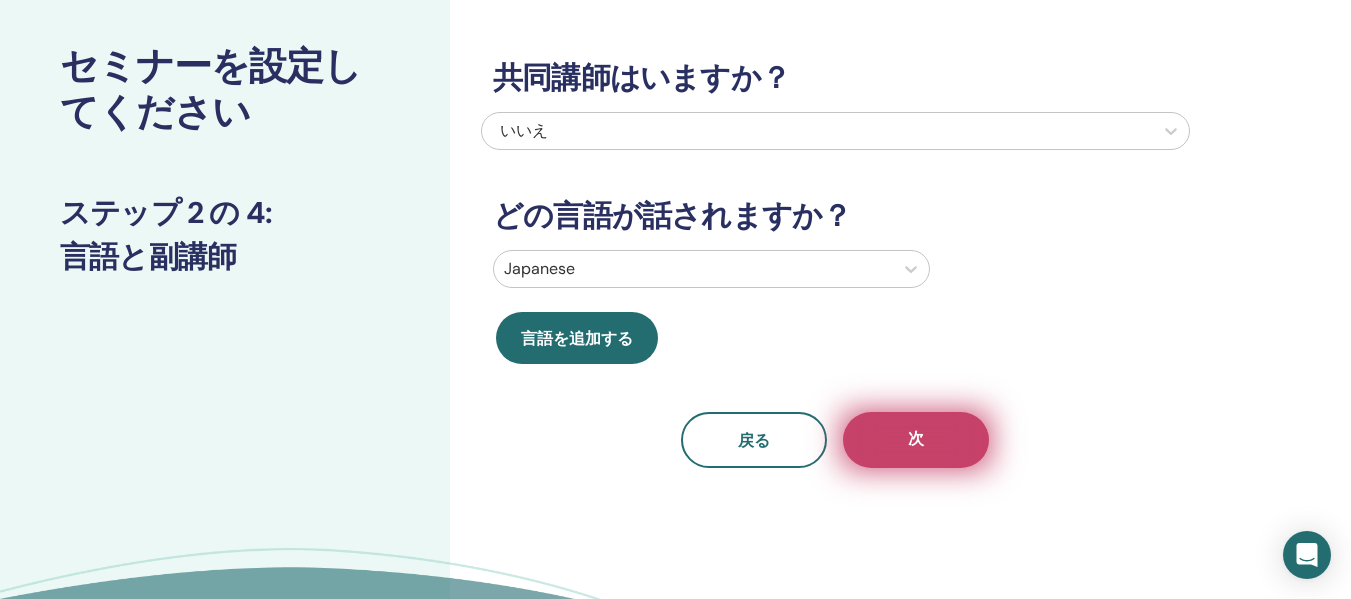 click on "次" at bounding box center (916, 440) 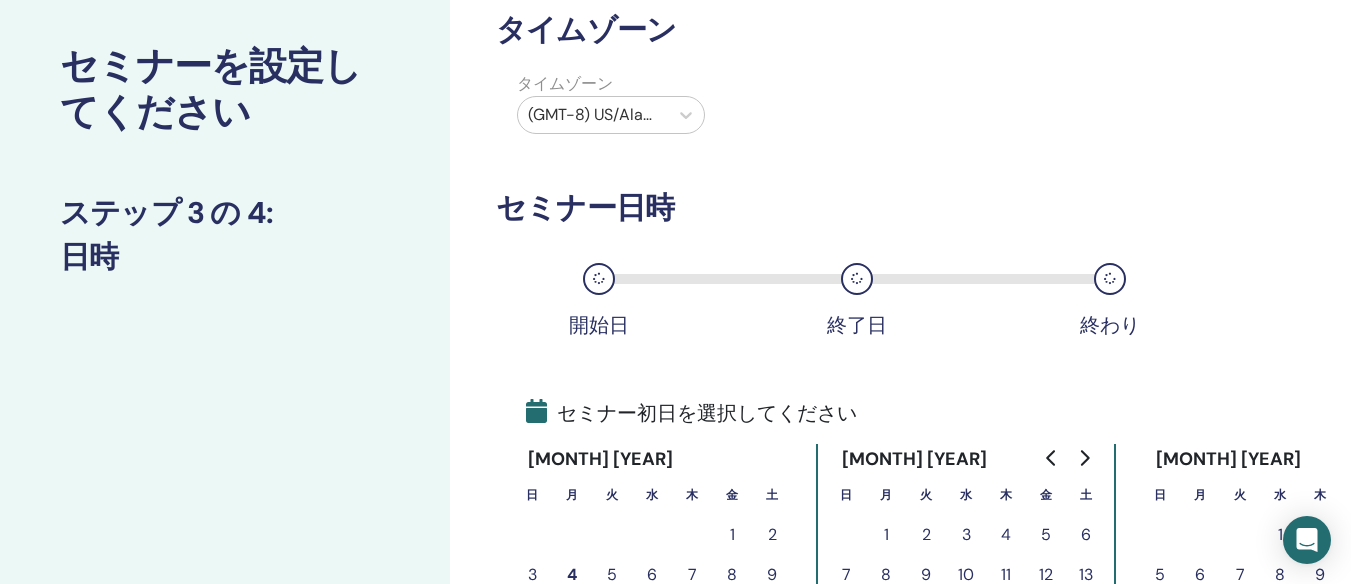 scroll, scrollTop: 400, scrollLeft: 0, axis: vertical 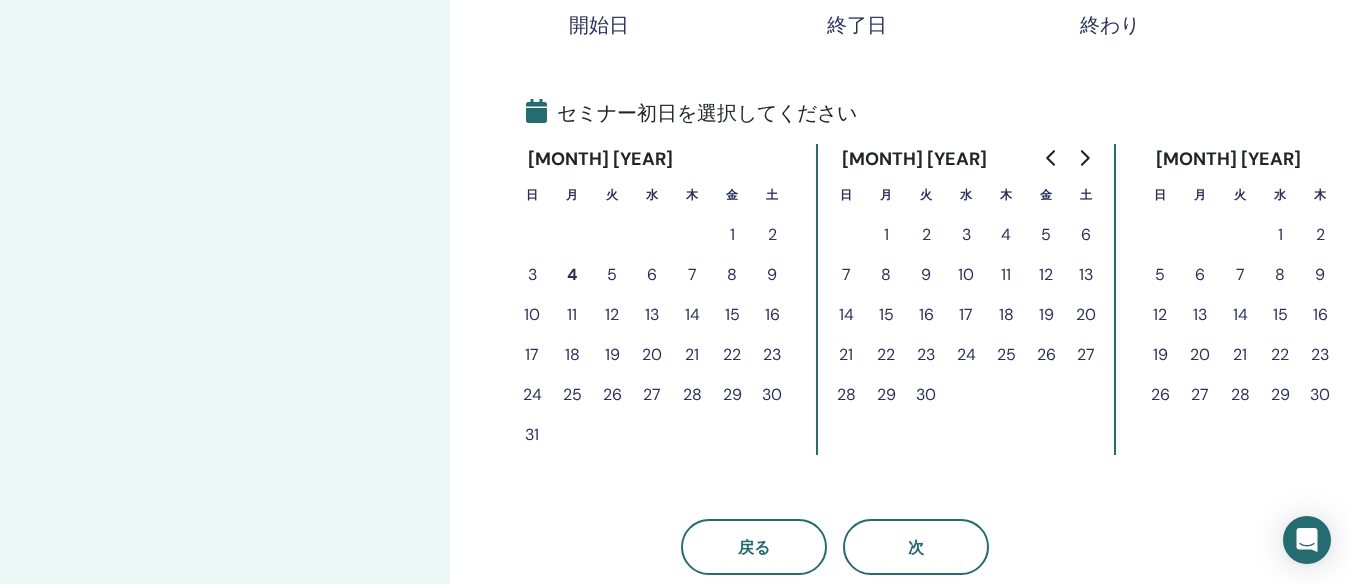 click on "29" at bounding box center (732, 395) 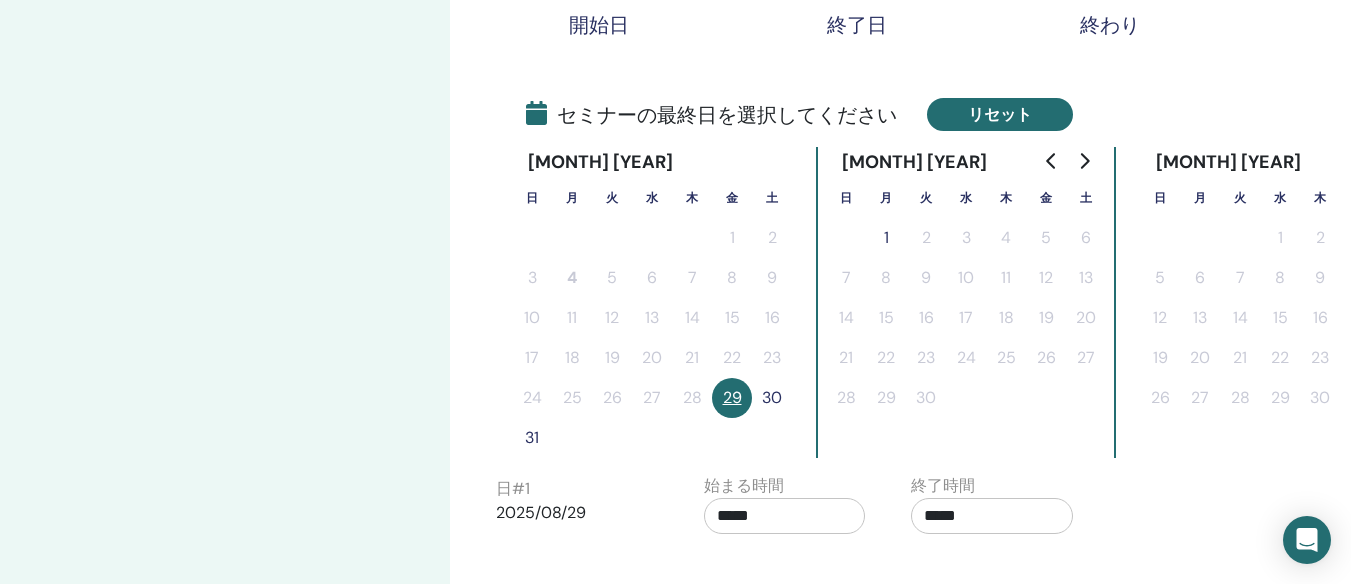 click on "リセット" at bounding box center [1000, 114] 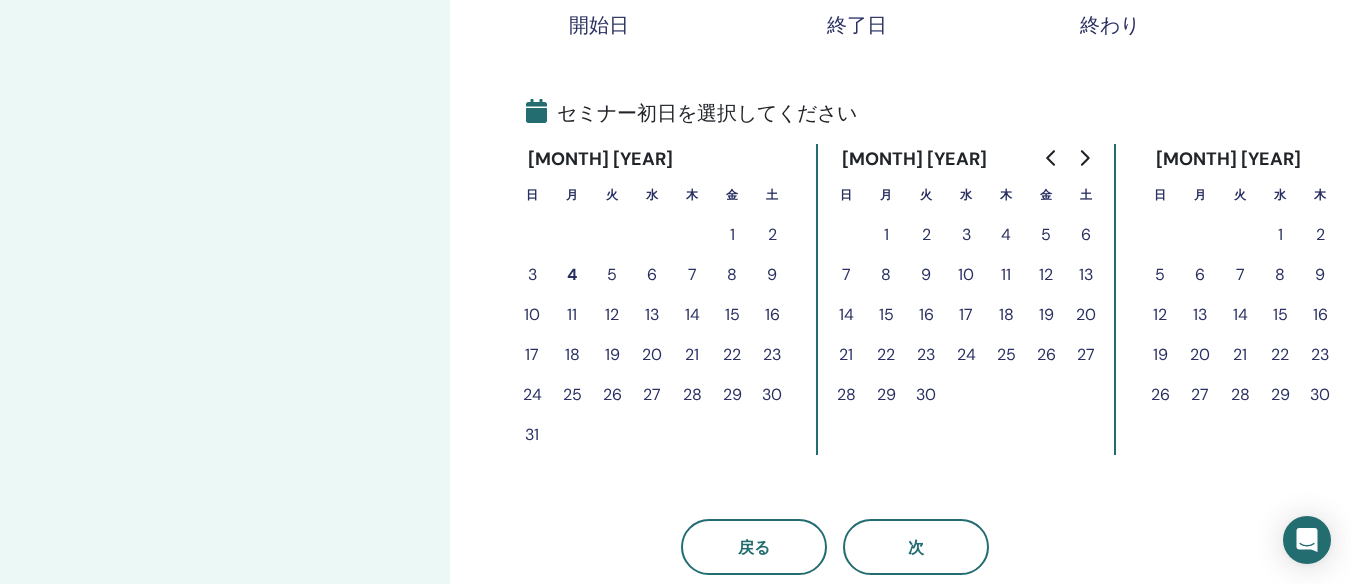 click on "28" at bounding box center (692, 395) 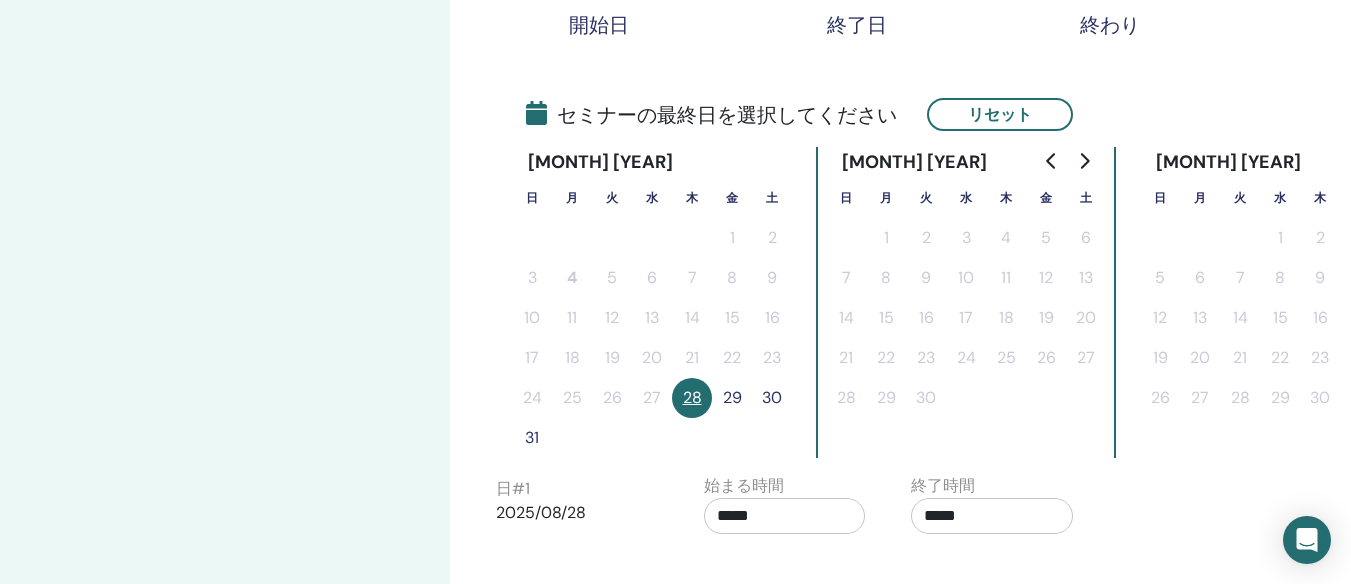 click on "29" at bounding box center [732, 398] 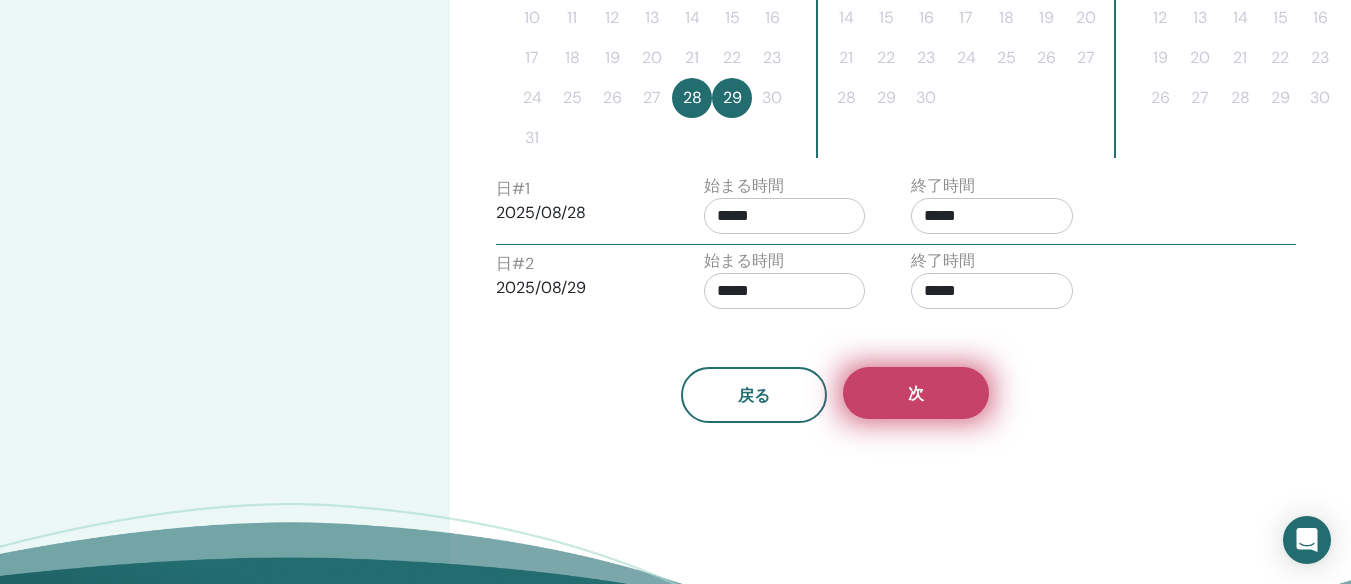 click on "次" at bounding box center [916, 393] 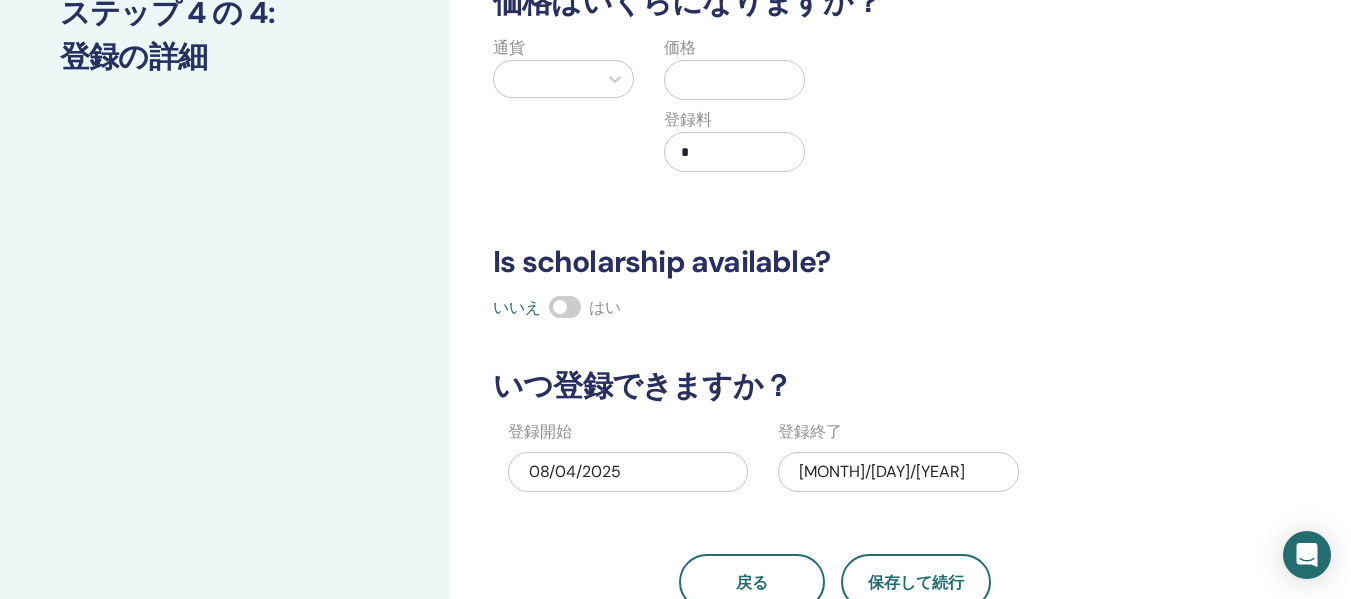 scroll, scrollTop: 0, scrollLeft: 0, axis: both 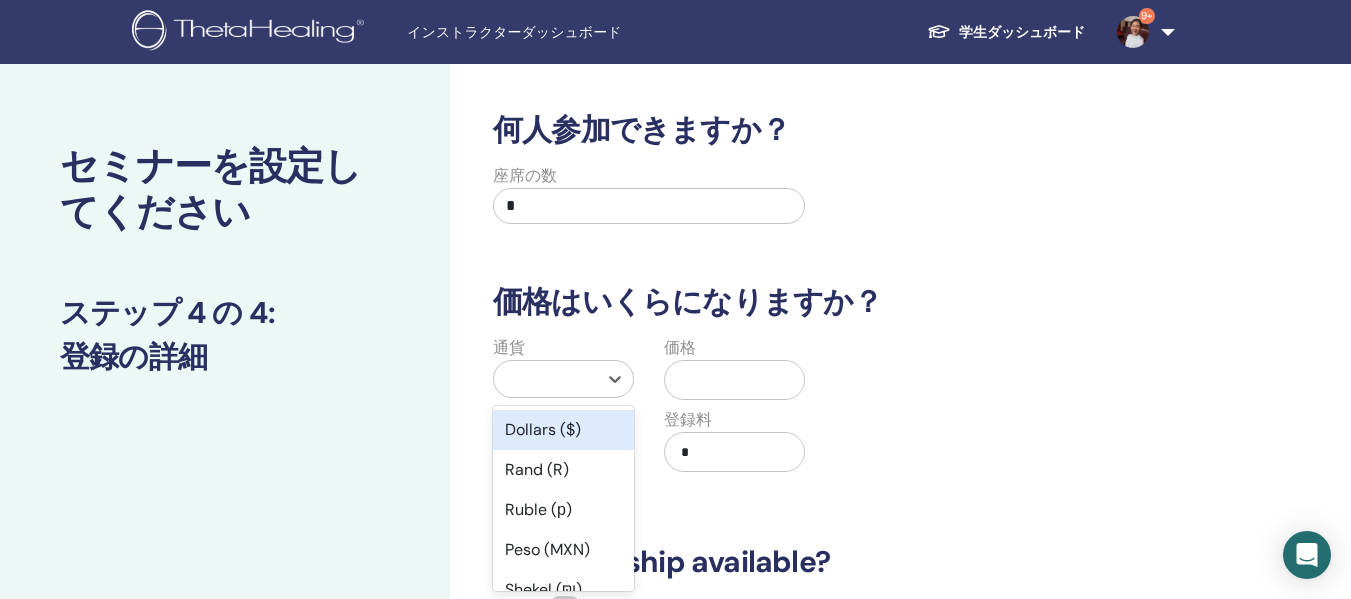 click at bounding box center (545, 379) 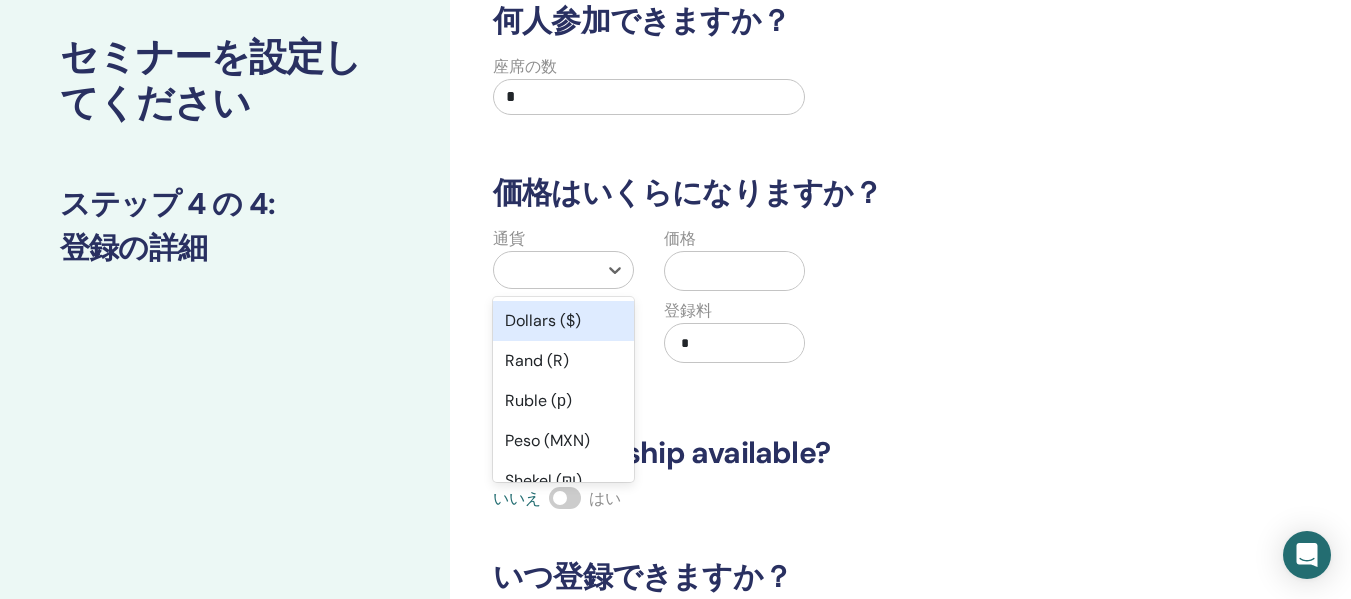 scroll, scrollTop: 115, scrollLeft: 0, axis: vertical 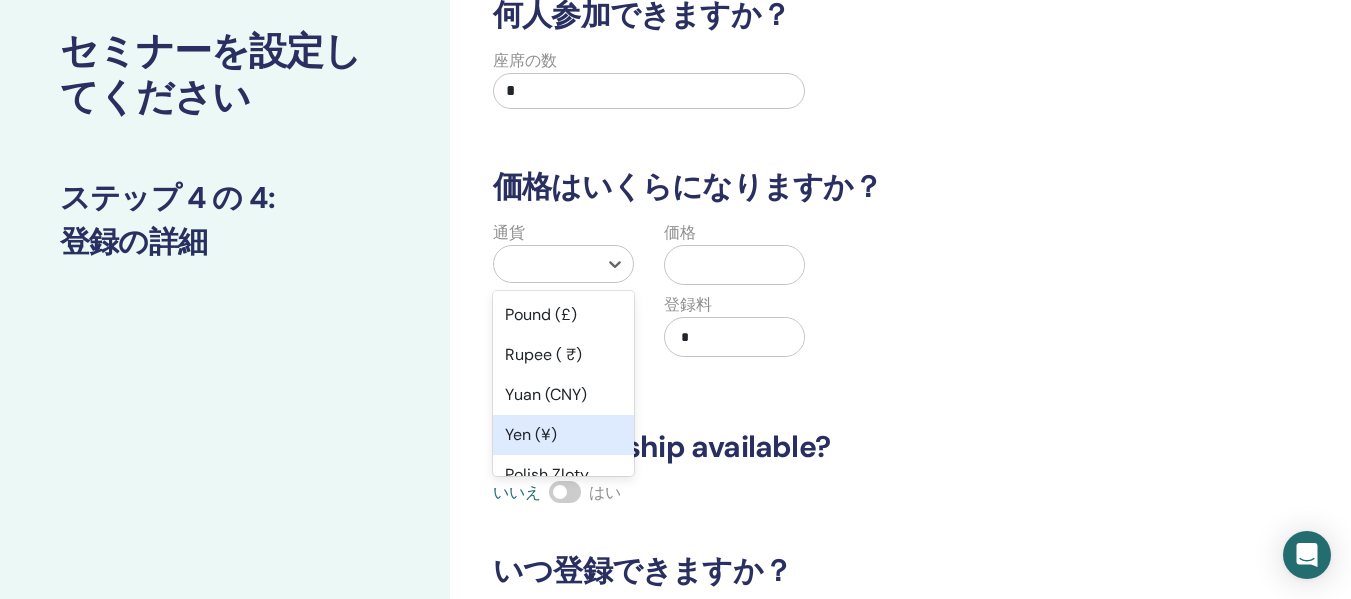 click on "Yen (¥)" at bounding box center [563, 435] 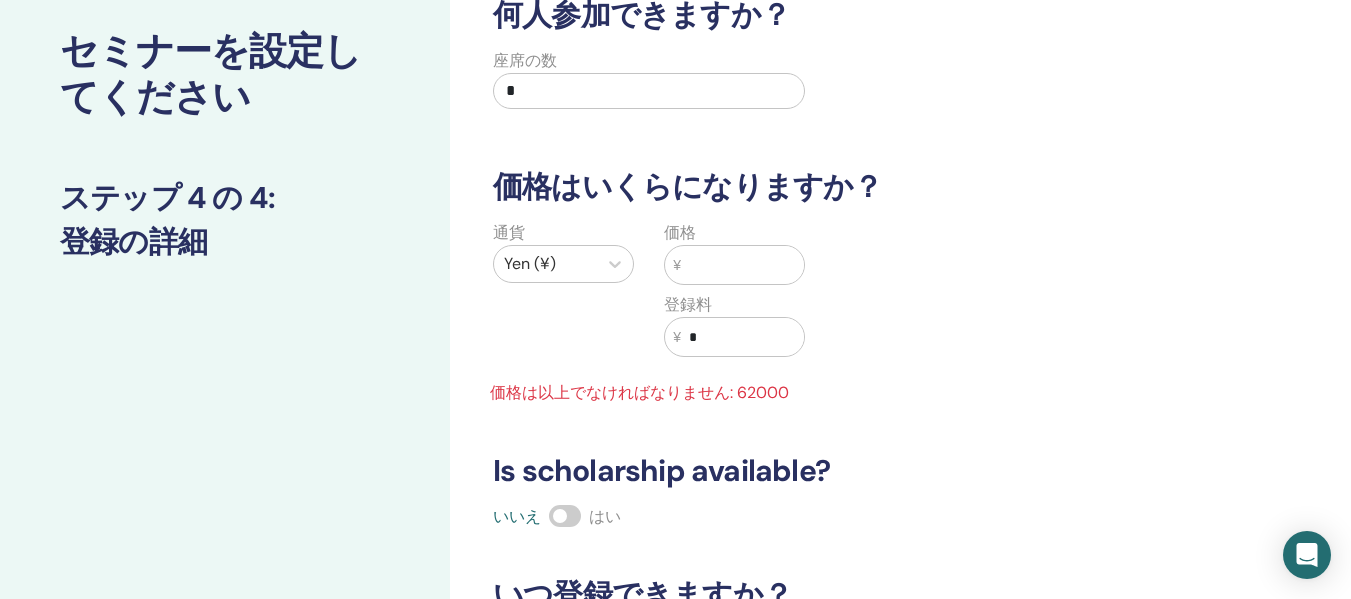 click at bounding box center (742, 265) 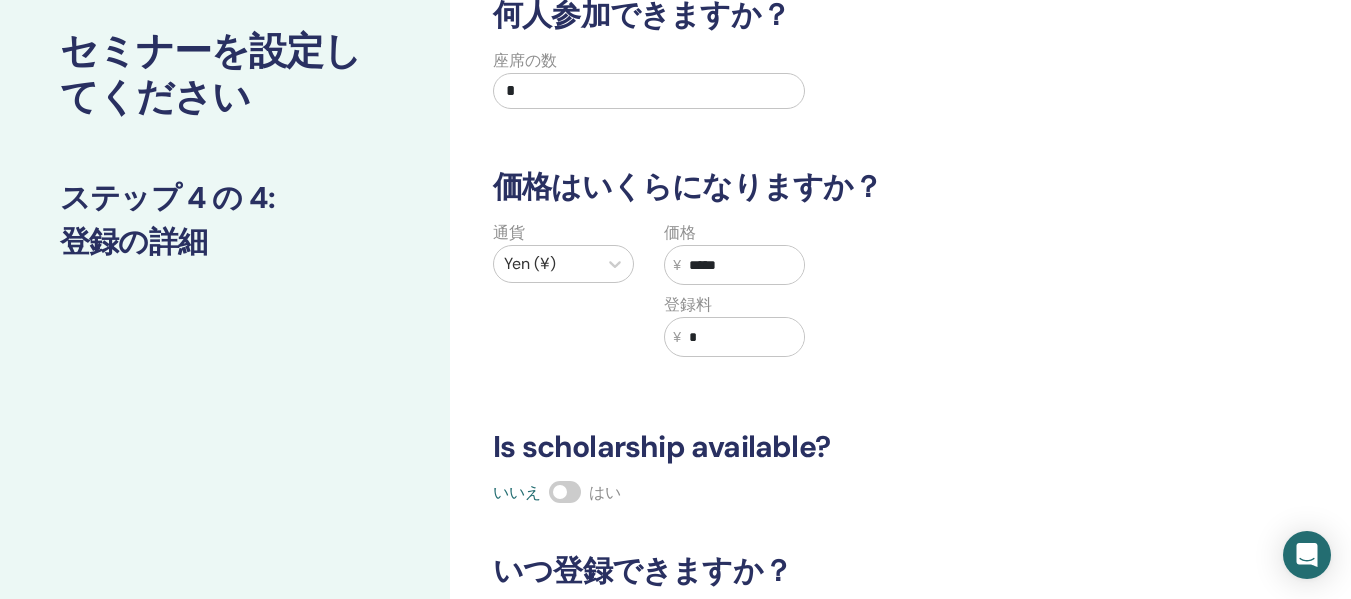 type on "*****" 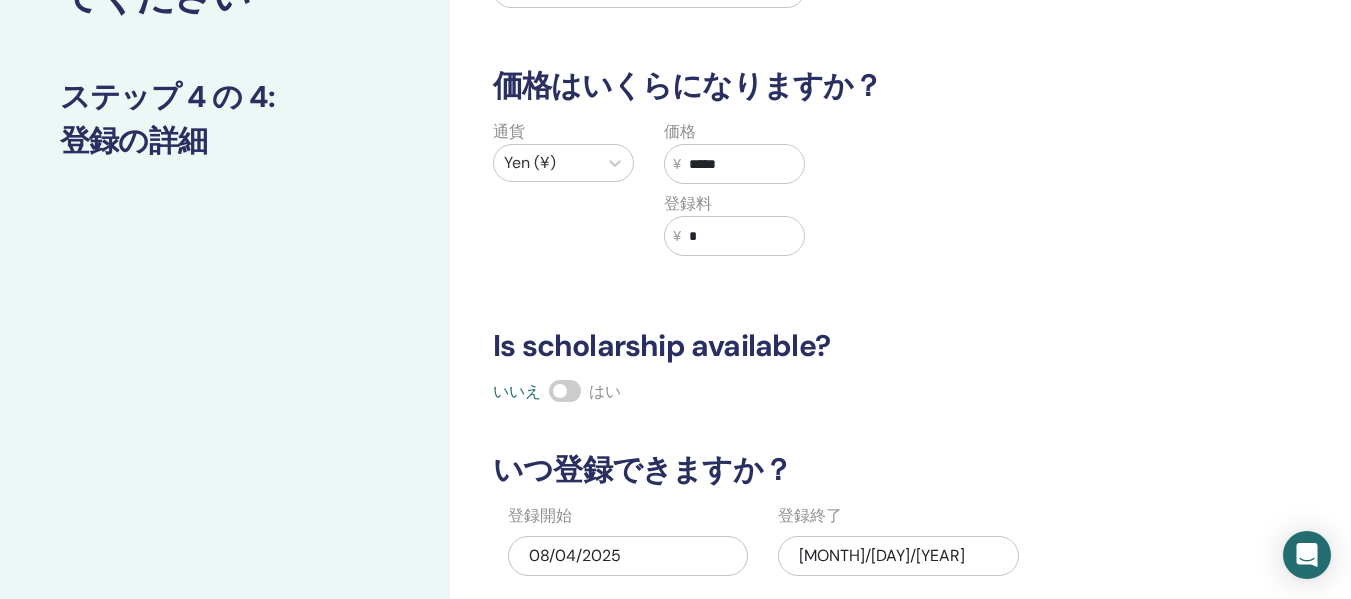 scroll, scrollTop: 415, scrollLeft: 0, axis: vertical 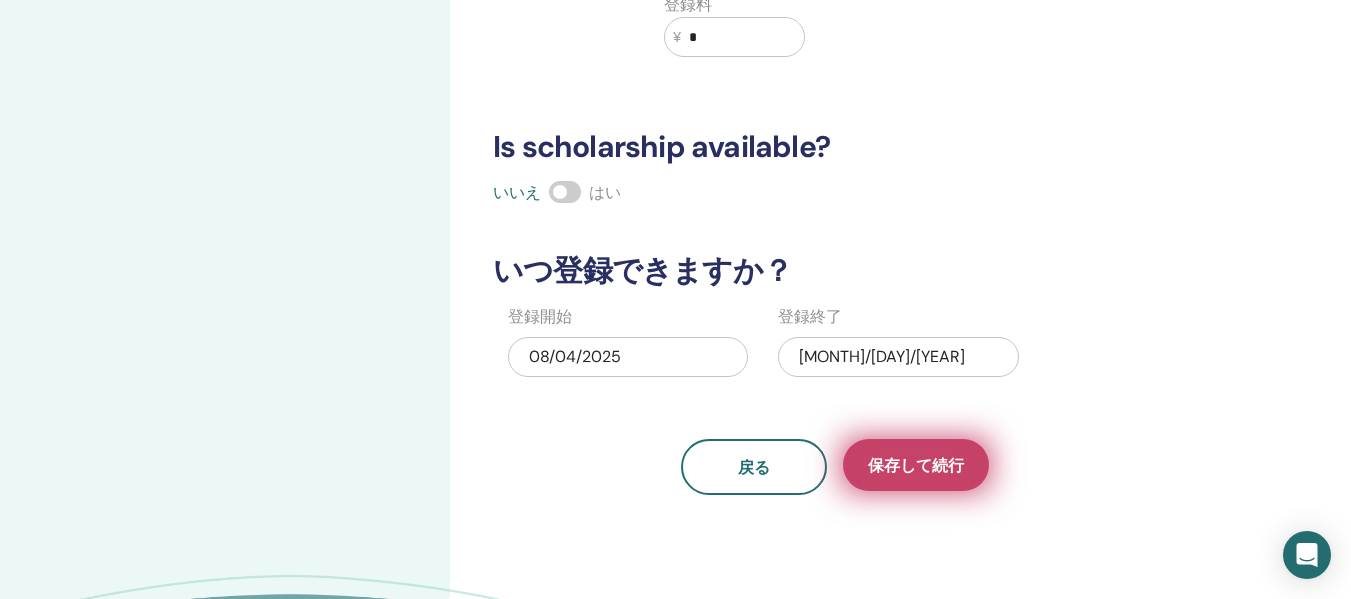 click on "保存して続行" at bounding box center (916, 465) 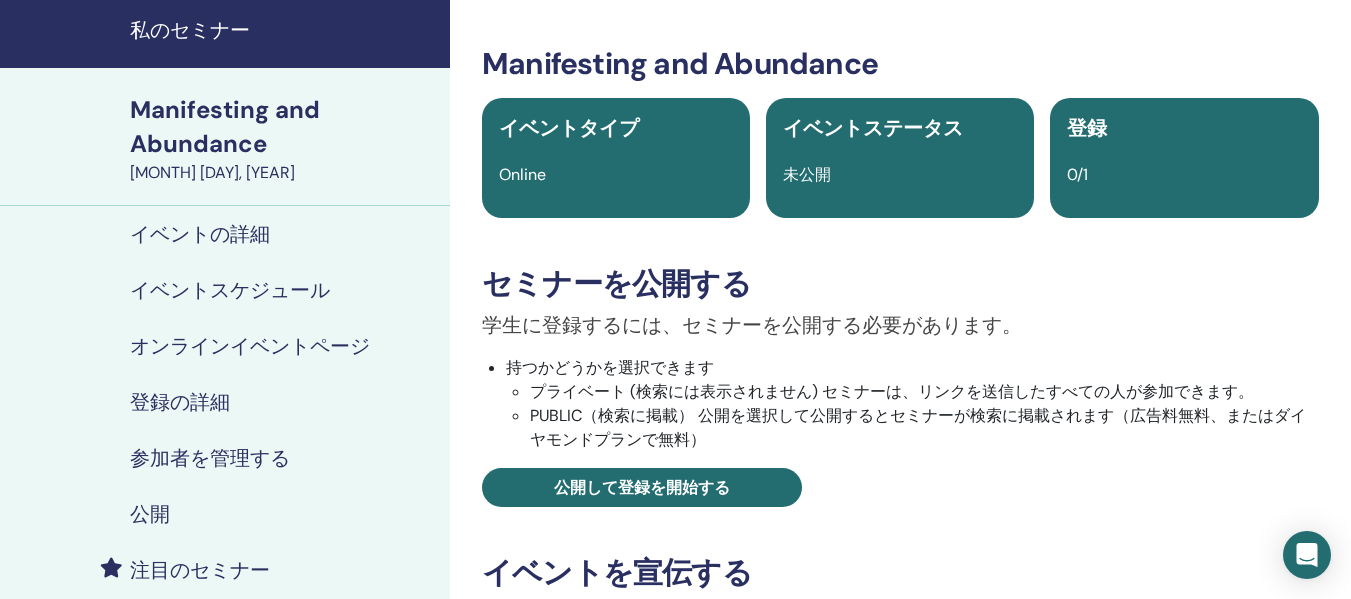 scroll, scrollTop: 100, scrollLeft: 0, axis: vertical 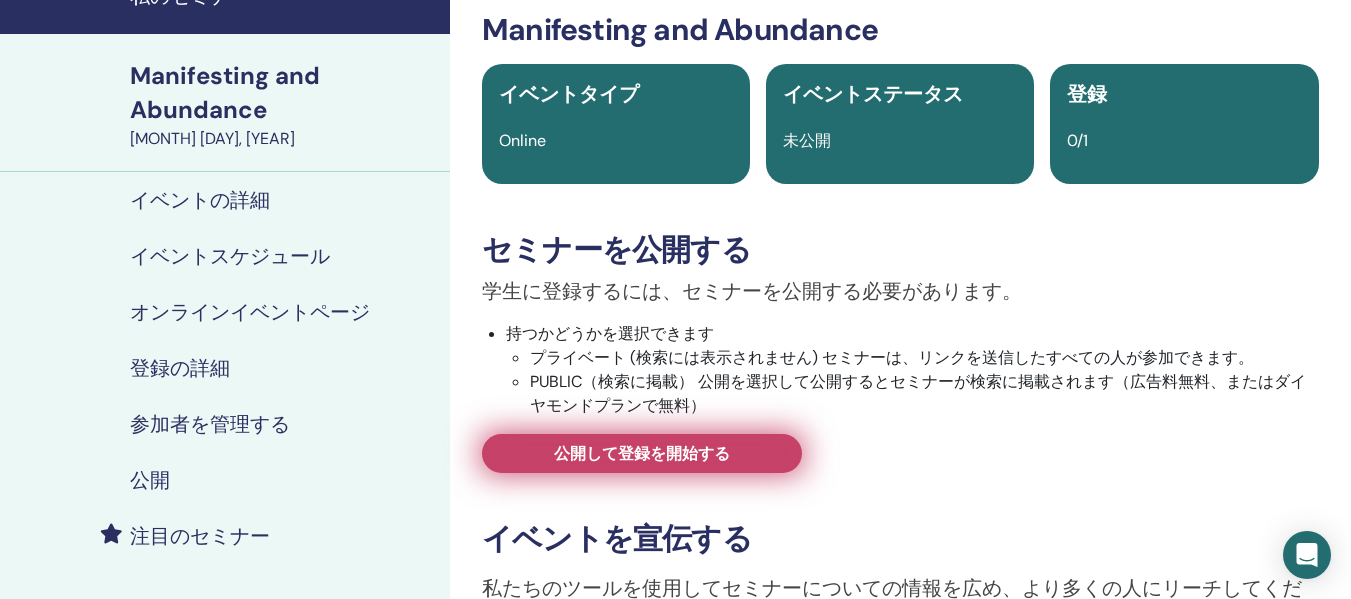 click on "公開して登録を開始する" at bounding box center (642, 453) 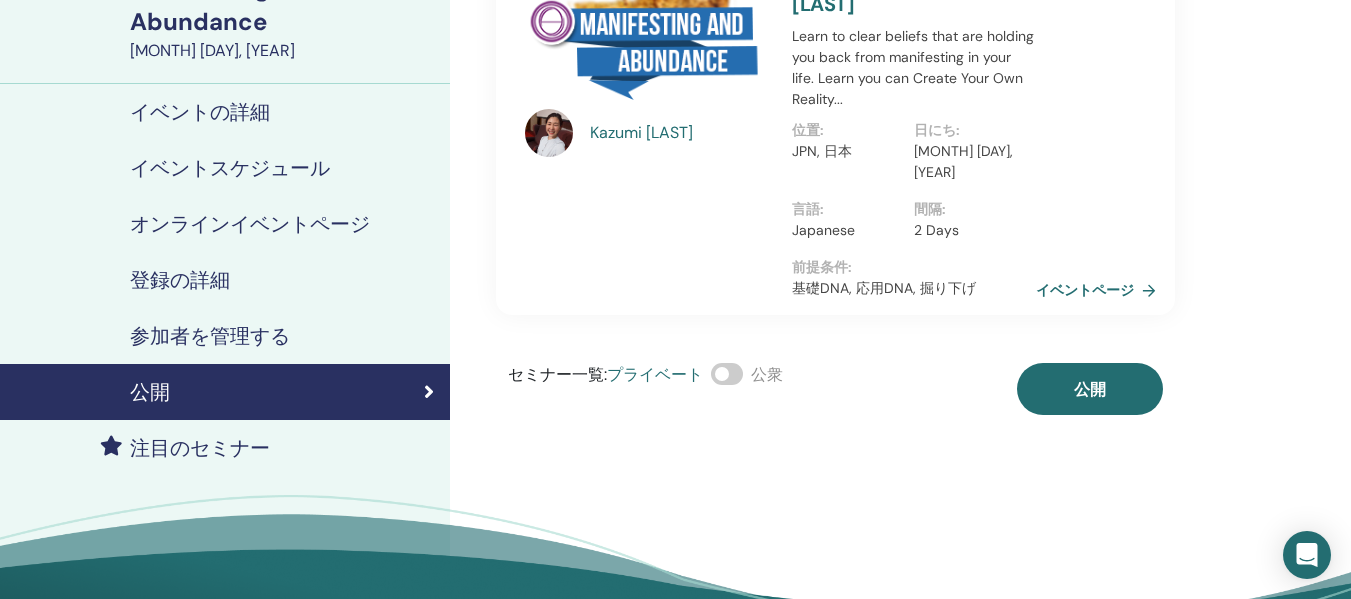 scroll, scrollTop: 200, scrollLeft: 0, axis: vertical 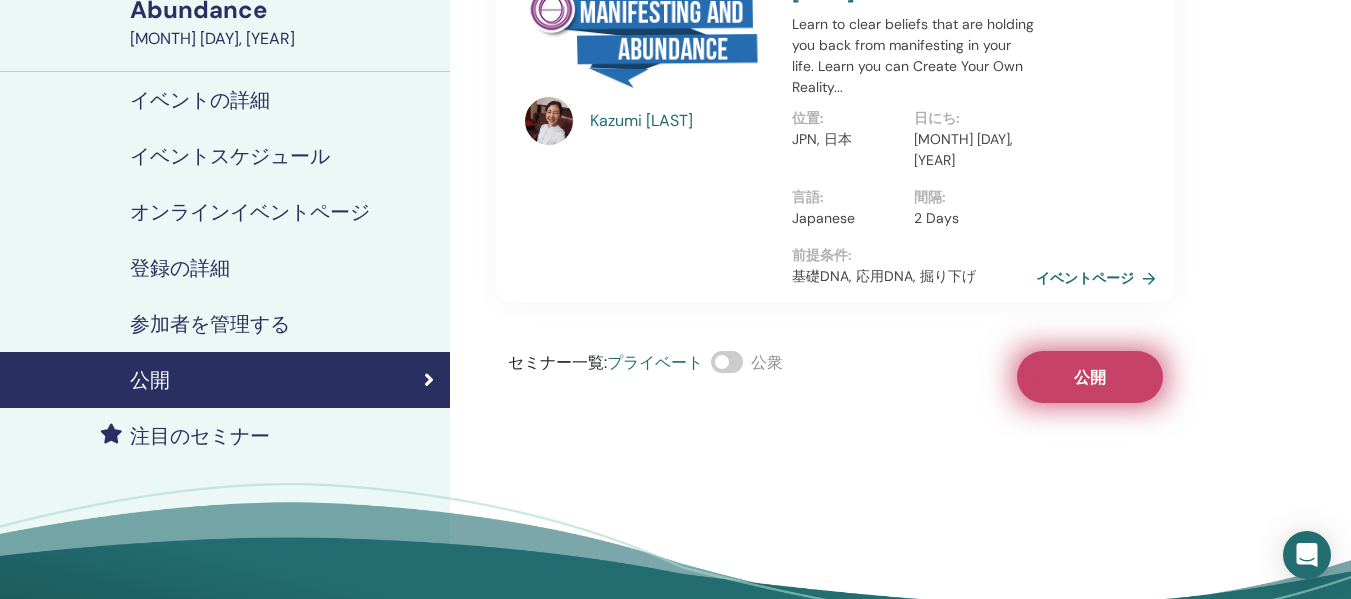 click on "公開" at bounding box center [1090, 377] 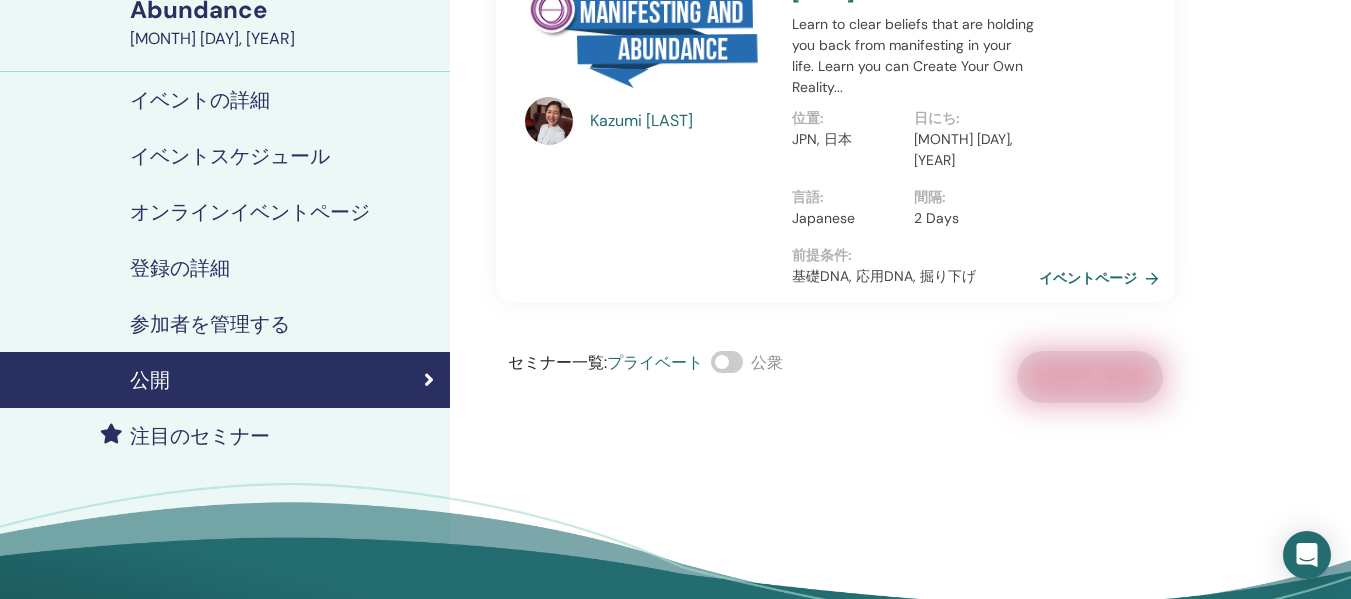 click on "イベントページ" at bounding box center (1103, 278) 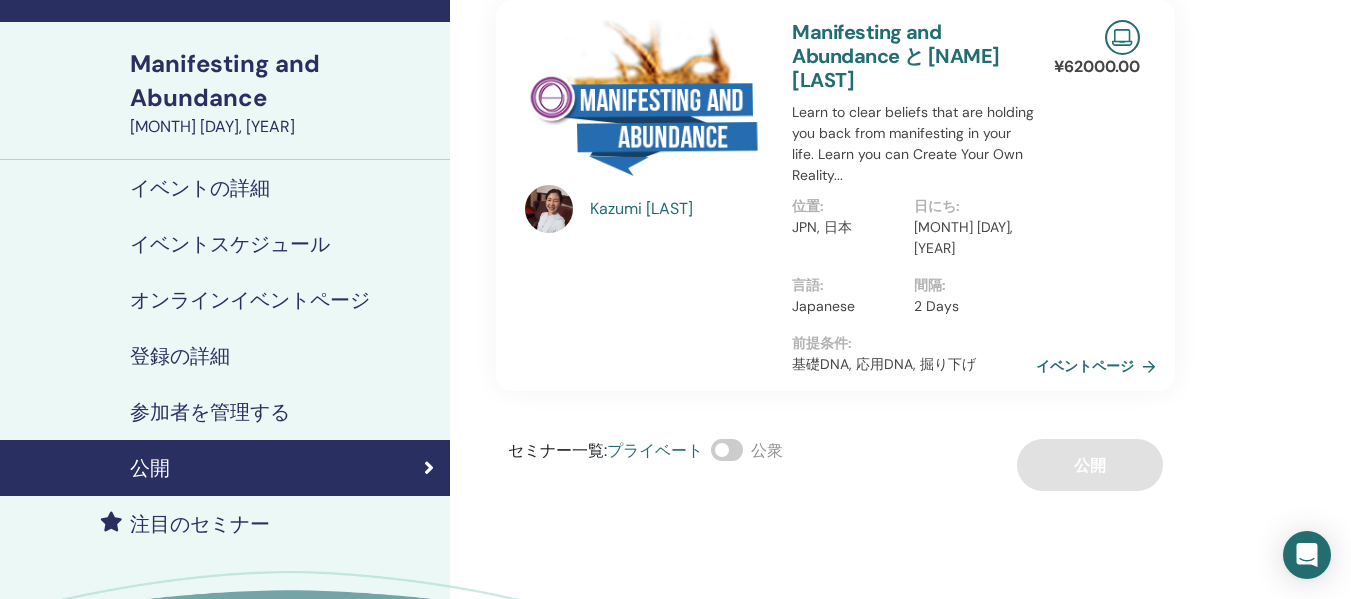 scroll, scrollTop: 0, scrollLeft: 0, axis: both 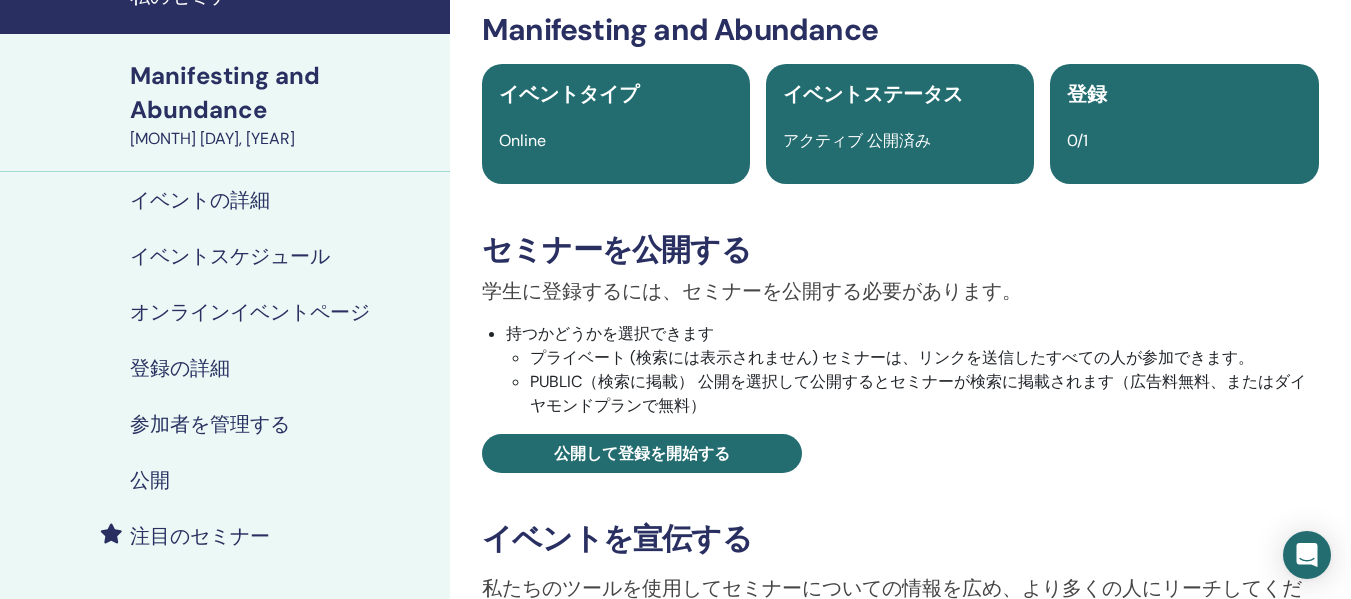 click on "イベントスケジュール" at bounding box center (230, 256) 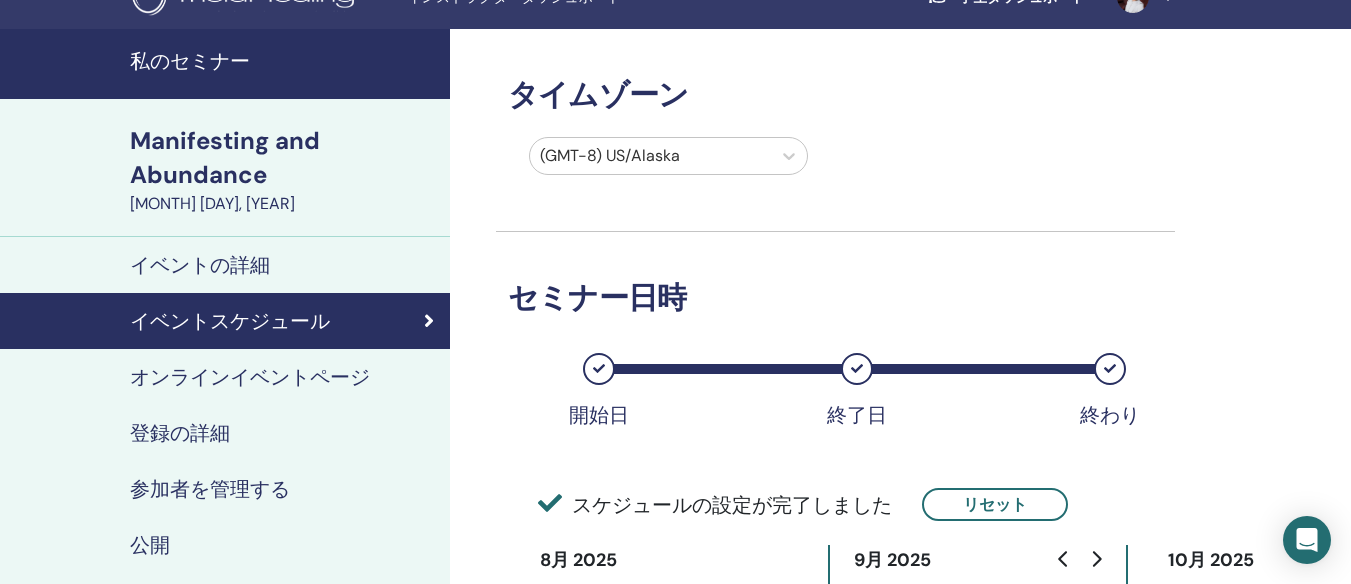 scroll, scrollTop: 0, scrollLeft: 0, axis: both 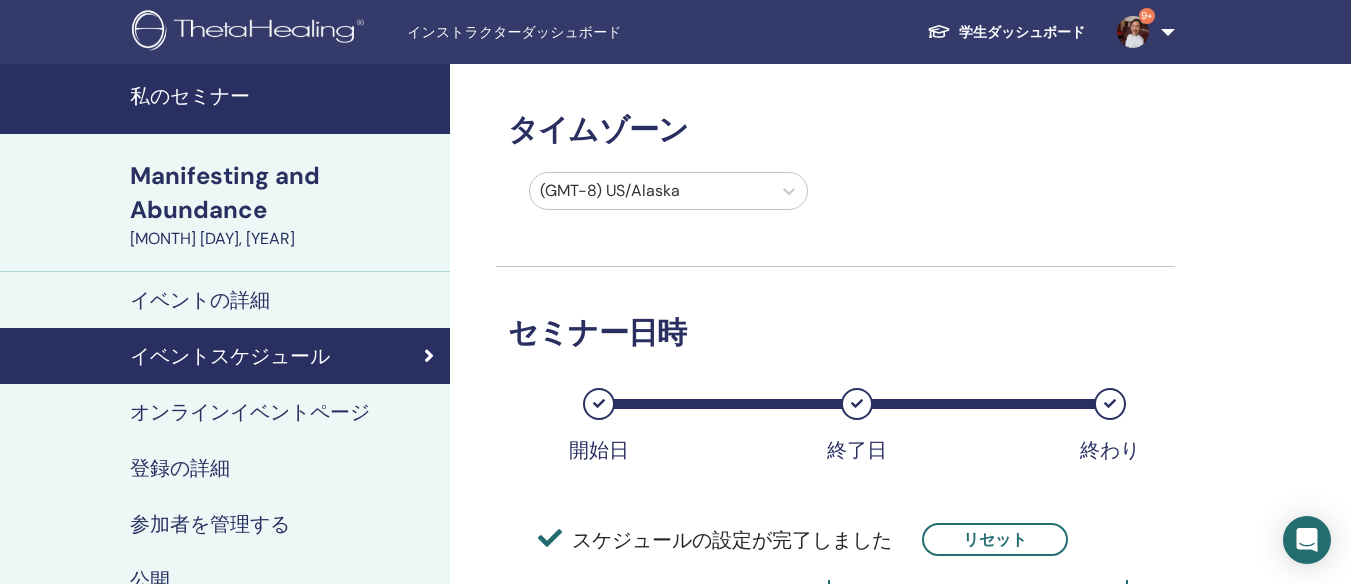 click on "インストラクターダッシュボード" at bounding box center (557, 32) 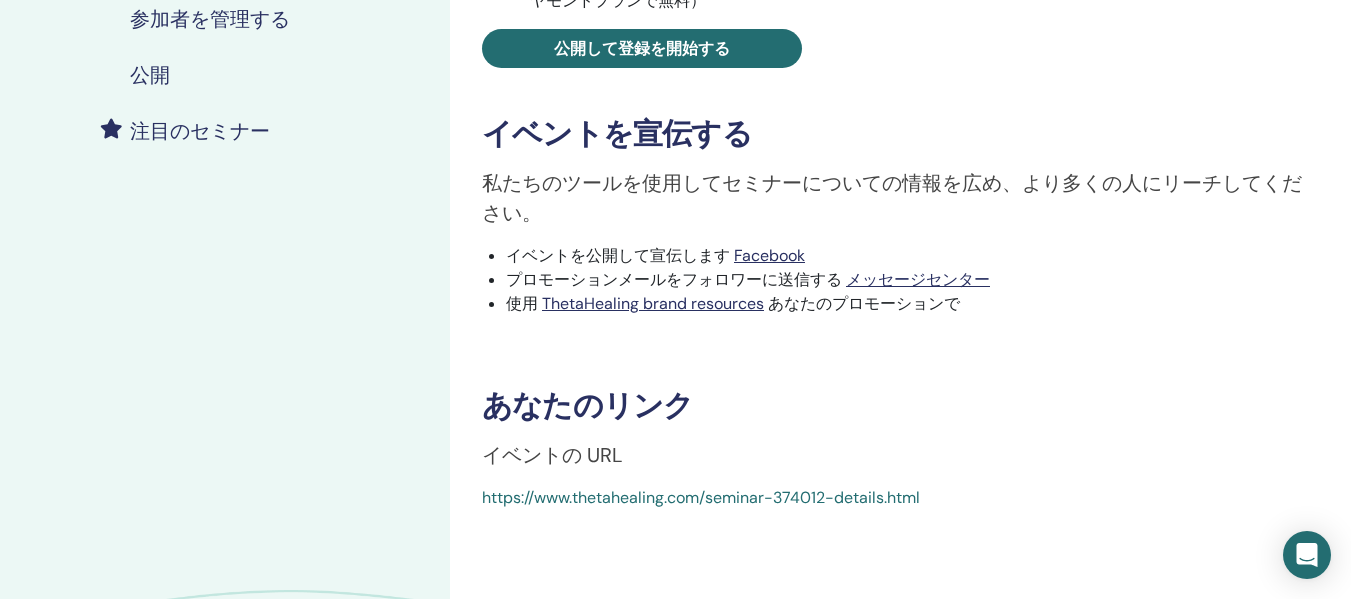 scroll, scrollTop: 100, scrollLeft: 0, axis: vertical 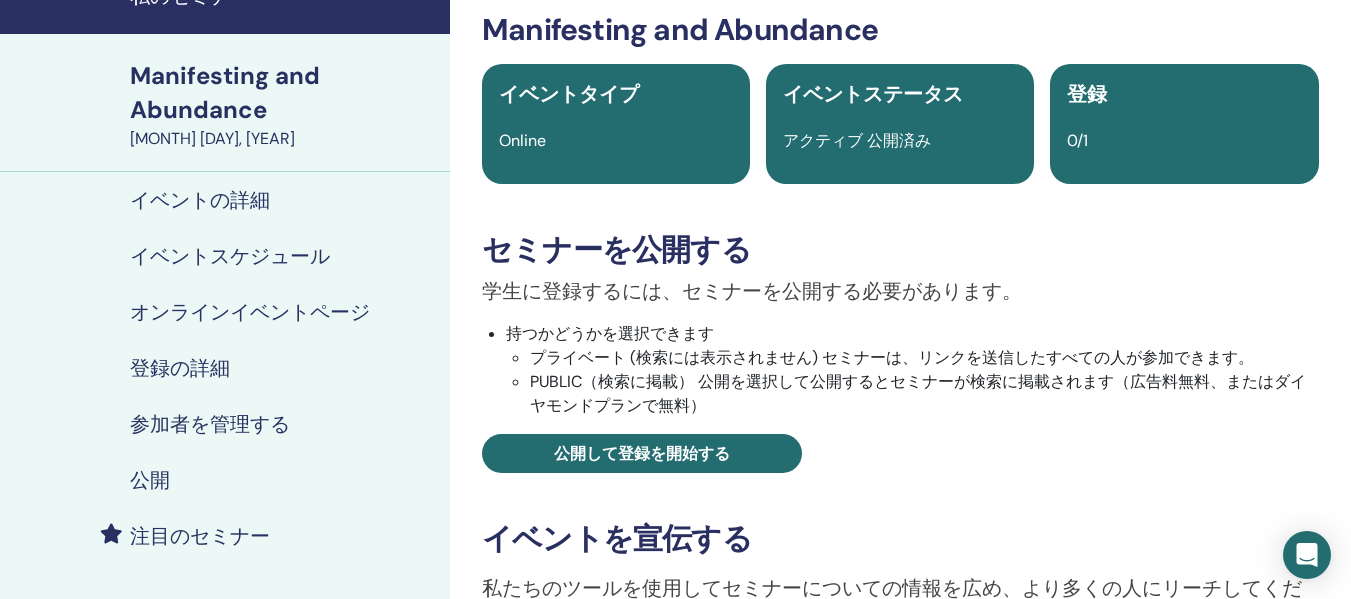 click on "イベントの詳細" at bounding box center [200, 200] 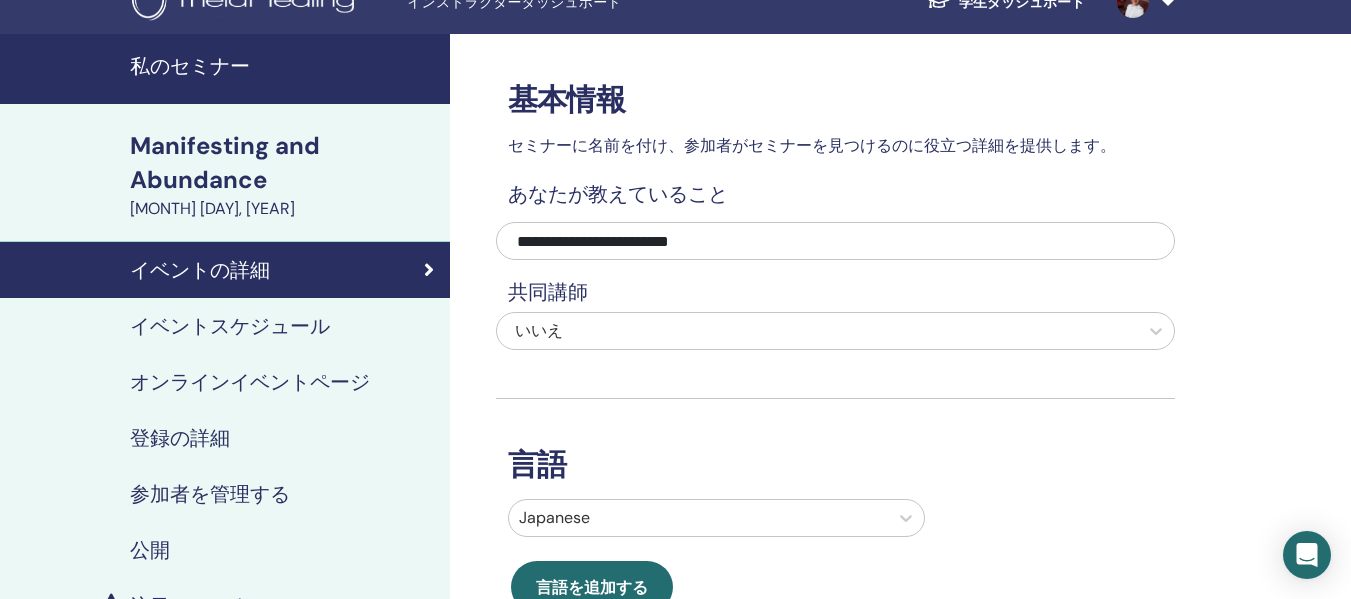 scroll, scrollTop: 0, scrollLeft: 0, axis: both 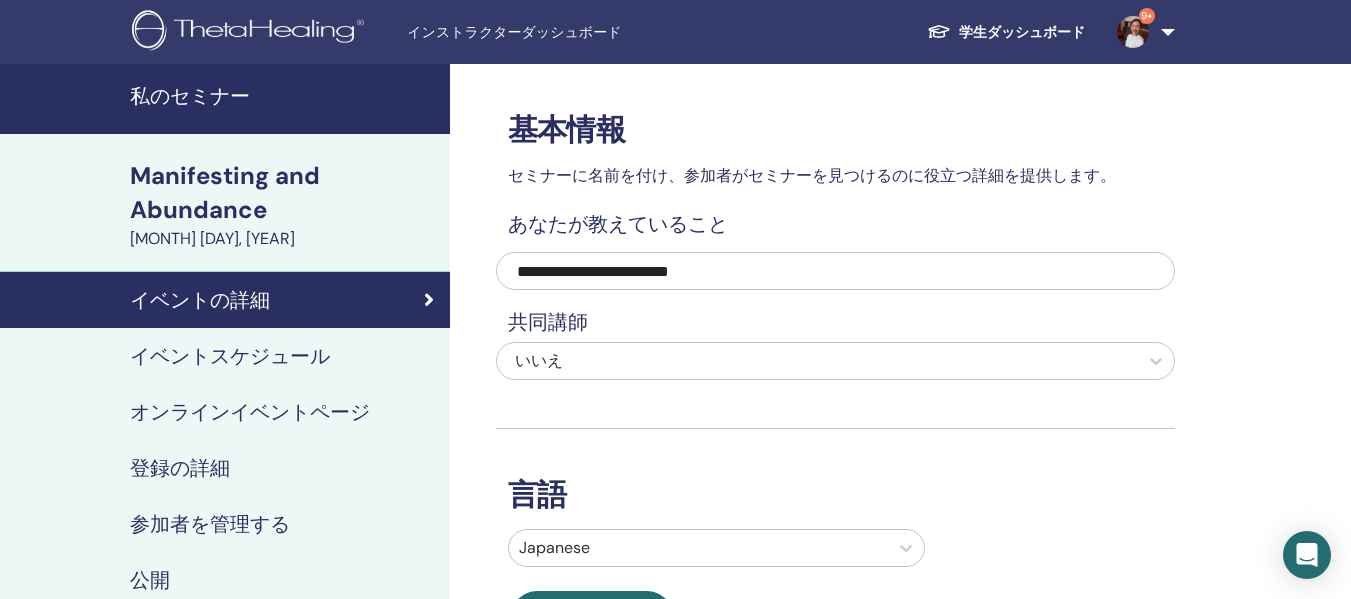 click on "学生ダッシュボード" at bounding box center [1006, 32] 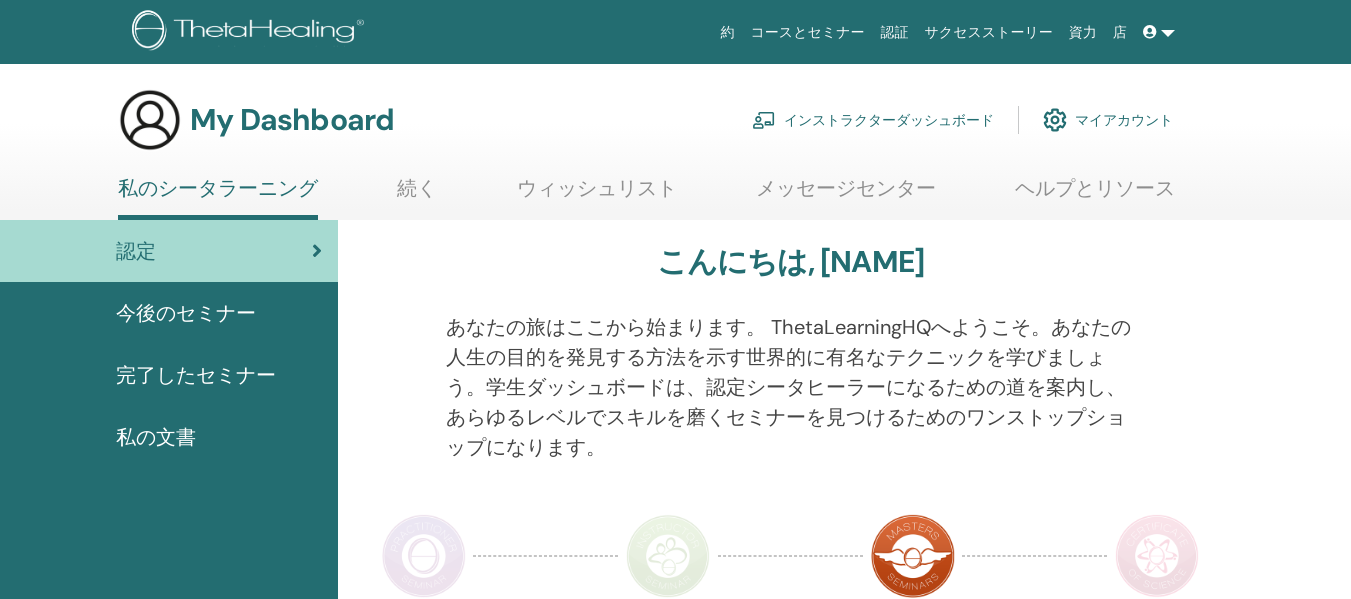scroll, scrollTop: 0, scrollLeft: 0, axis: both 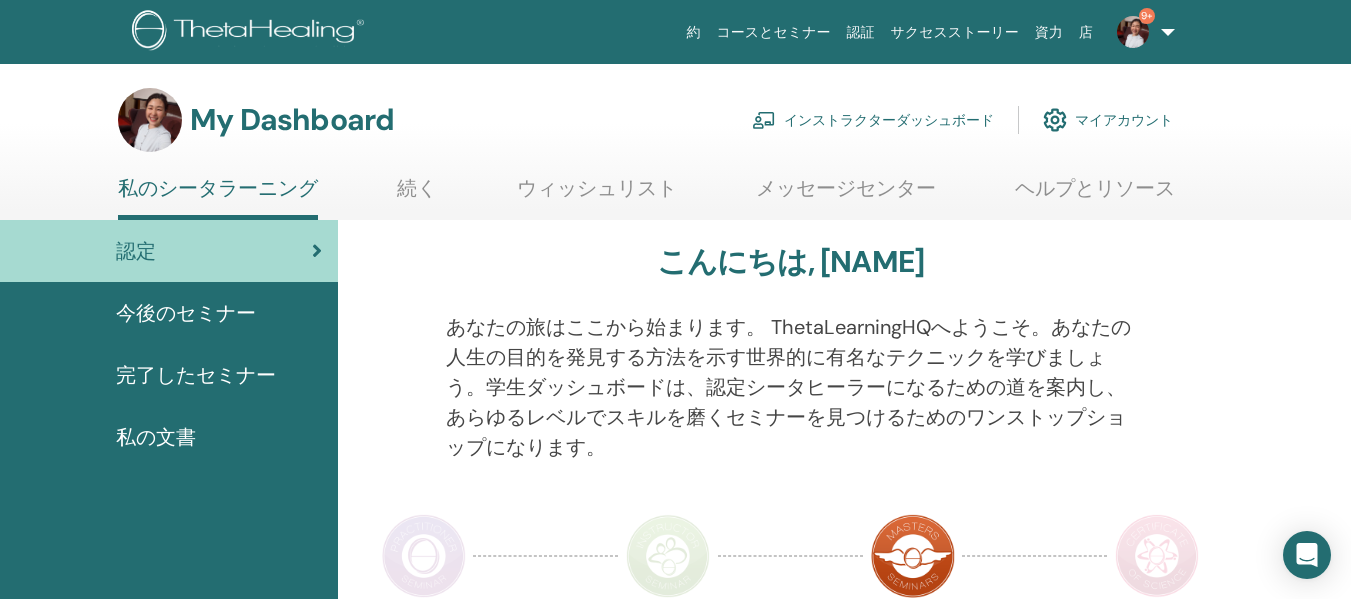 click on "インストラクターダッシュボード" at bounding box center (873, 120) 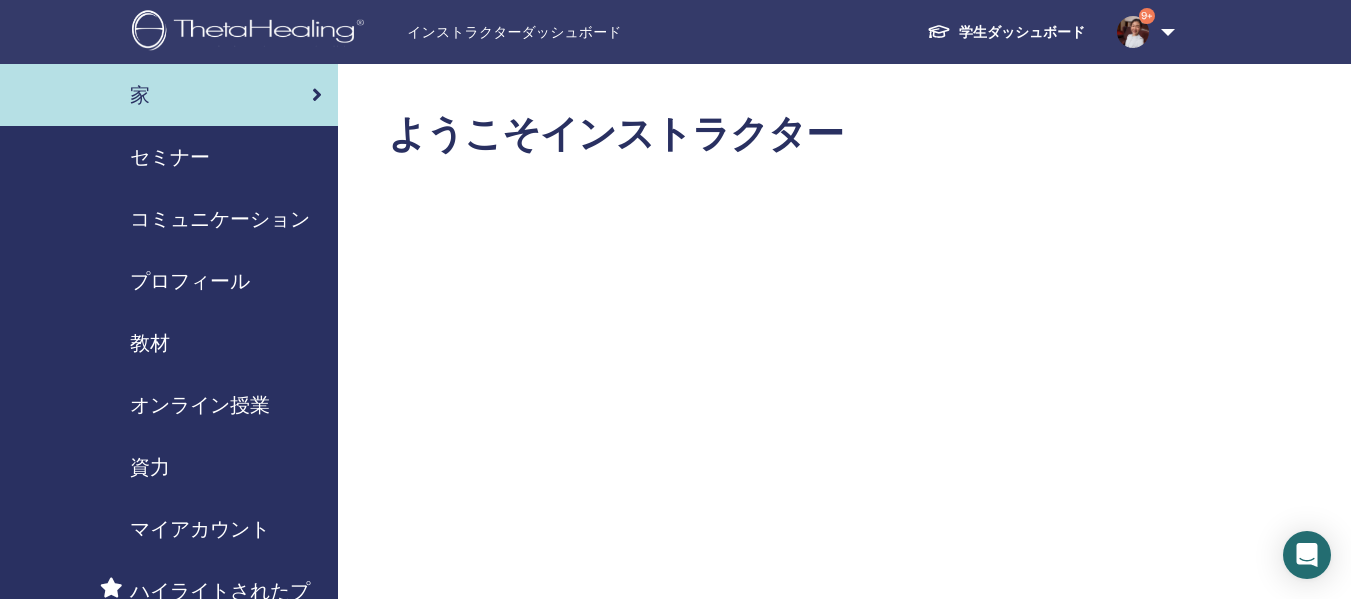 scroll, scrollTop: 200, scrollLeft: 0, axis: vertical 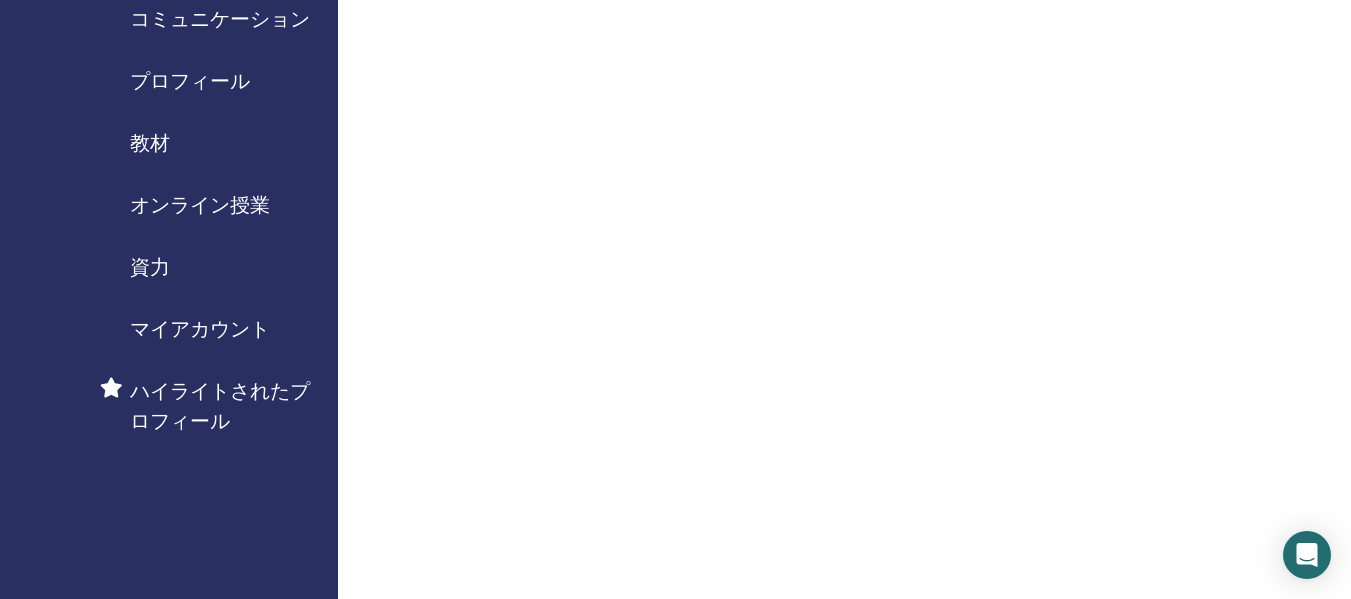 click on "資力" at bounding box center (150, 267) 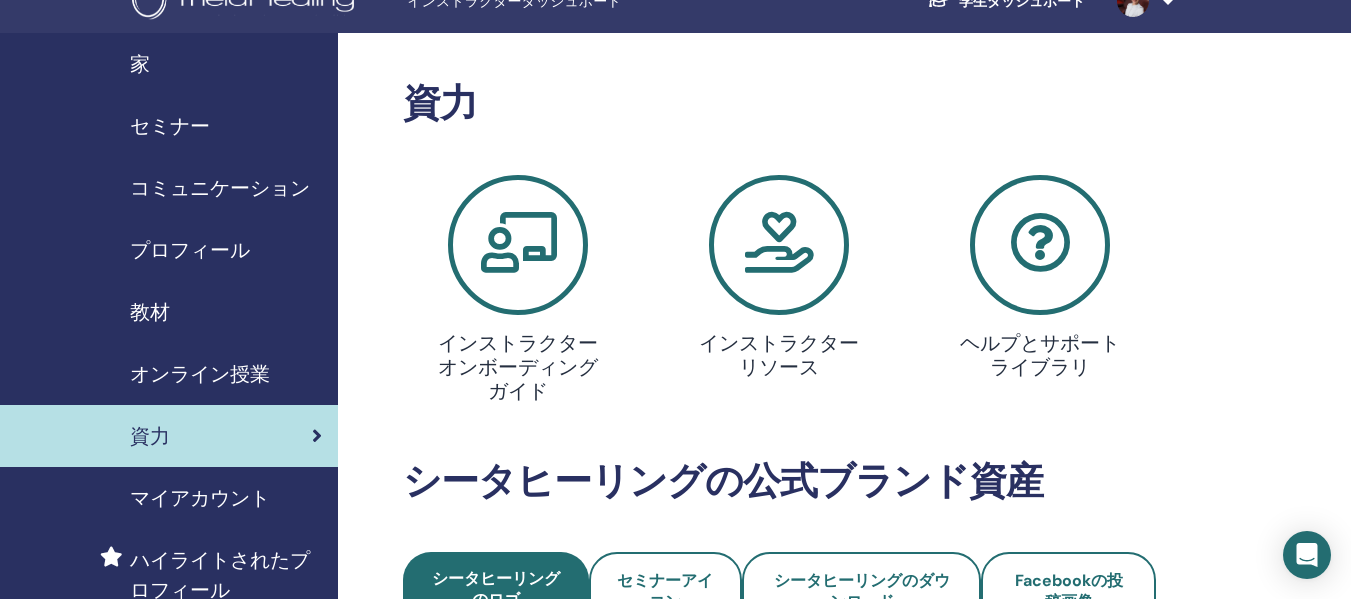 scroll, scrollTop: 0, scrollLeft: 0, axis: both 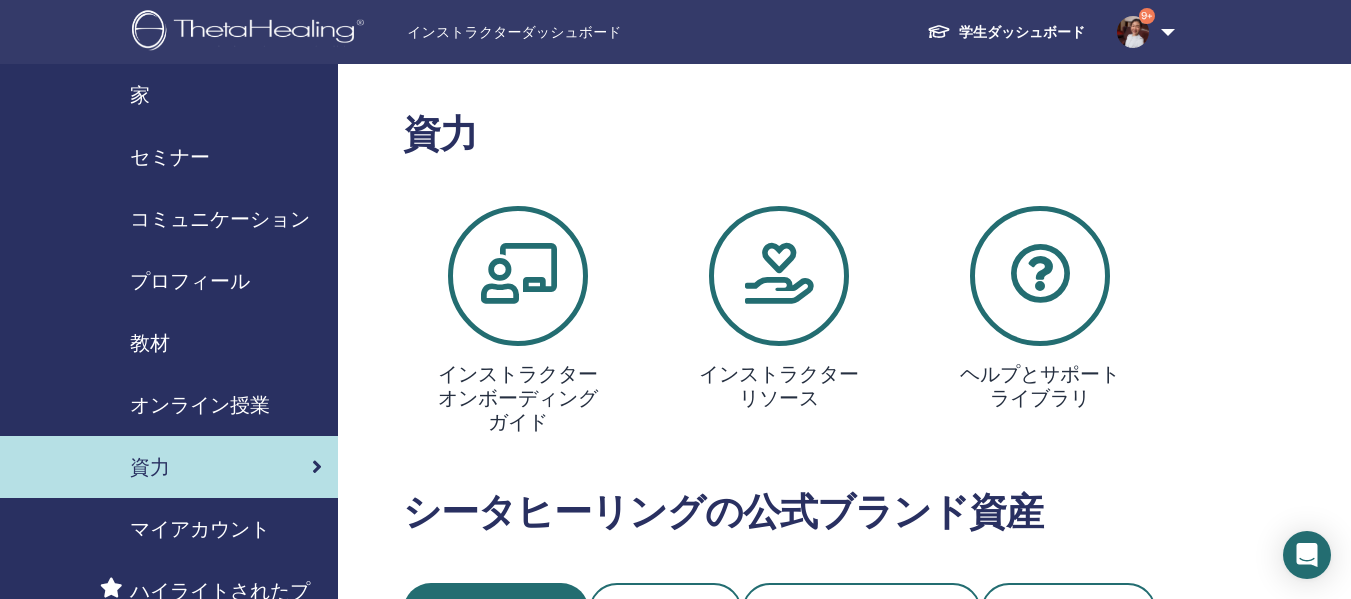 click on "セミナー" at bounding box center (170, 157) 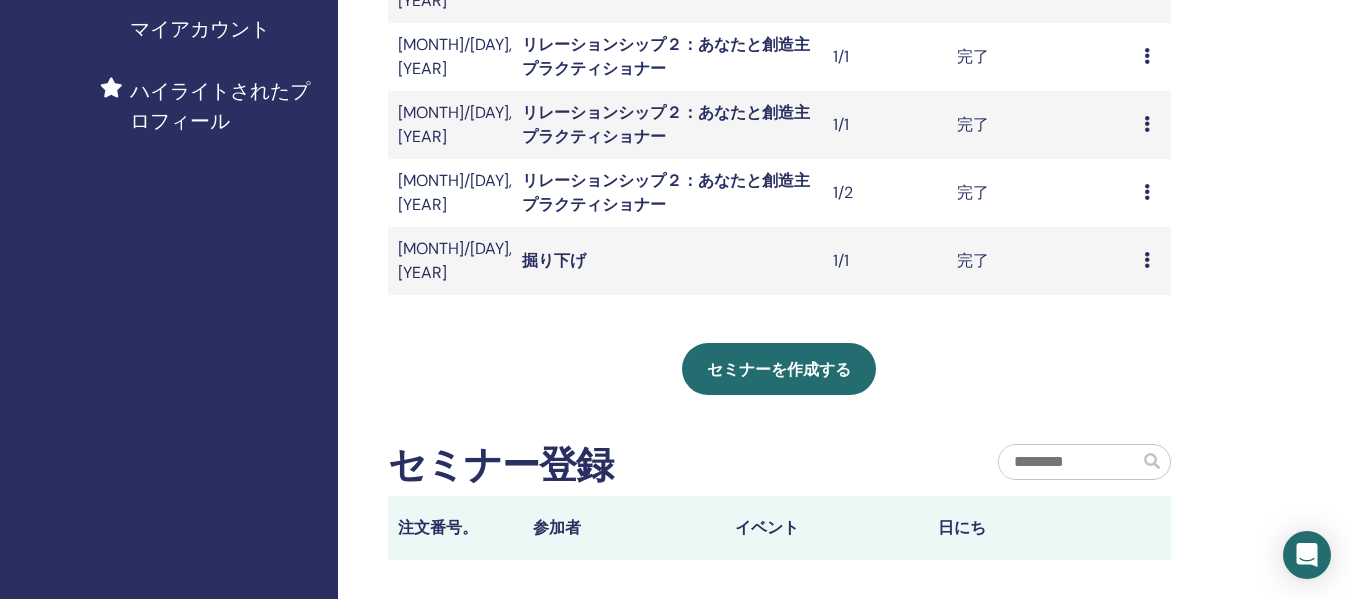 scroll, scrollTop: 100, scrollLeft: 0, axis: vertical 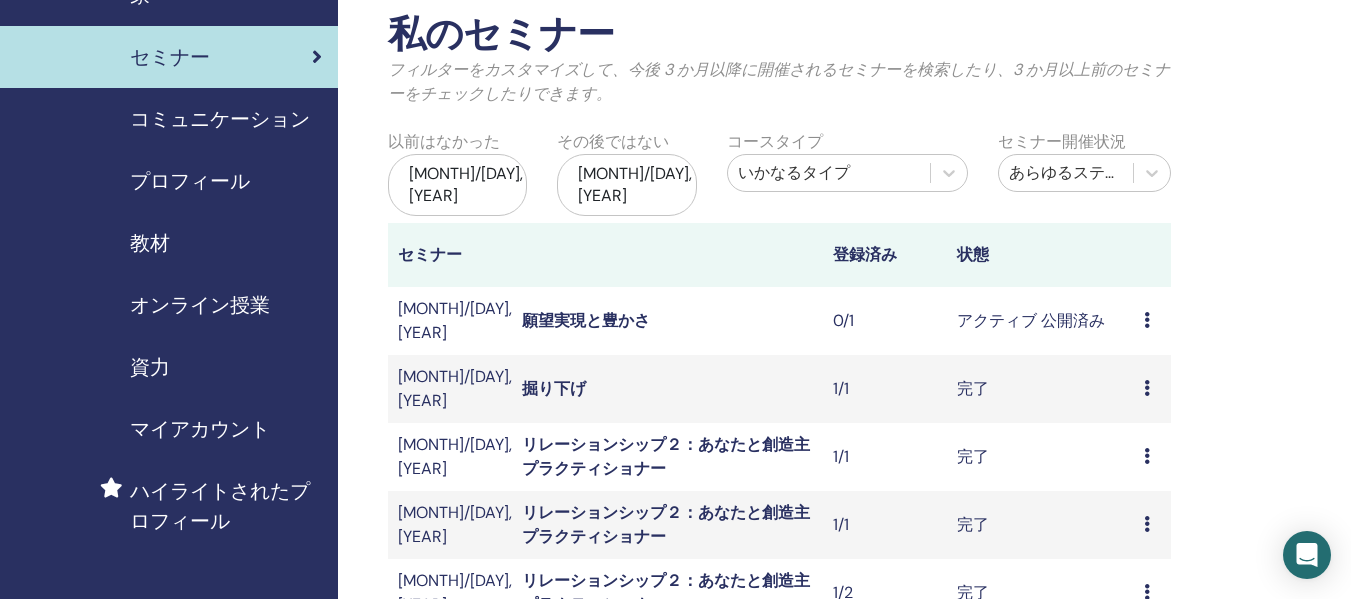 click on "オンライン授業" at bounding box center [200, 305] 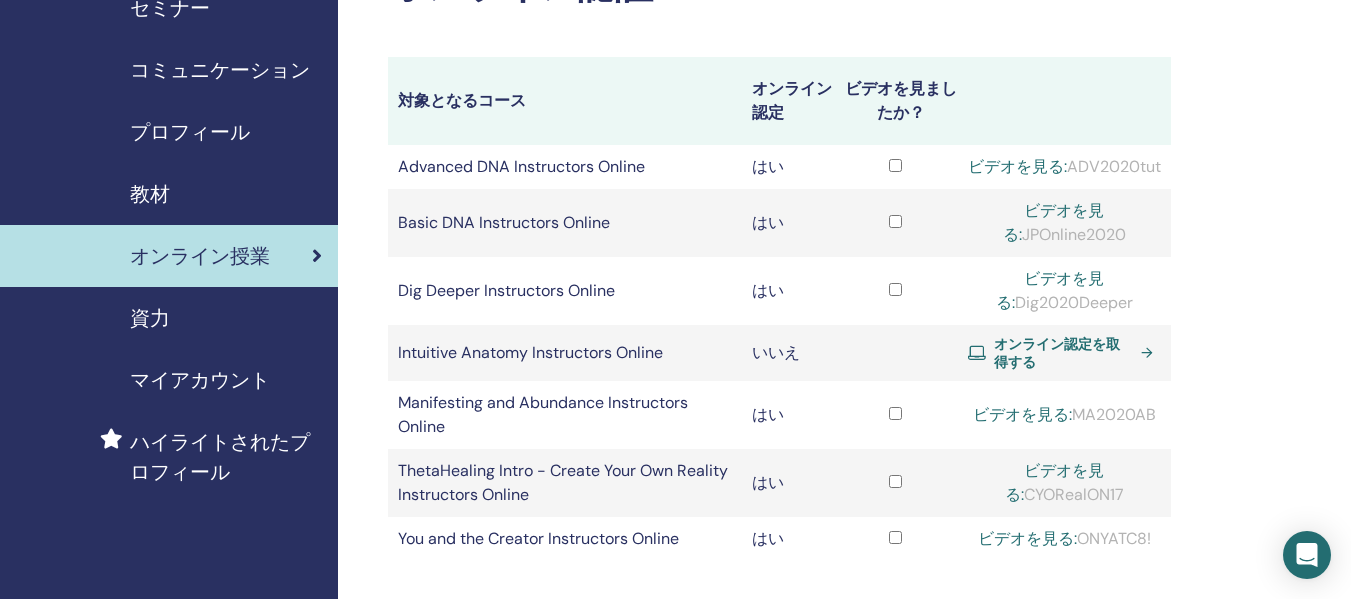 scroll, scrollTop: 300, scrollLeft: 0, axis: vertical 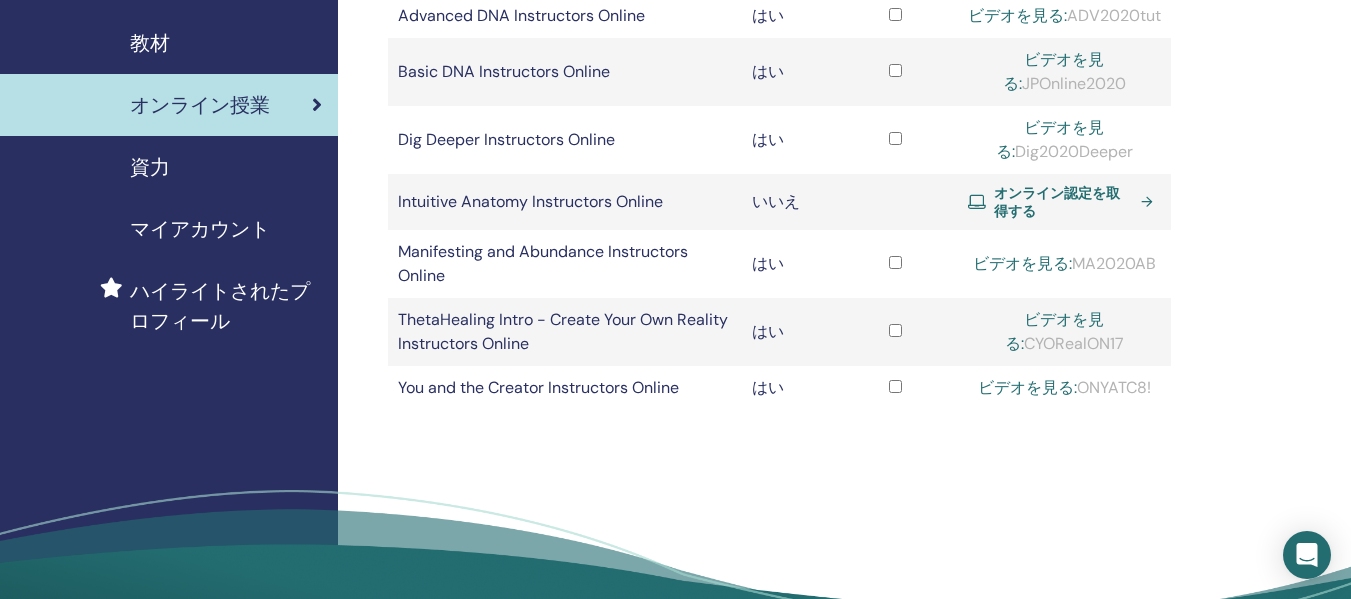 click on "資力" at bounding box center (150, 167) 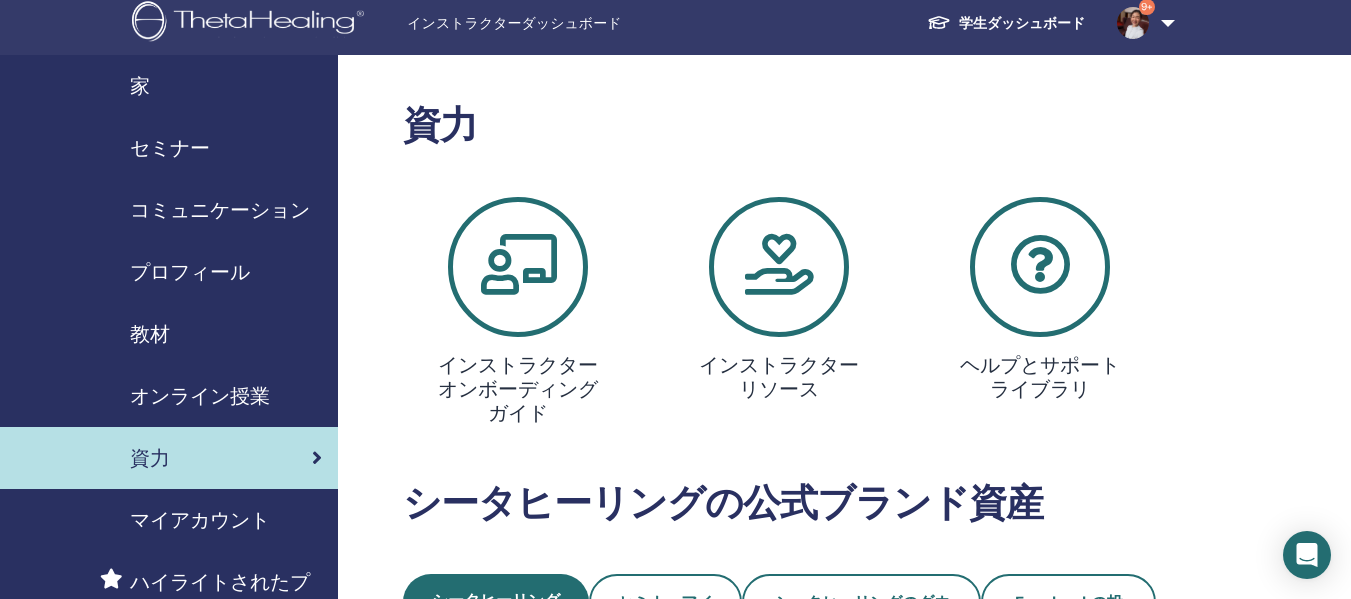 scroll, scrollTop: 0, scrollLeft: 0, axis: both 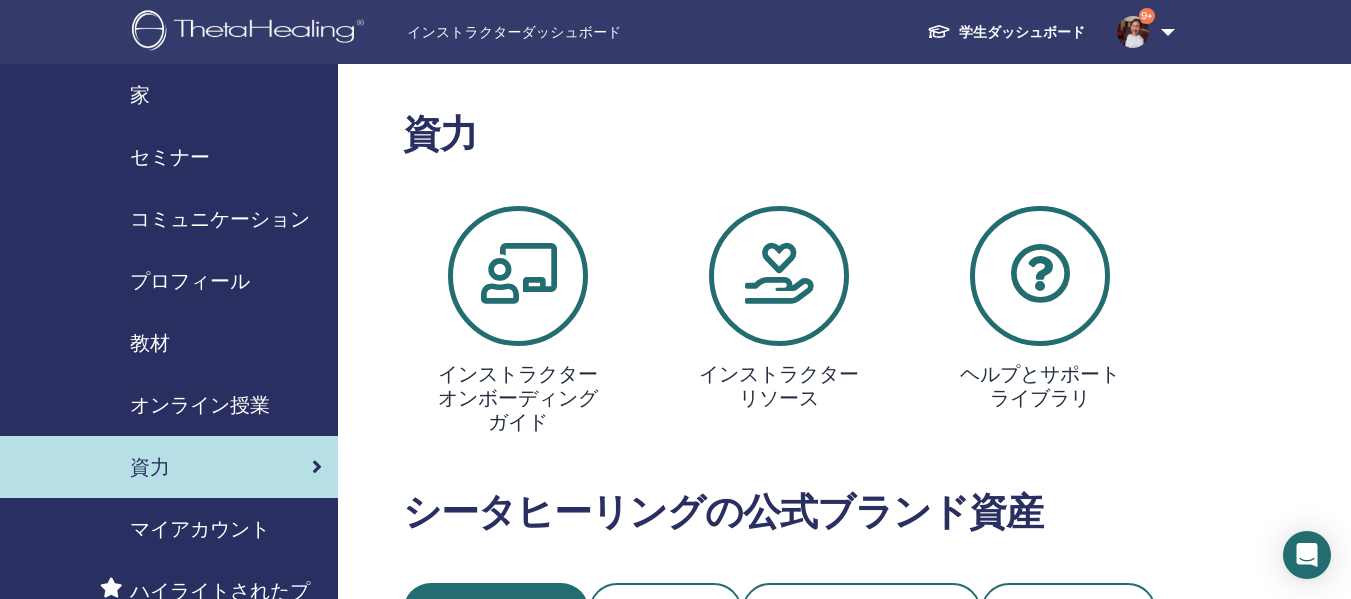 click on "教材" at bounding box center (169, 343) 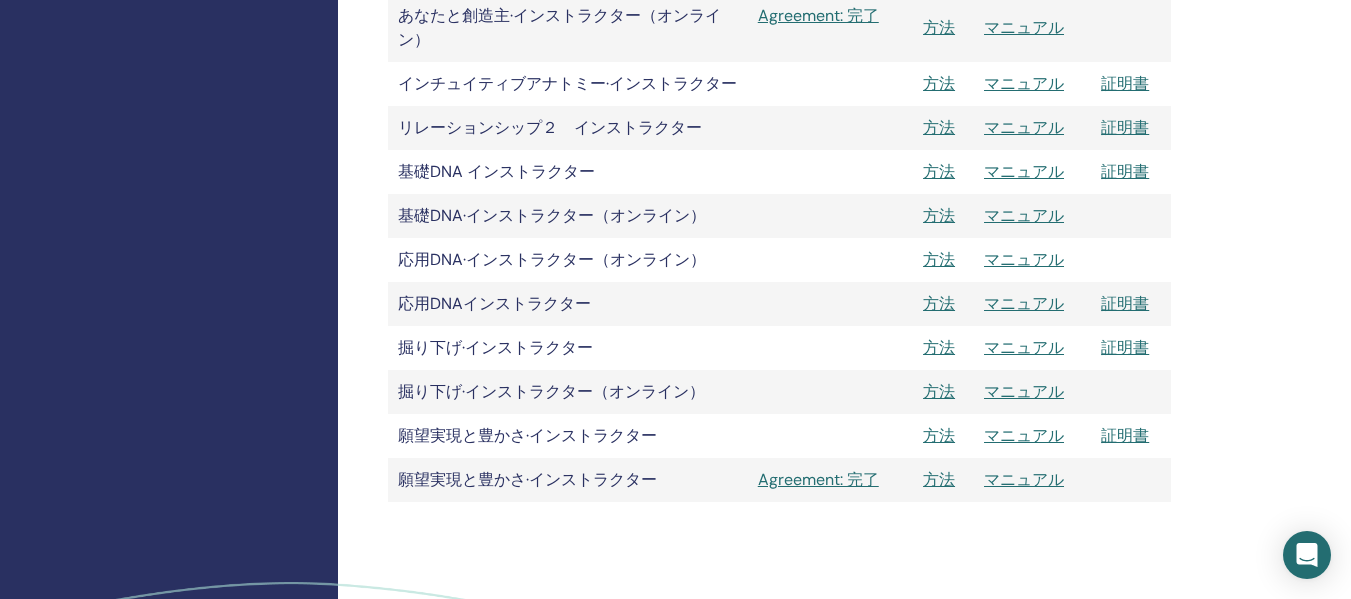 scroll, scrollTop: 1400, scrollLeft: 0, axis: vertical 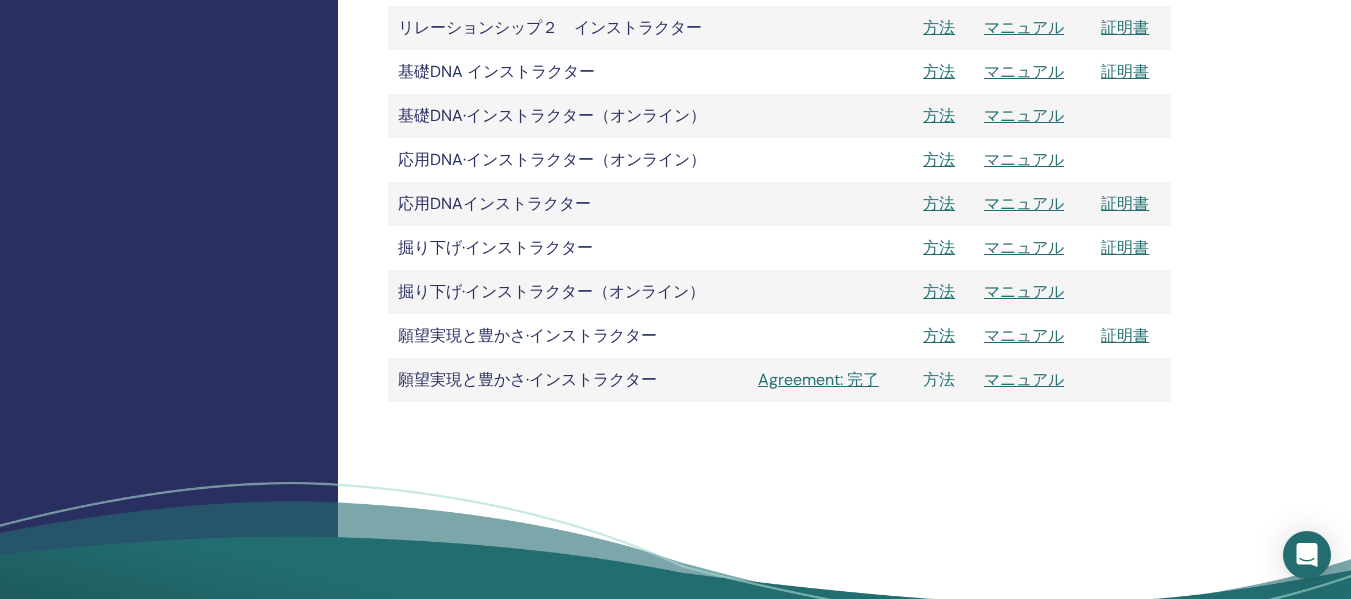 click on "方法" at bounding box center [939, 379] 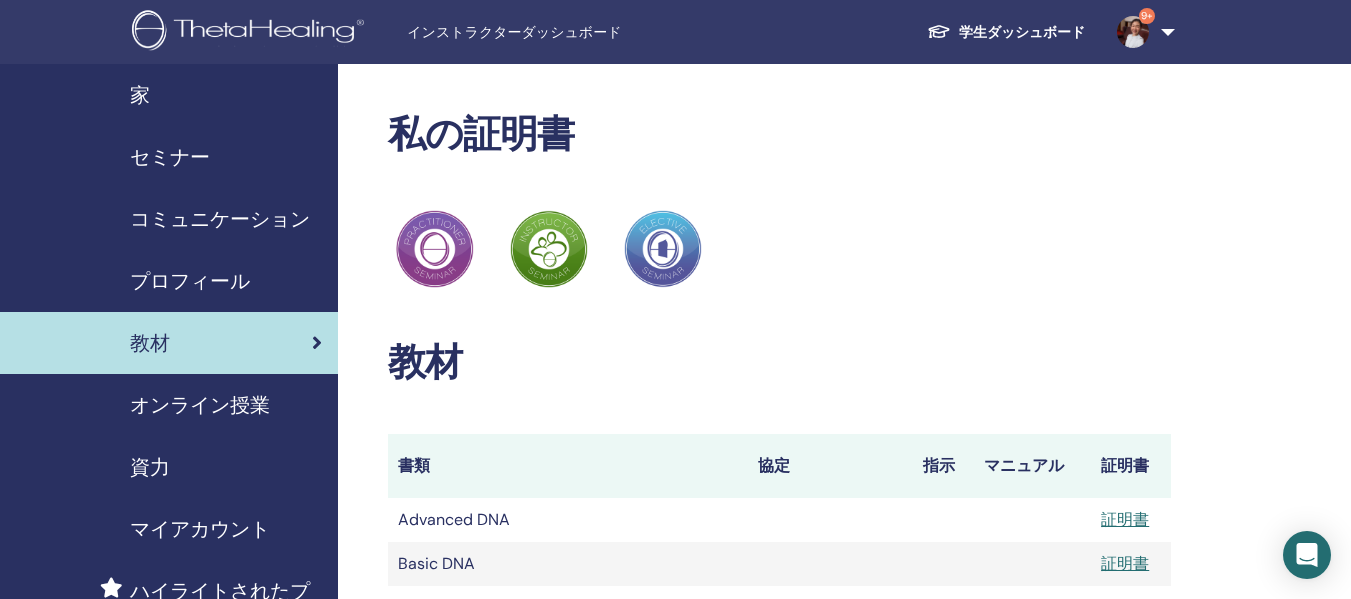 scroll, scrollTop: 1400, scrollLeft: 0, axis: vertical 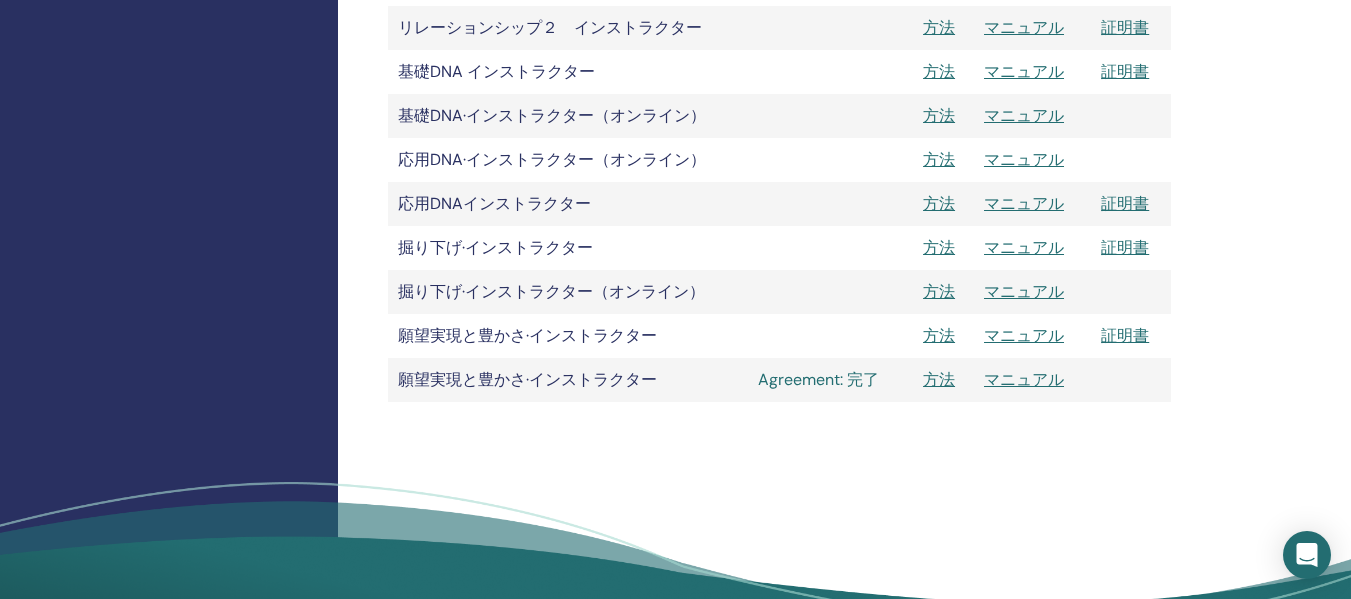 click on "Agreement: 完了" at bounding box center (830, 380) 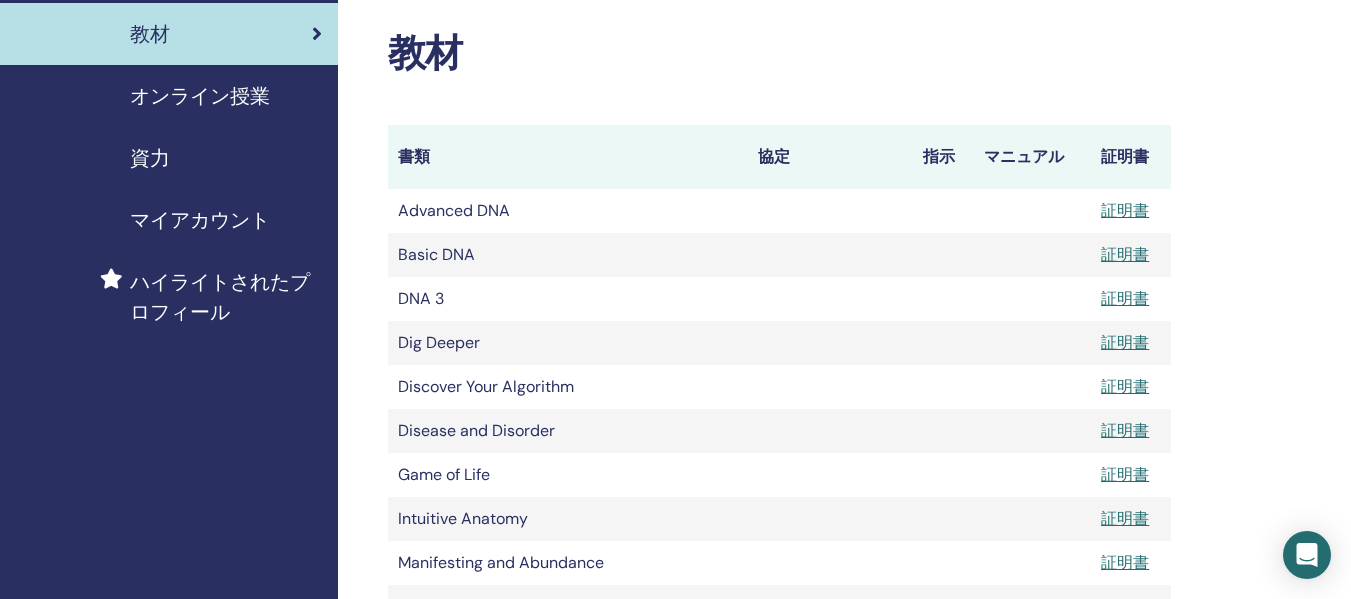 scroll, scrollTop: 300, scrollLeft: 0, axis: vertical 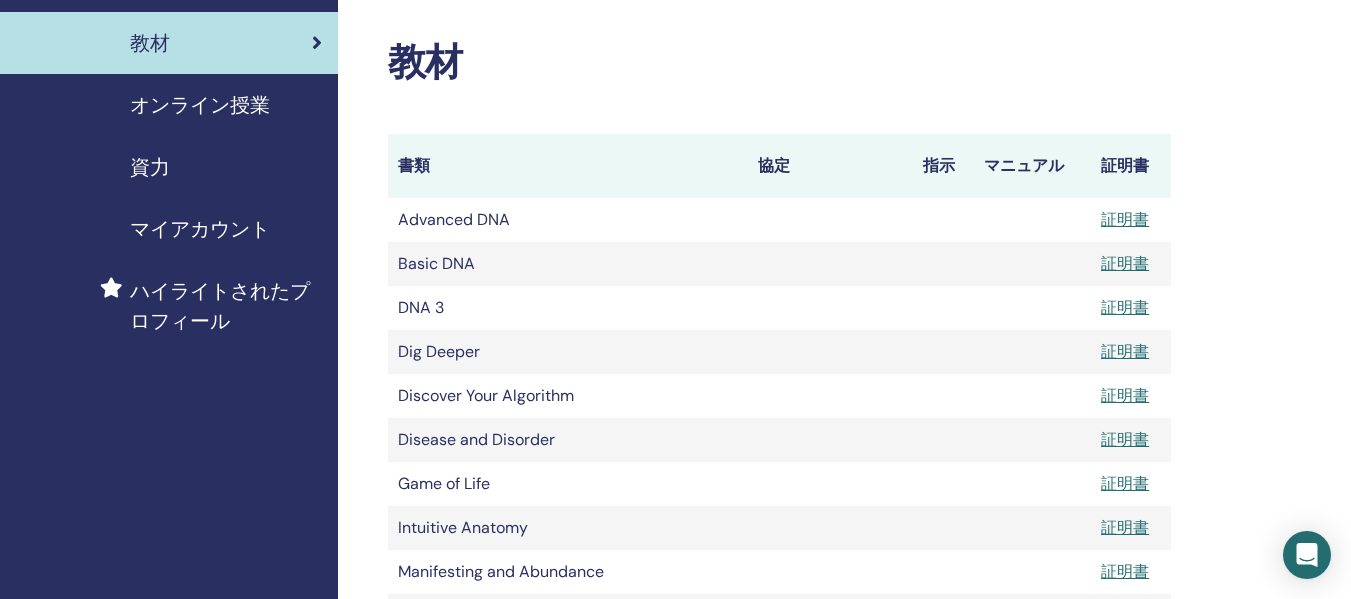 click on "オンライン授業" at bounding box center (200, 105) 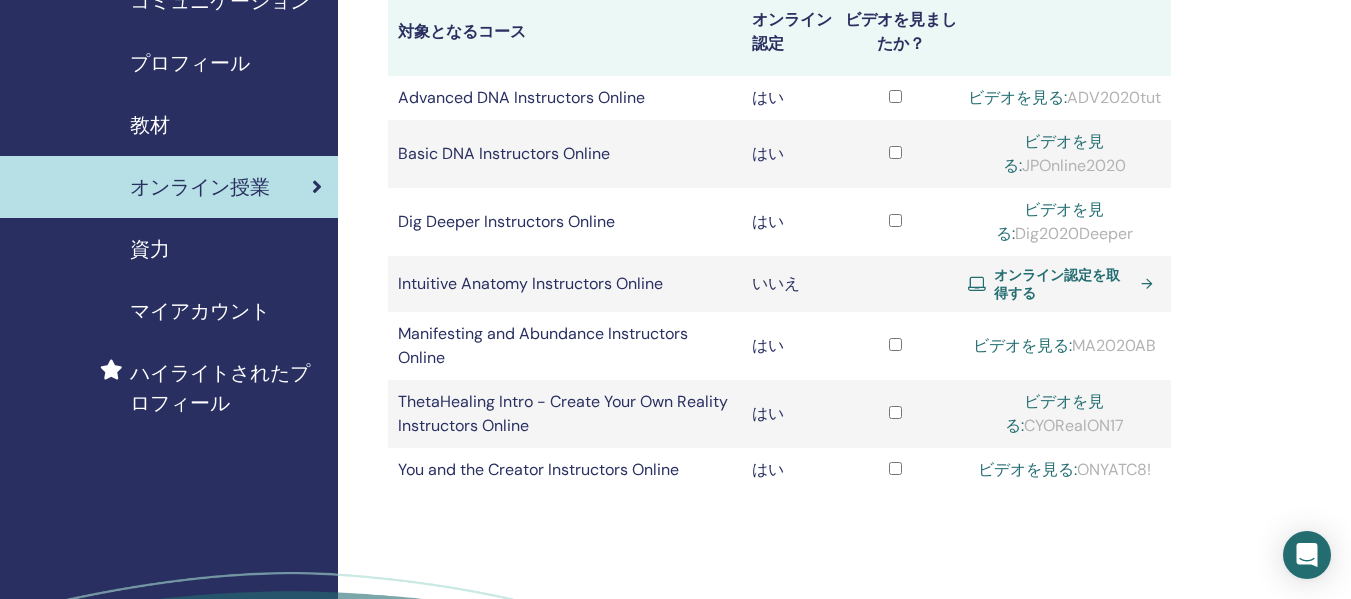 scroll, scrollTop: 300, scrollLeft: 0, axis: vertical 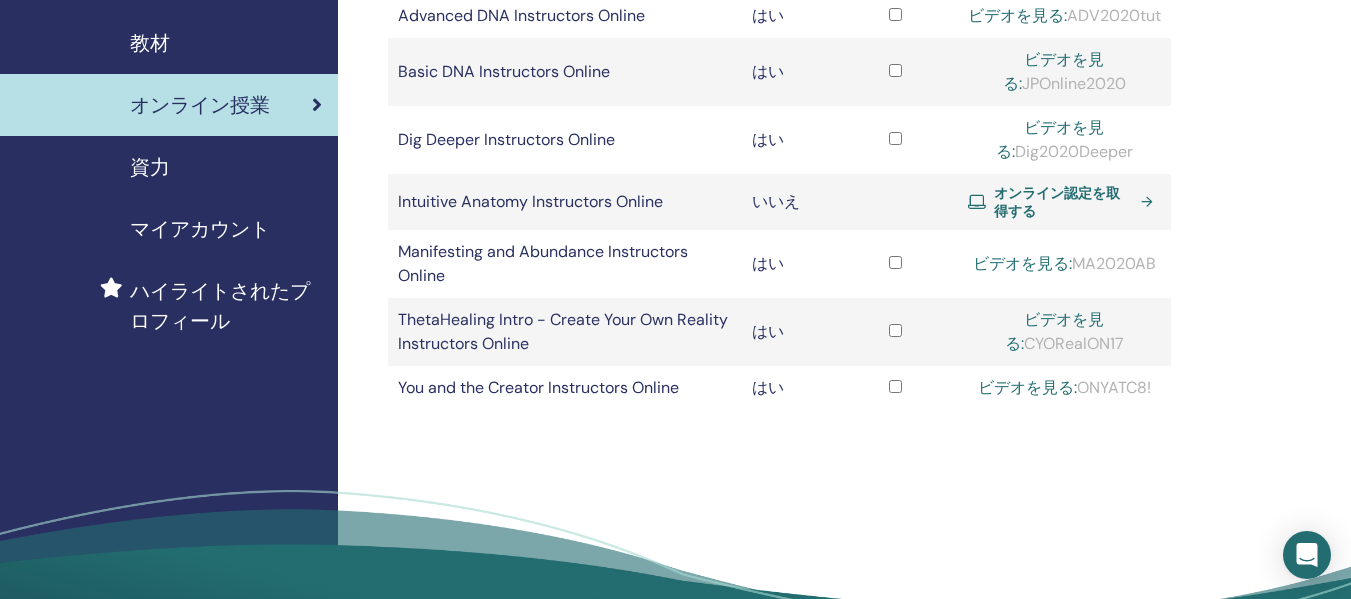 click on "資力" at bounding box center [169, 167] 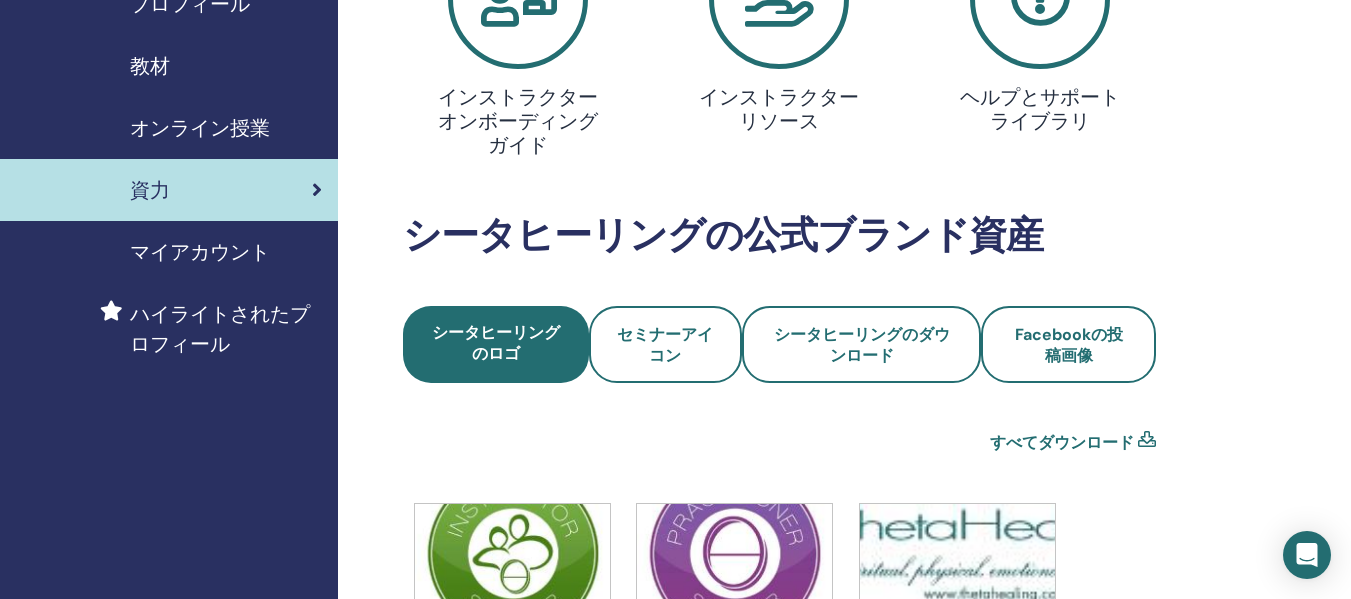 scroll, scrollTop: 300, scrollLeft: 0, axis: vertical 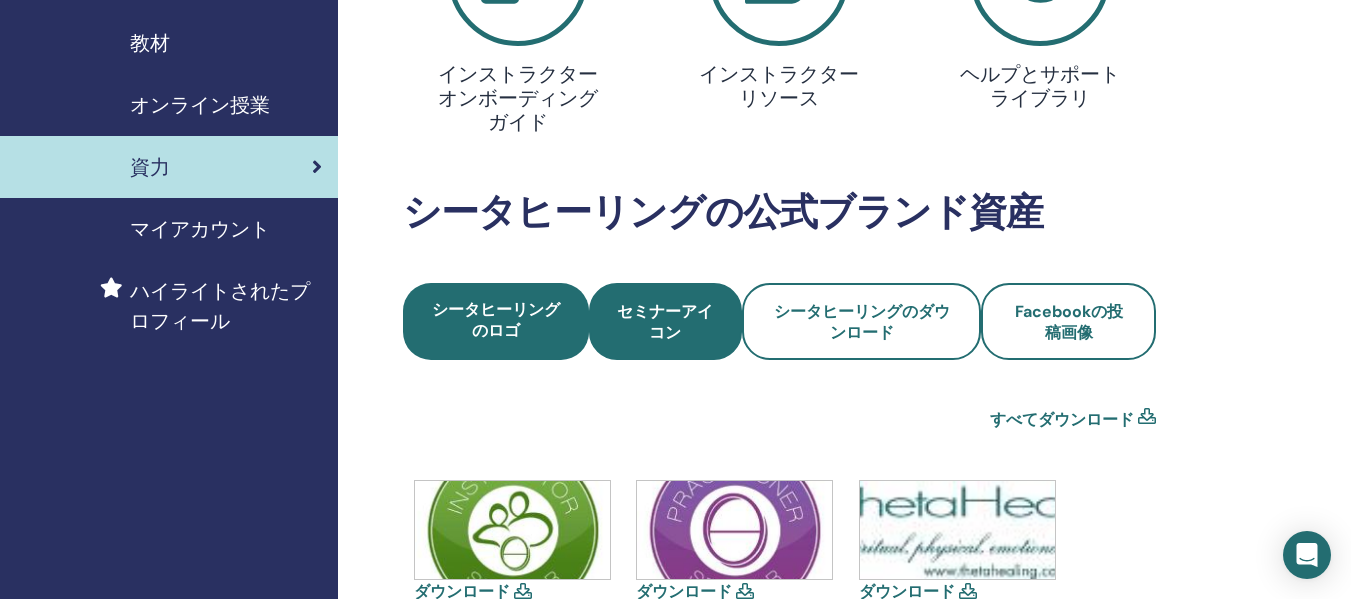 click on "セミナーアイコン" at bounding box center (665, 322) 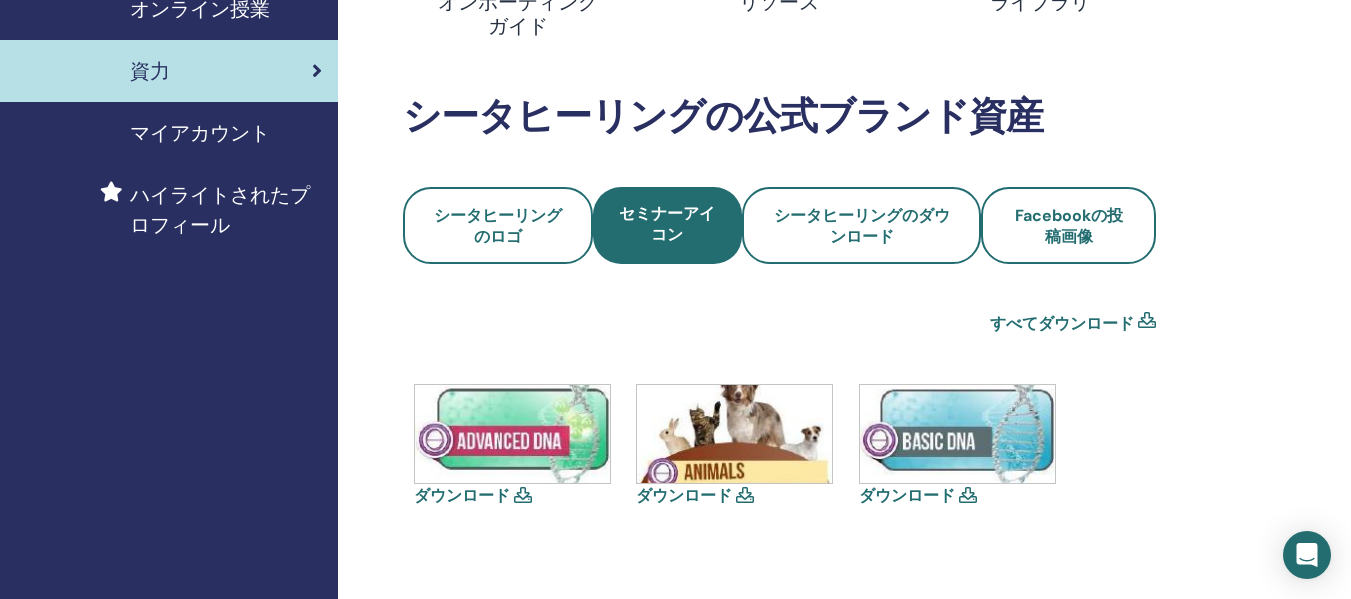 scroll, scrollTop: 400, scrollLeft: 0, axis: vertical 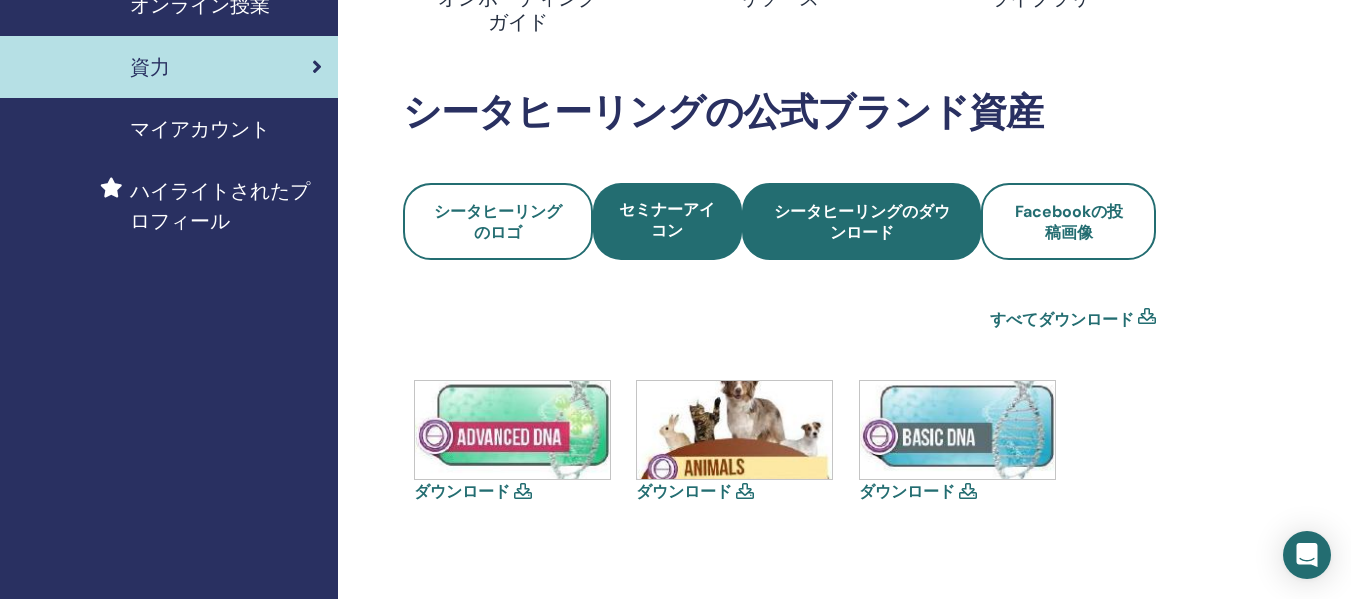 click on "シータヒーリングのダウンロード" at bounding box center [862, 222] 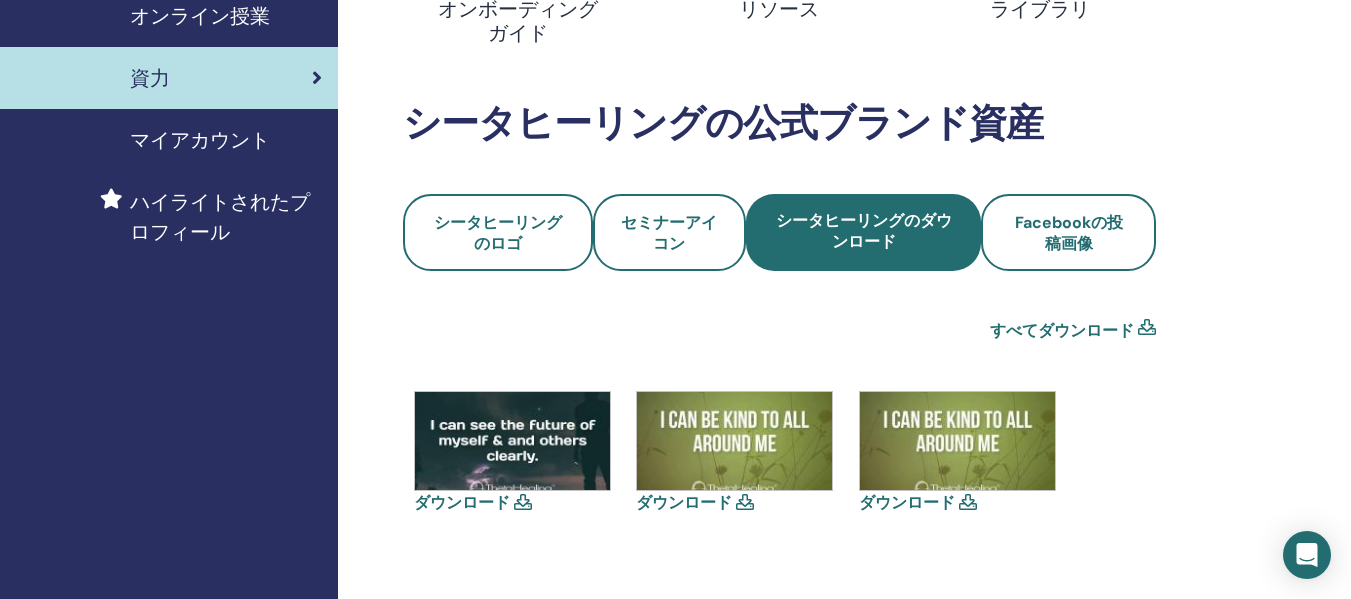 scroll, scrollTop: 500, scrollLeft: 0, axis: vertical 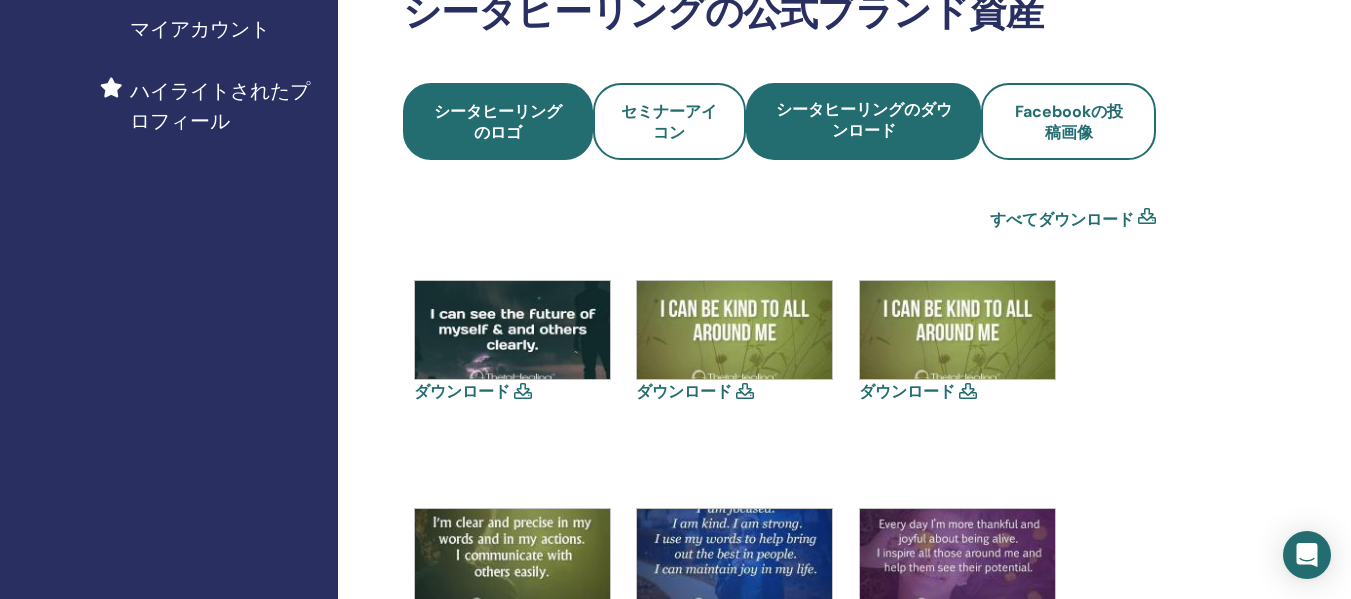 click on "シータヒーリングのロゴ" at bounding box center [498, 122] 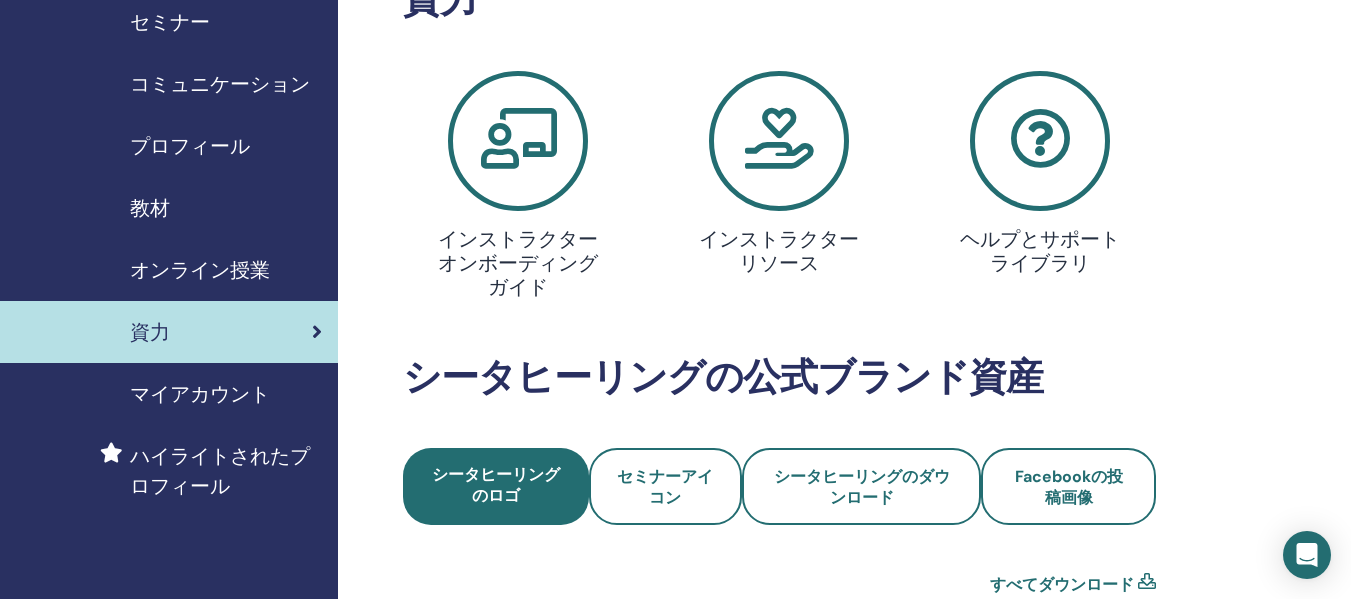 scroll, scrollTop: 100, scrollLeft: 0, axis: vertical 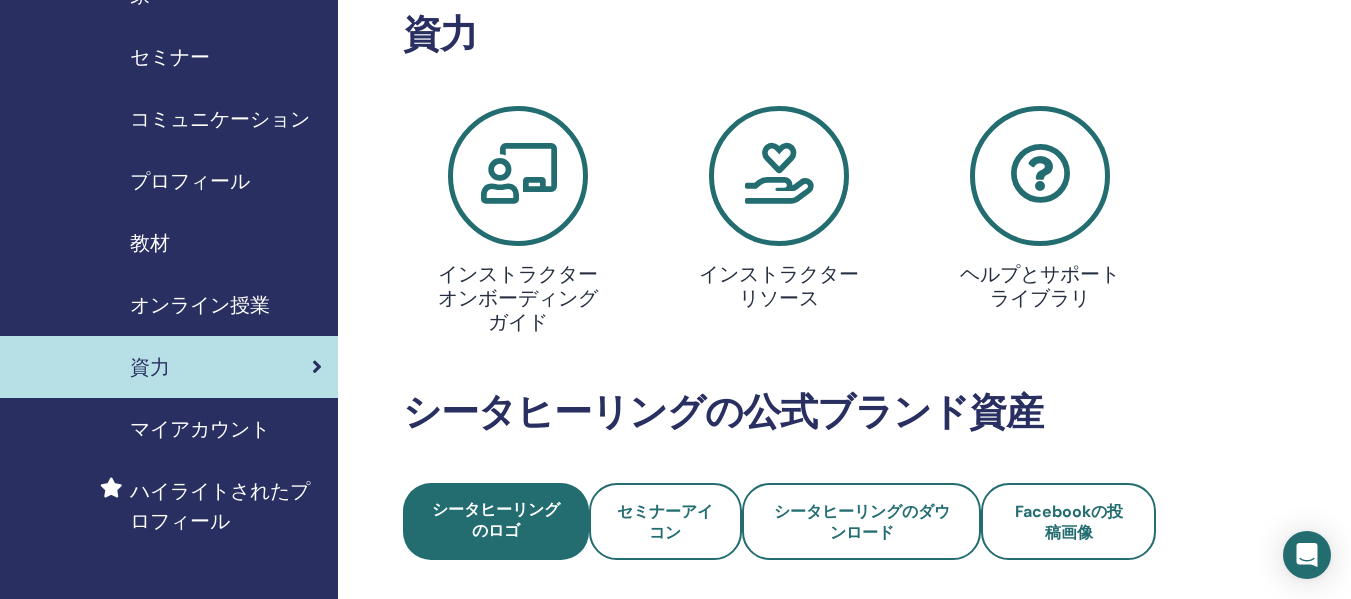 click on "教材" at bounding box center (150, 243) 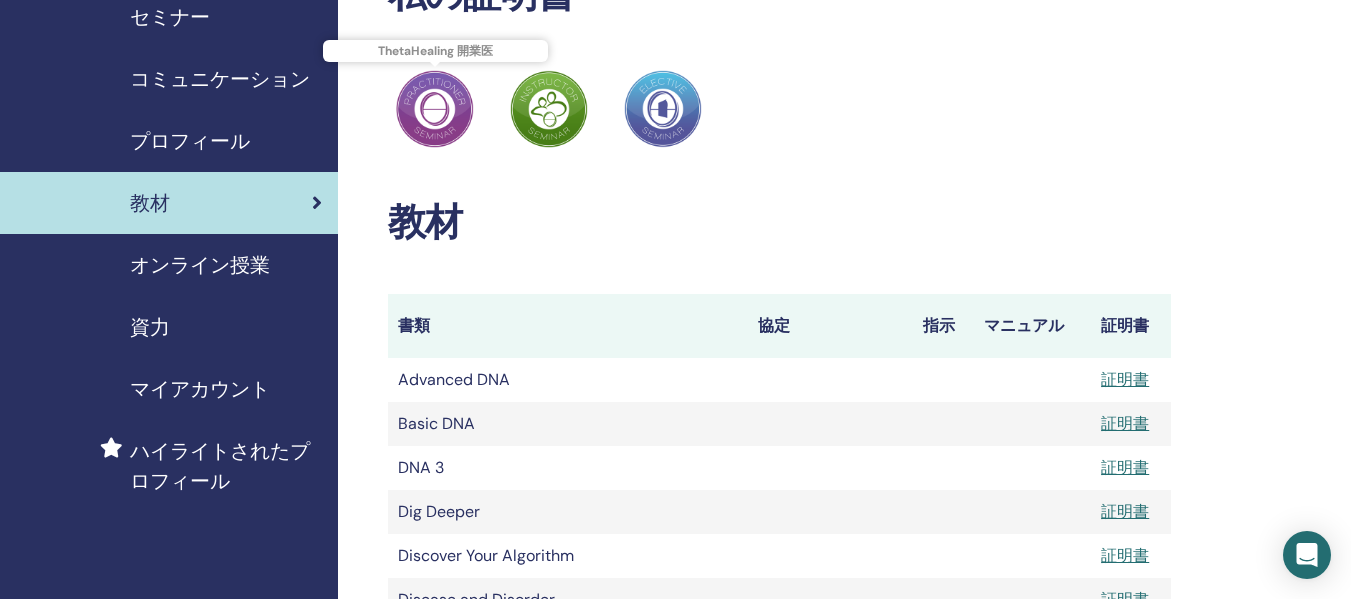 scroll, scrollTop: 0, scrollLeft: 0, axis: both 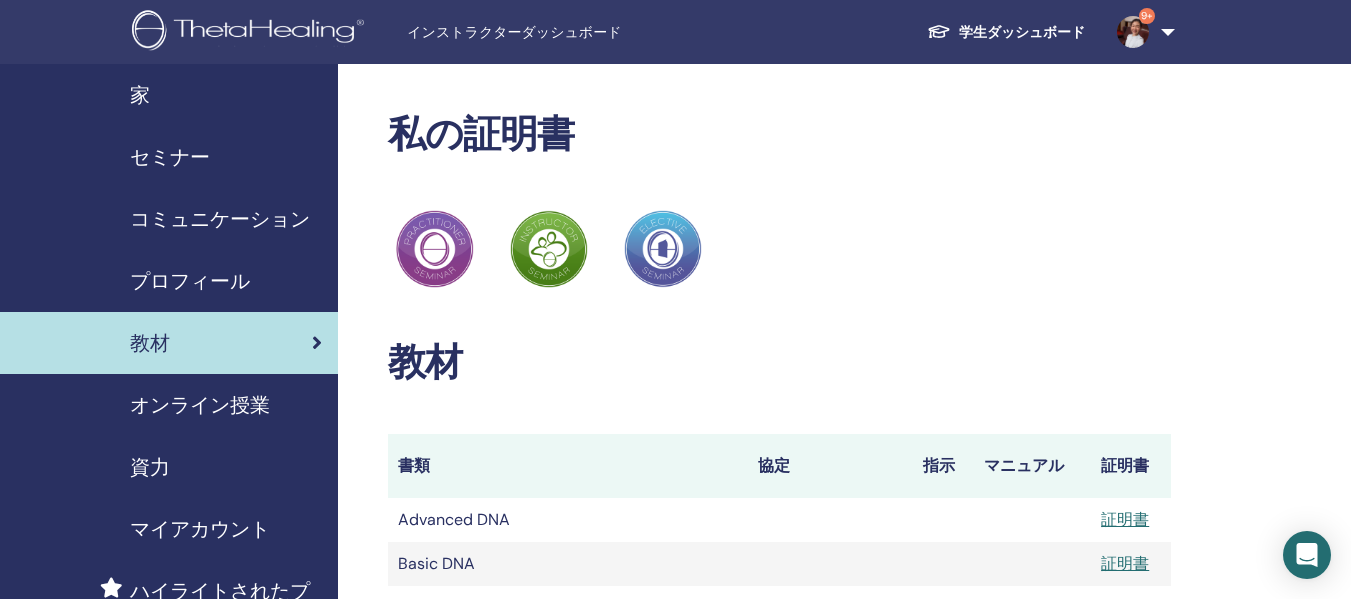 click on "セミナー" at bounding box center [170, 157] 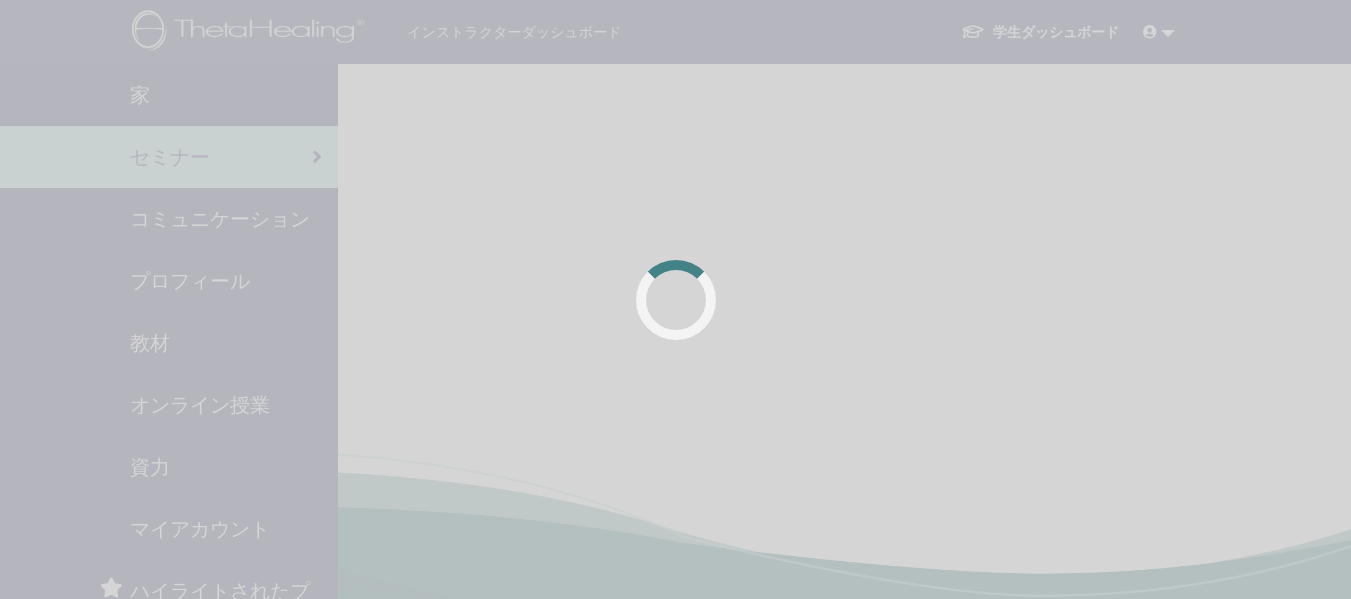 scroll, scrollTop: 0, scrollLeft: 0, axis: both 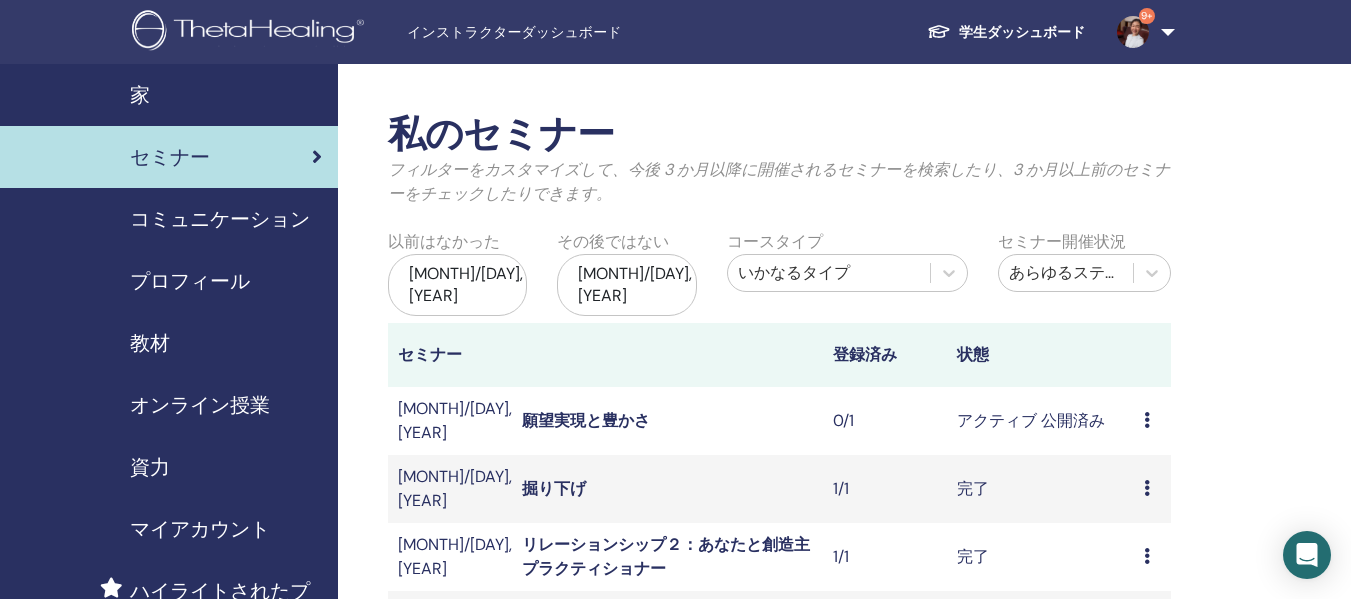 click on "家" at bounding box center (140, 95) 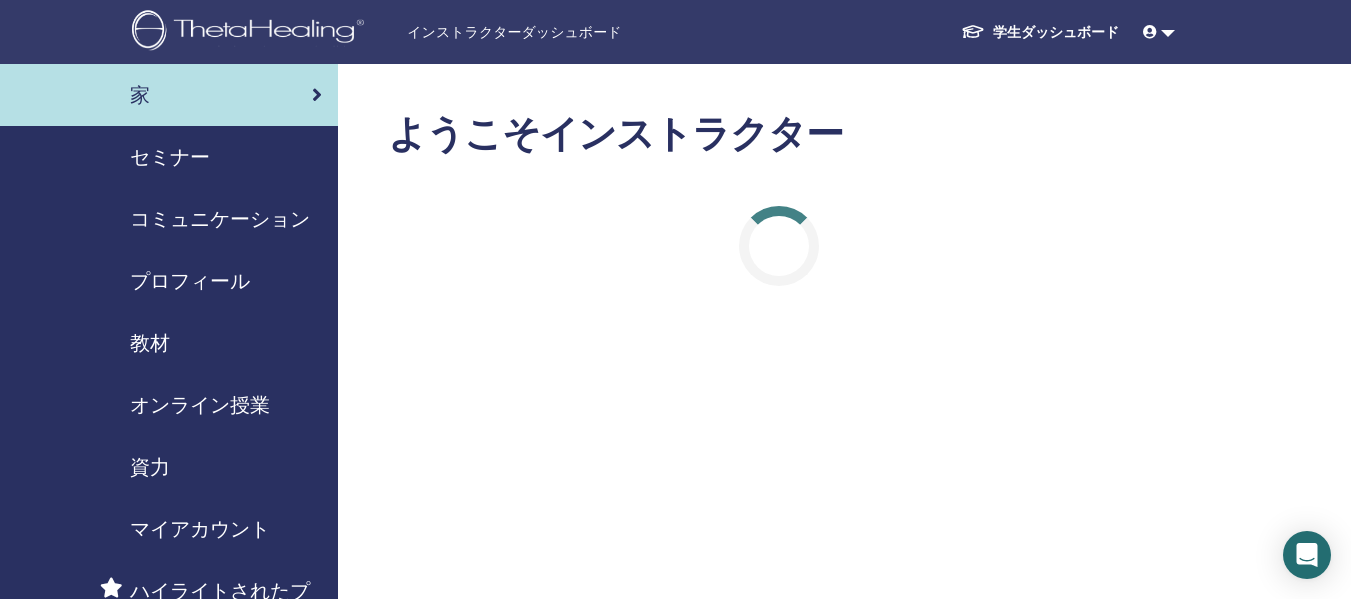 scroll, scrollTop: 0, scrollLeft: 0, axis: both 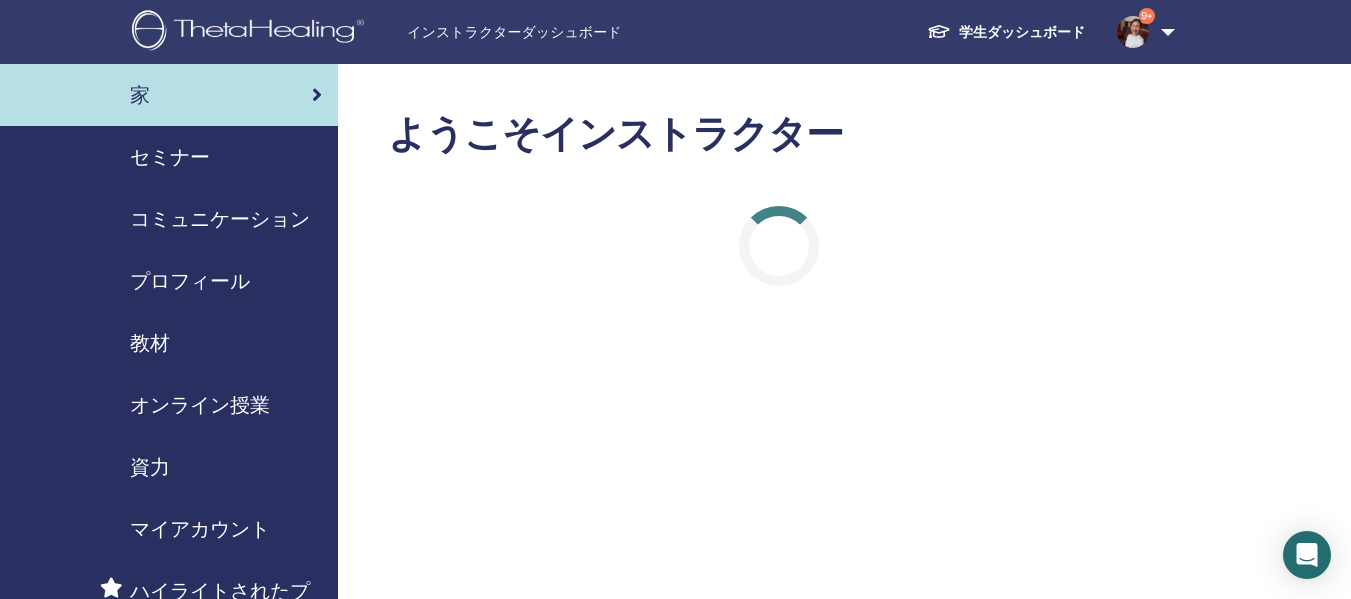 click on "セミナー" at bounding box center (170, 157) 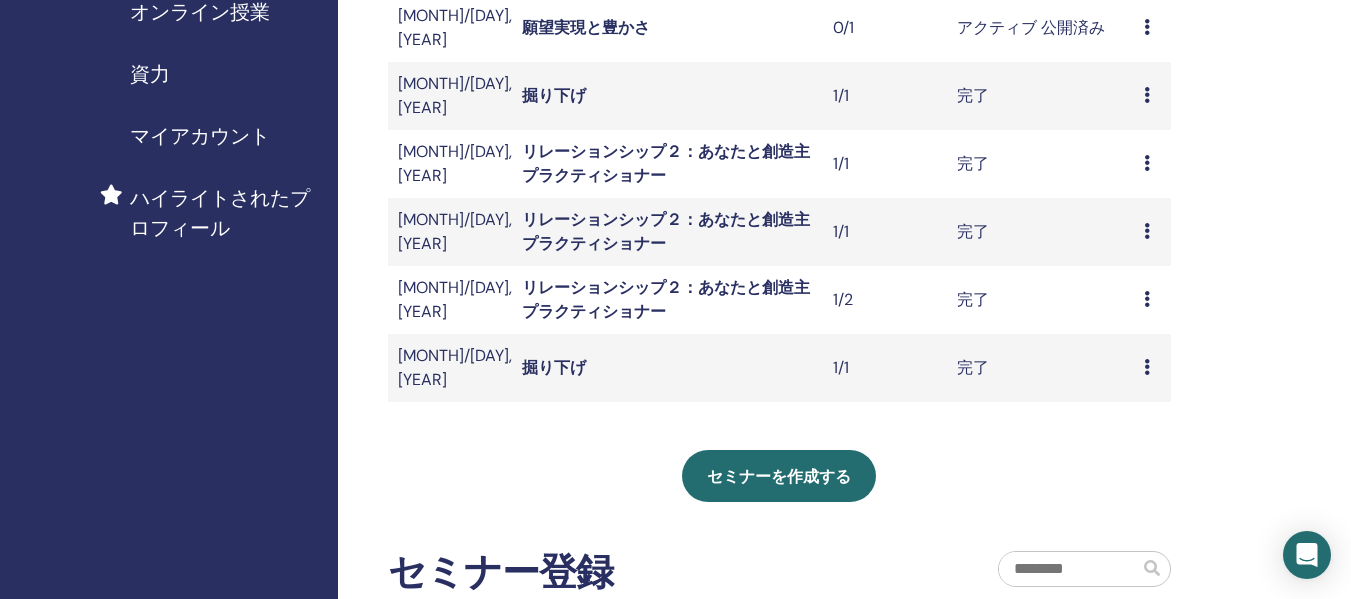 scroll, scrollTop: 300, scrollLeft: 0, axis: vertical 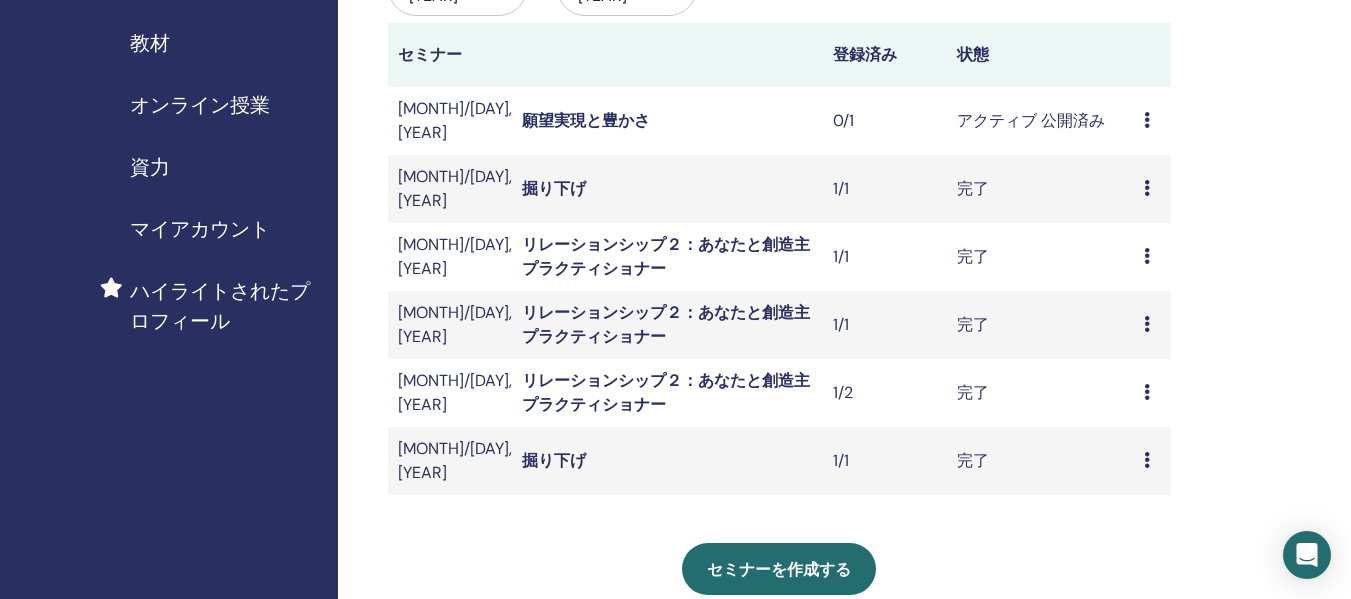 click on "プレビュー 出席者" at bounding box center (1152, 189) 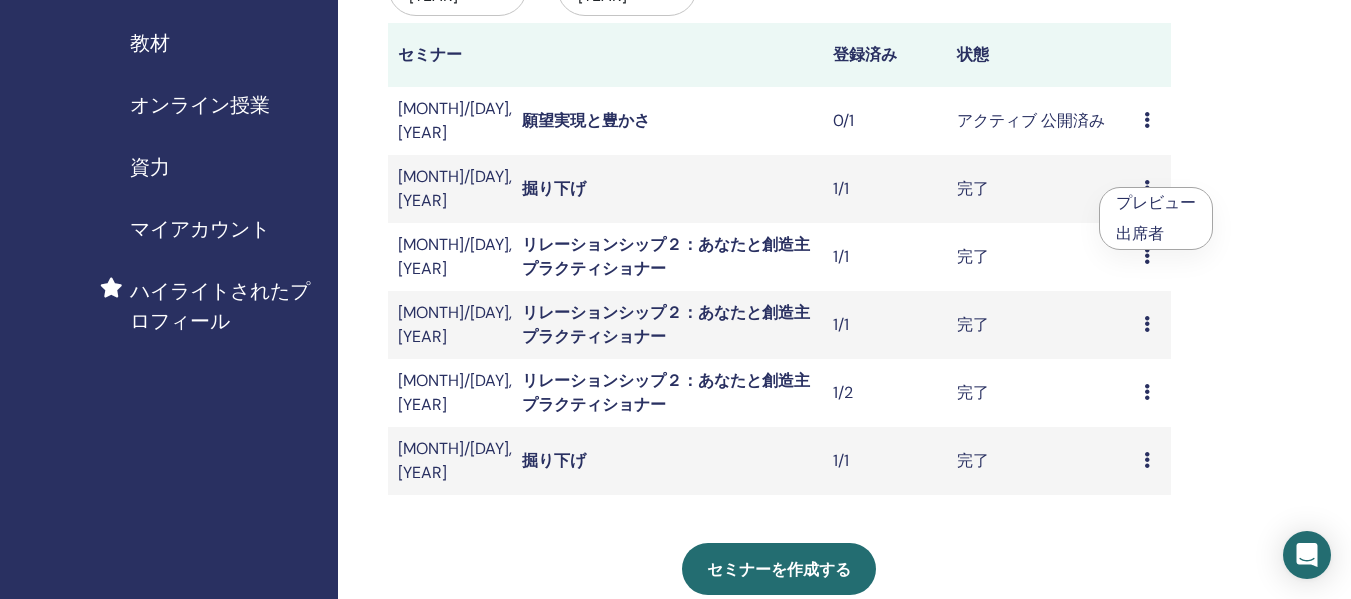 click on "出席者" at bounding box center (1140, 233) 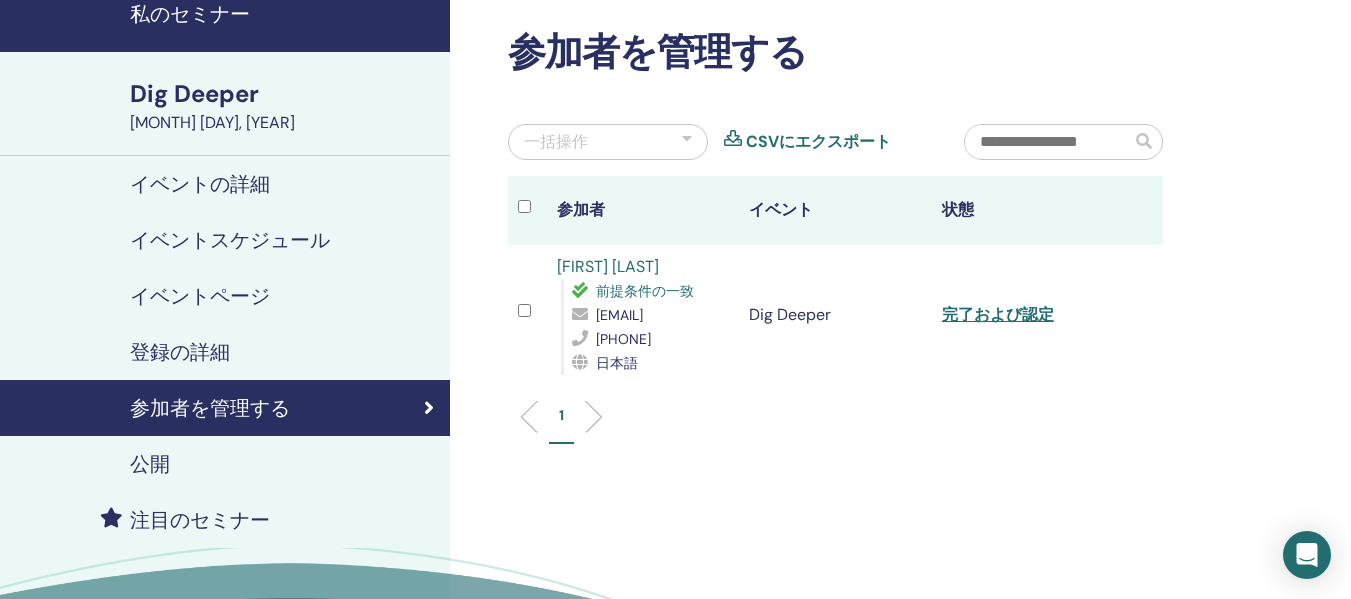 scroll, scrollTop: 0, scrollLeft: 0, axis: both 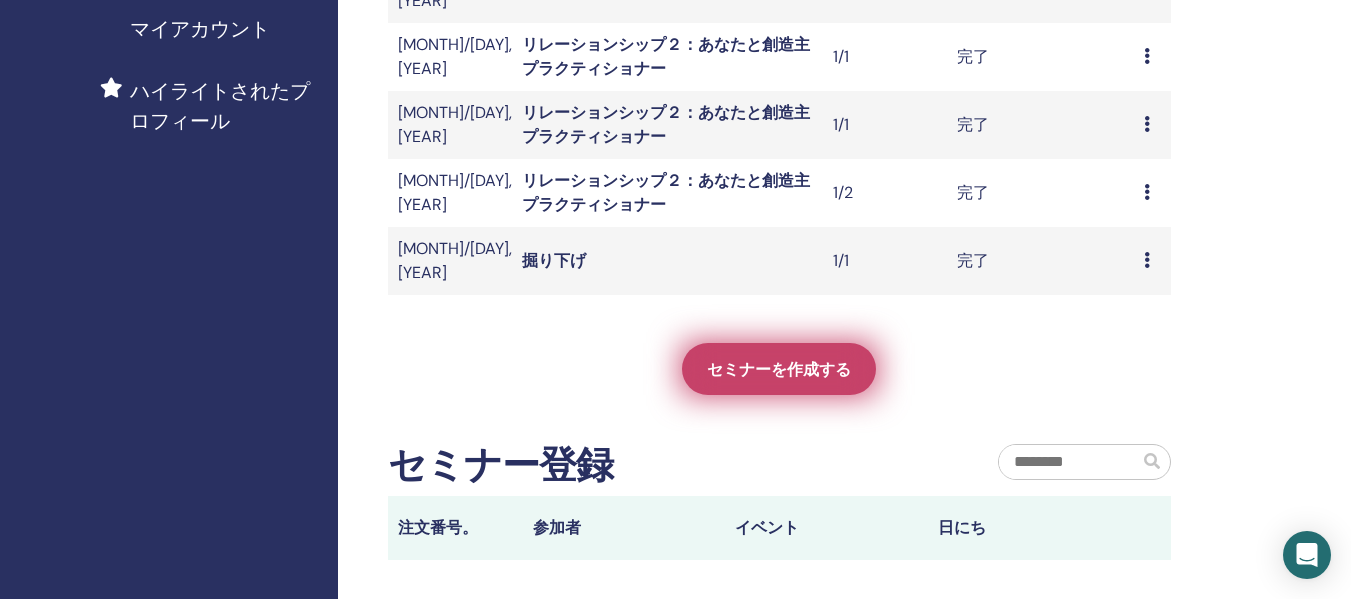 click on "セミナーを作成する" at bounding box center [779, 369] 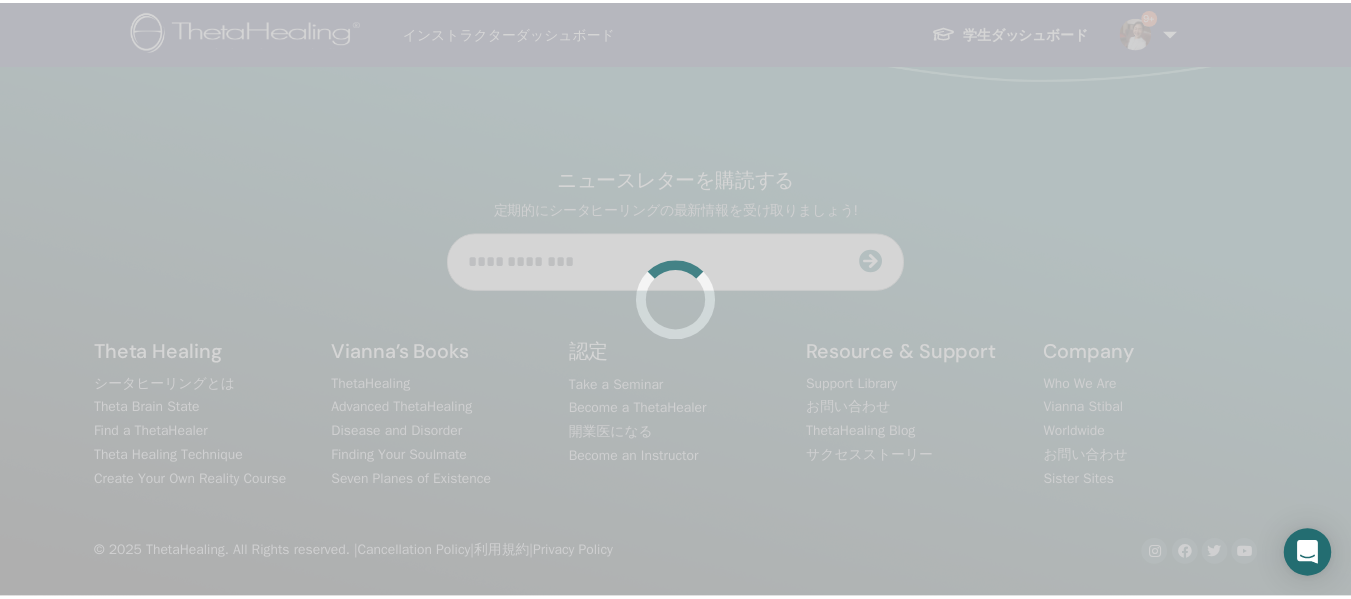 scroll, scrollTop: 0, scrollLeft: 0, axis: both 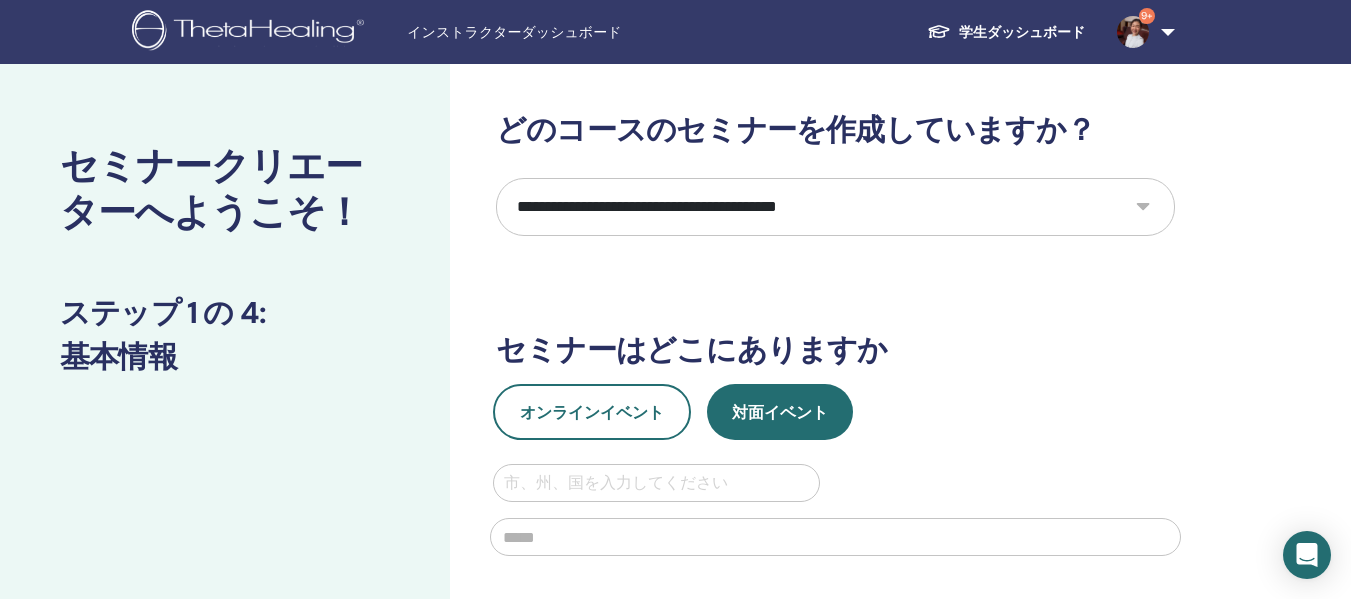 click on "**********" at bounding box center (835, 207) 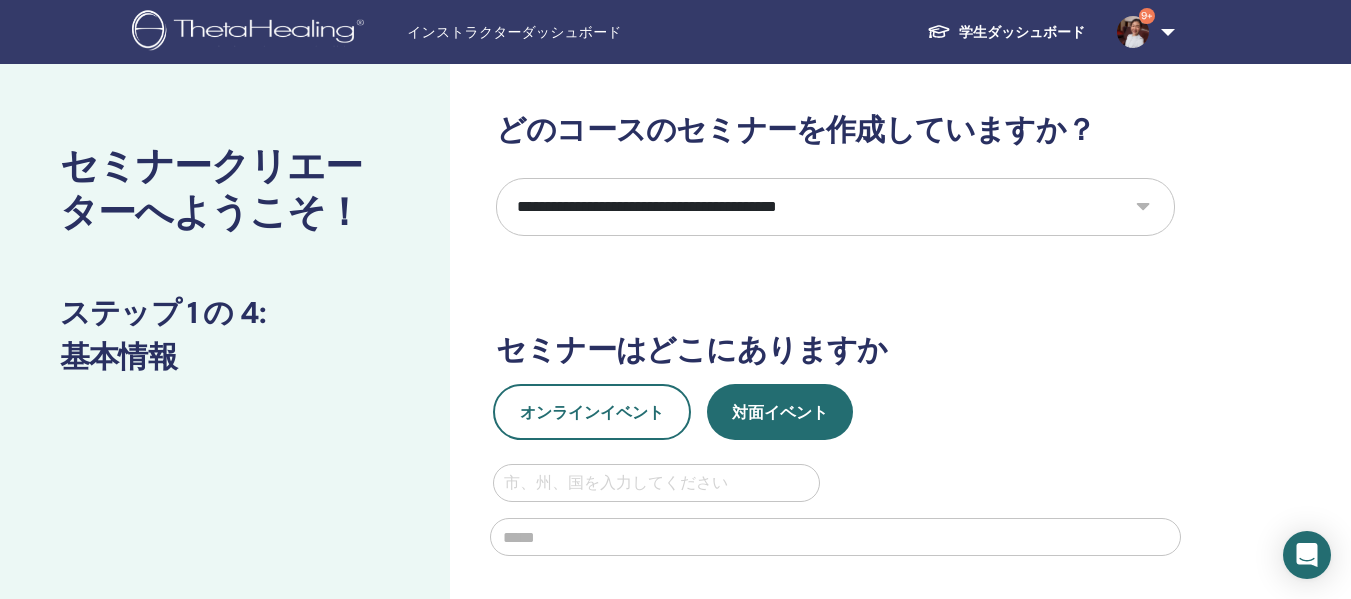 select on "*" 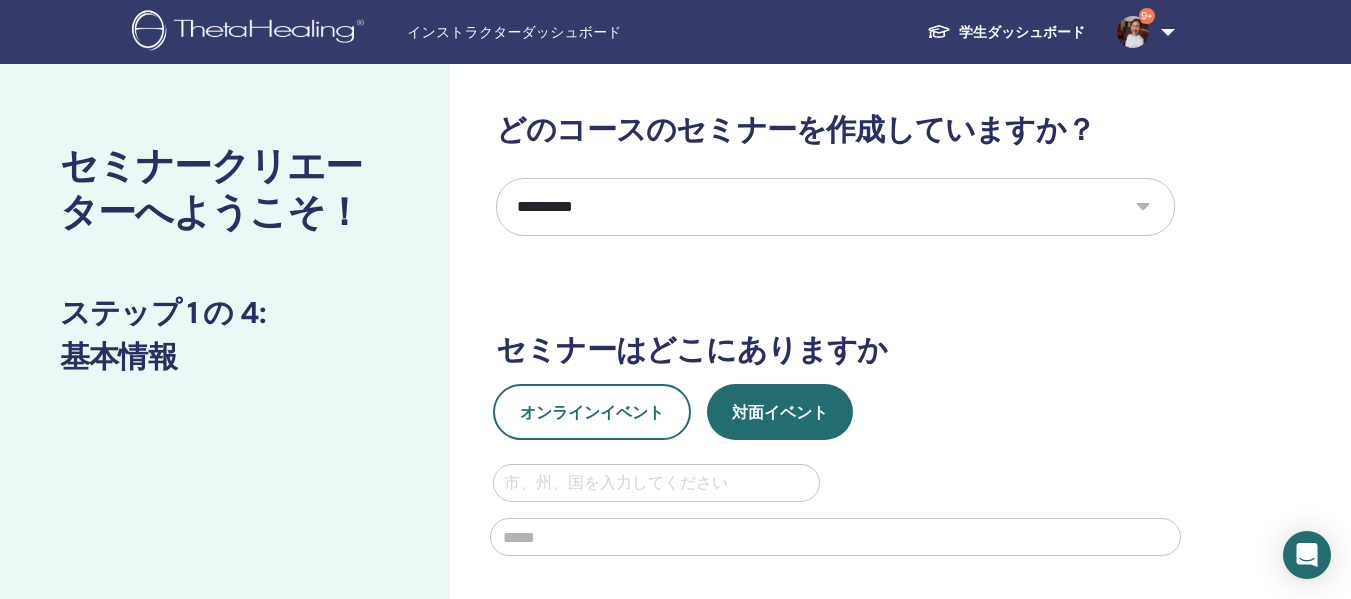 click on "**********" at bounding box center [835, 207] 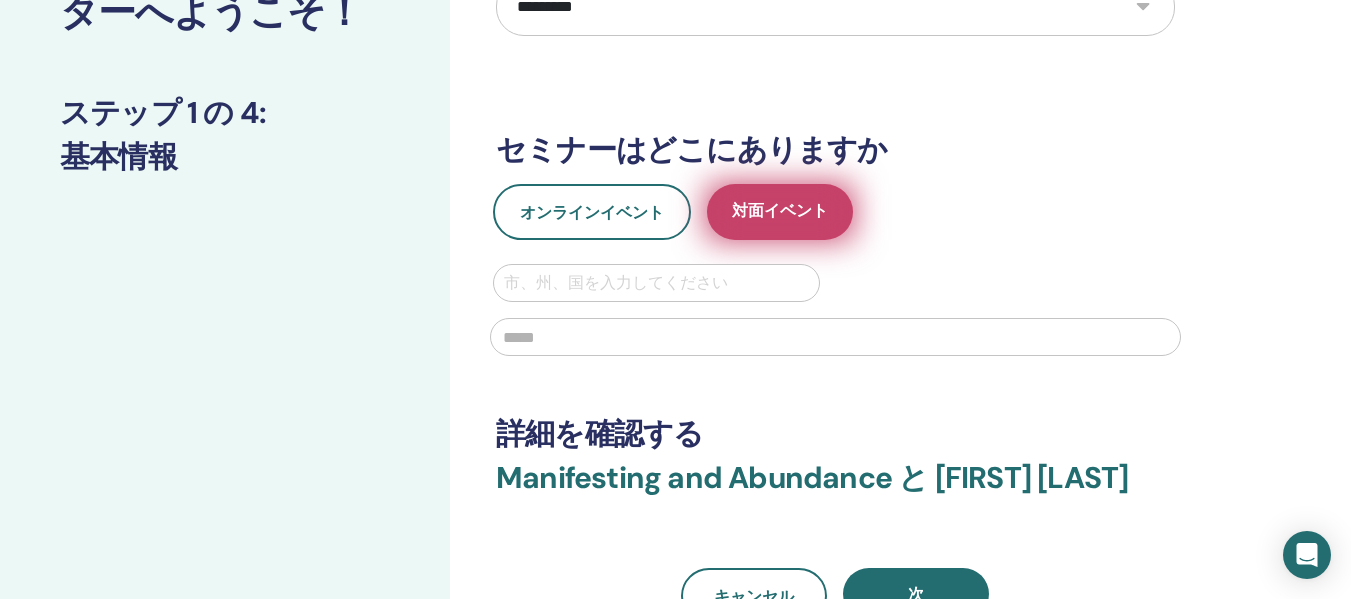click on "対面イベント" at bounding box center (780, 212) 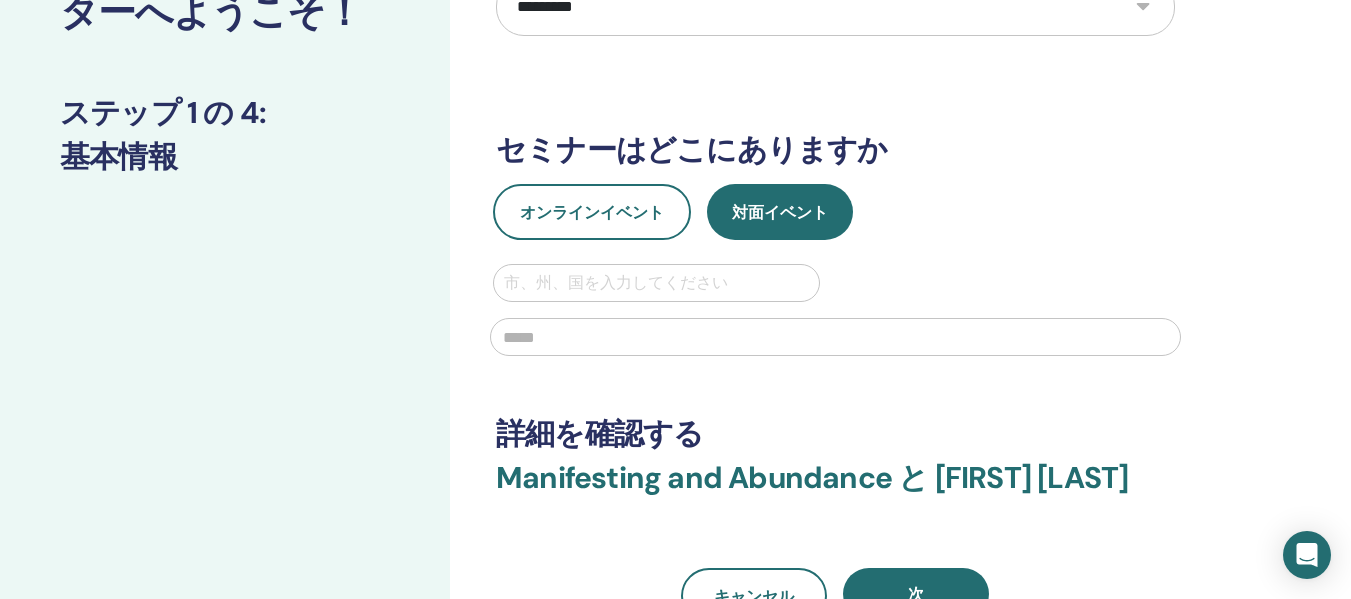 click at bounding box center [656, 283] 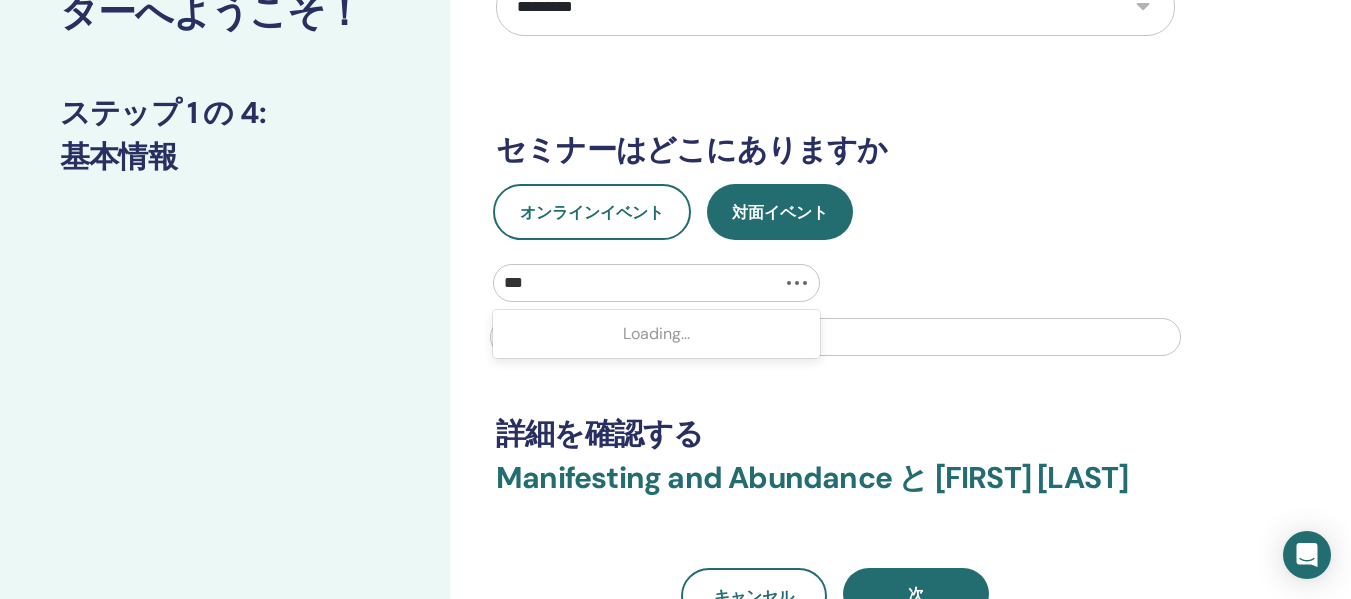 type on "**" 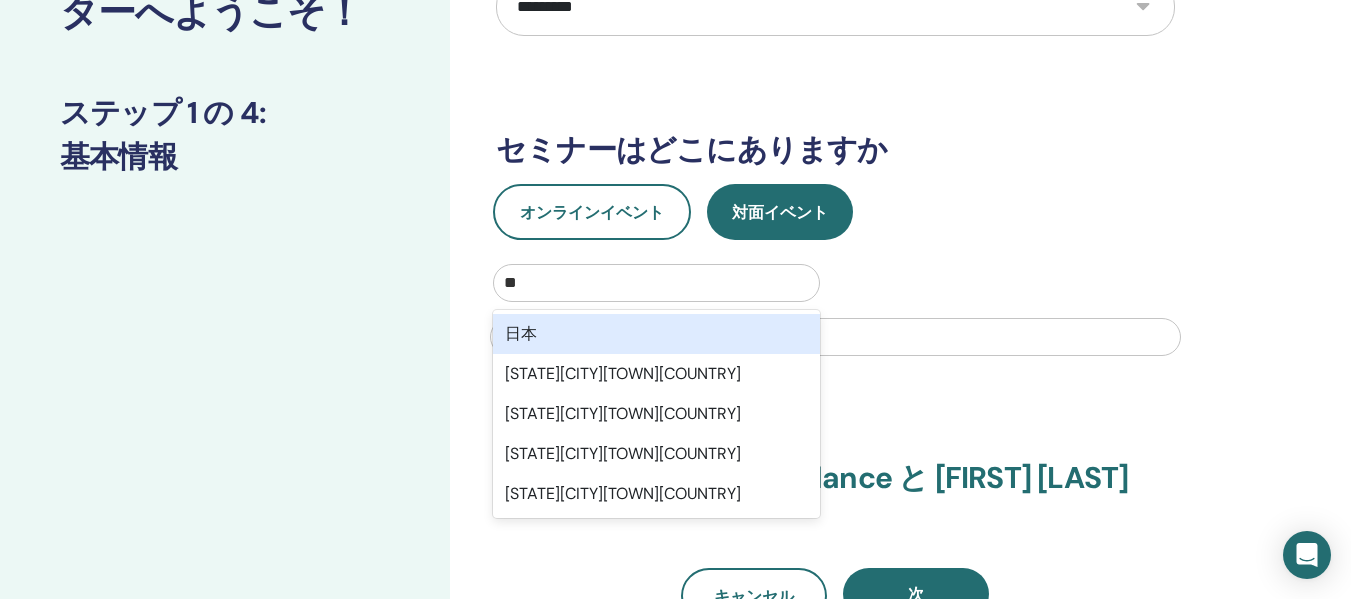 click on "日本" at bounding box center (656, 334) 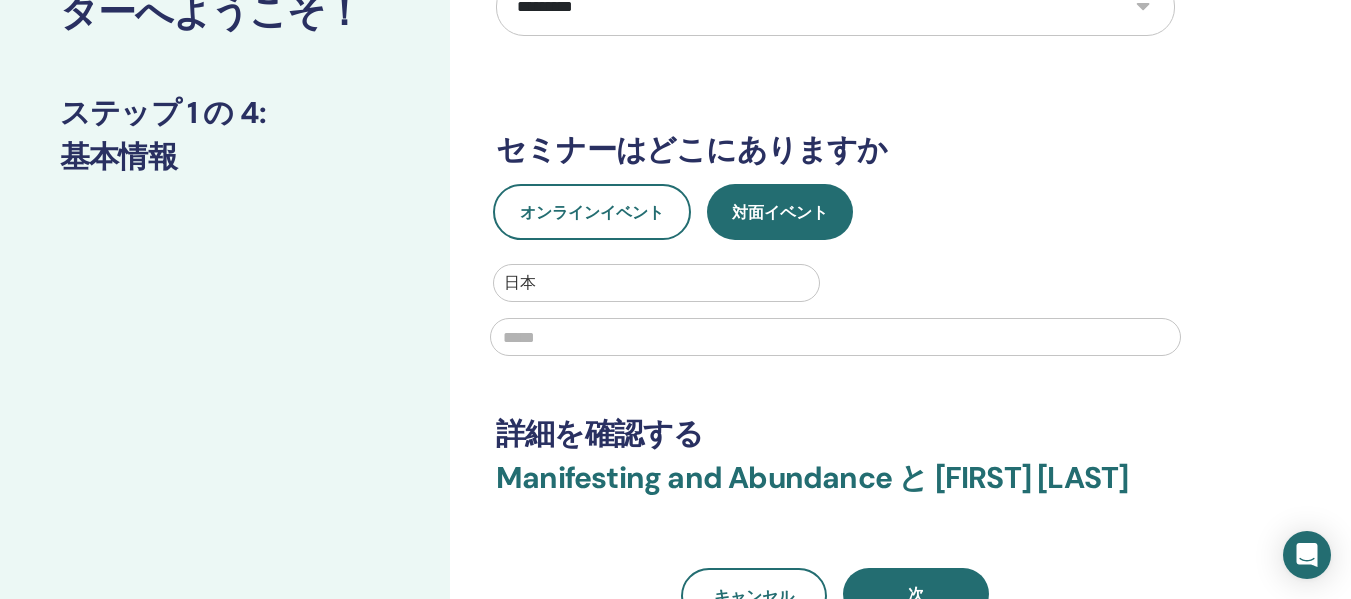 click at bounding box center (835, 337) 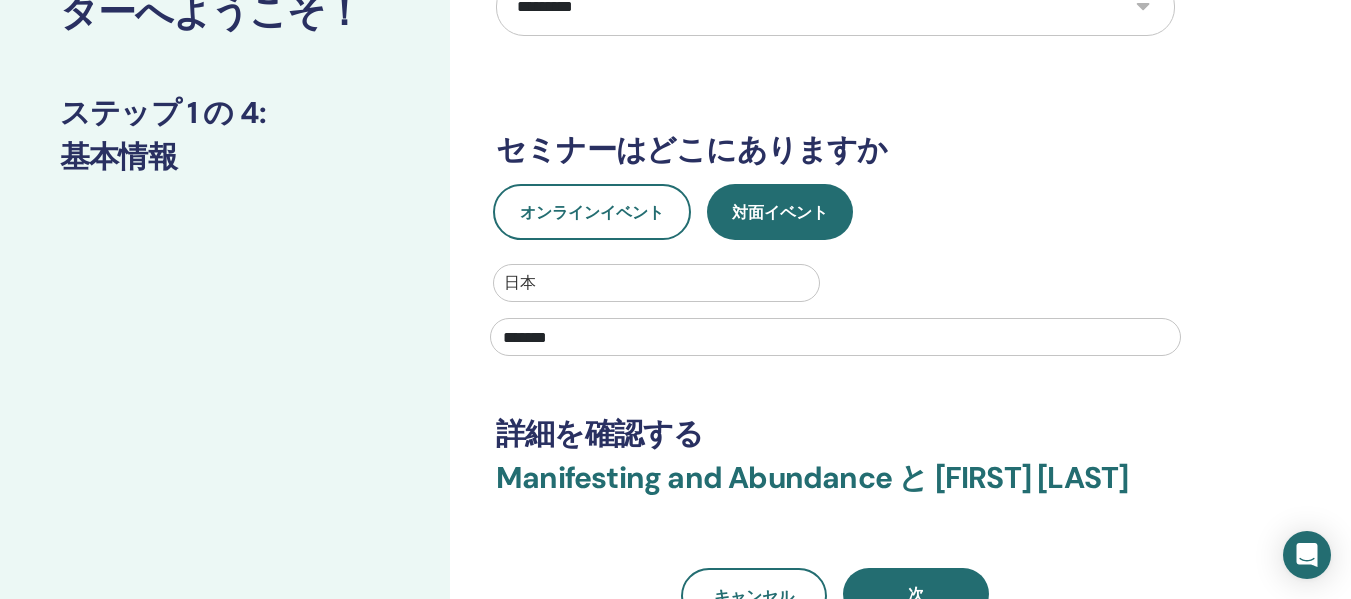 type on "*******" 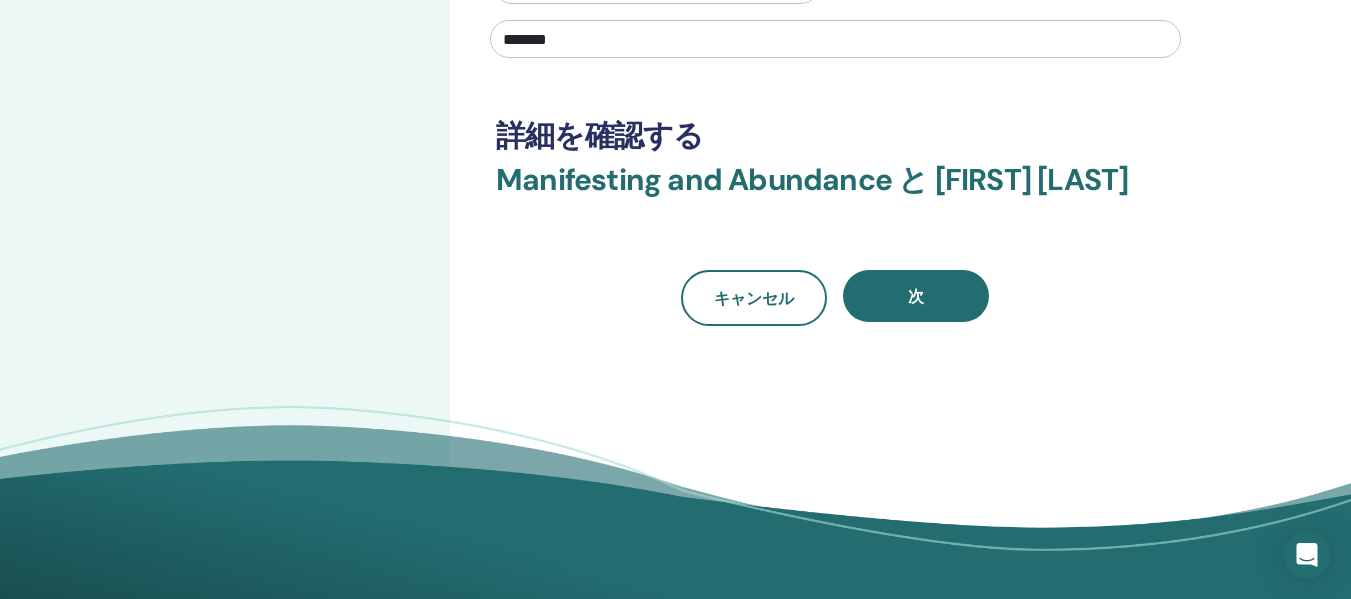 scroll, scrollTop: 500, scrollLeft: 0, axis: vertical 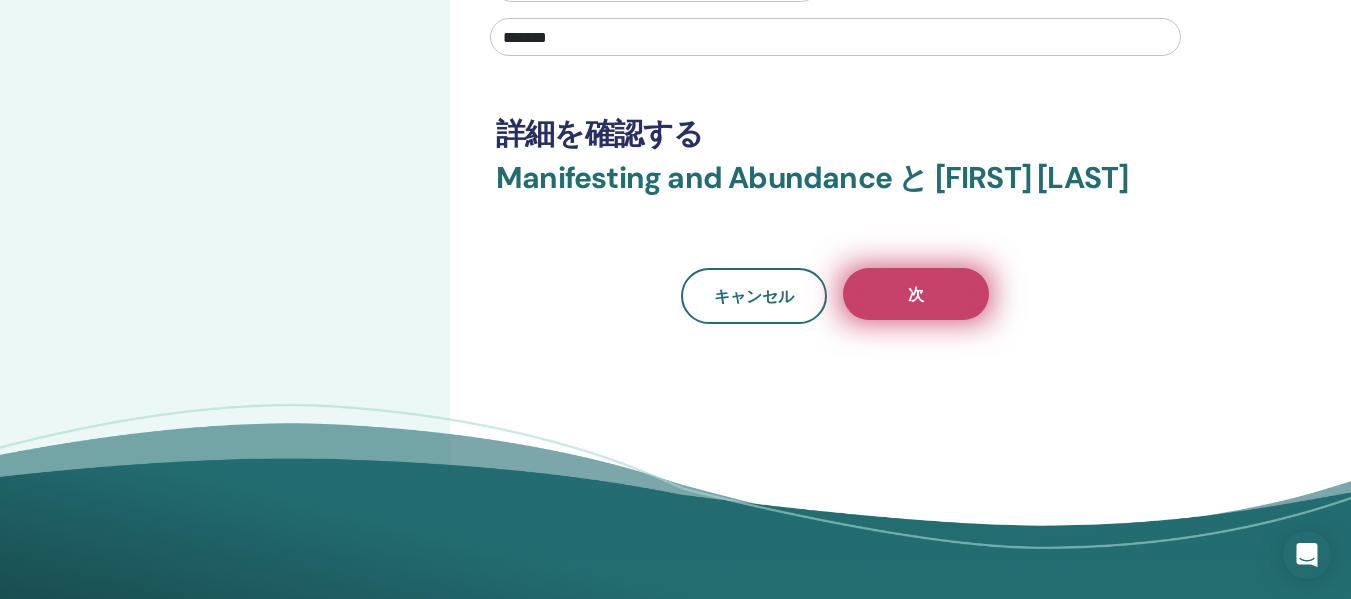 click on "次" at bounding box center (916, 294) 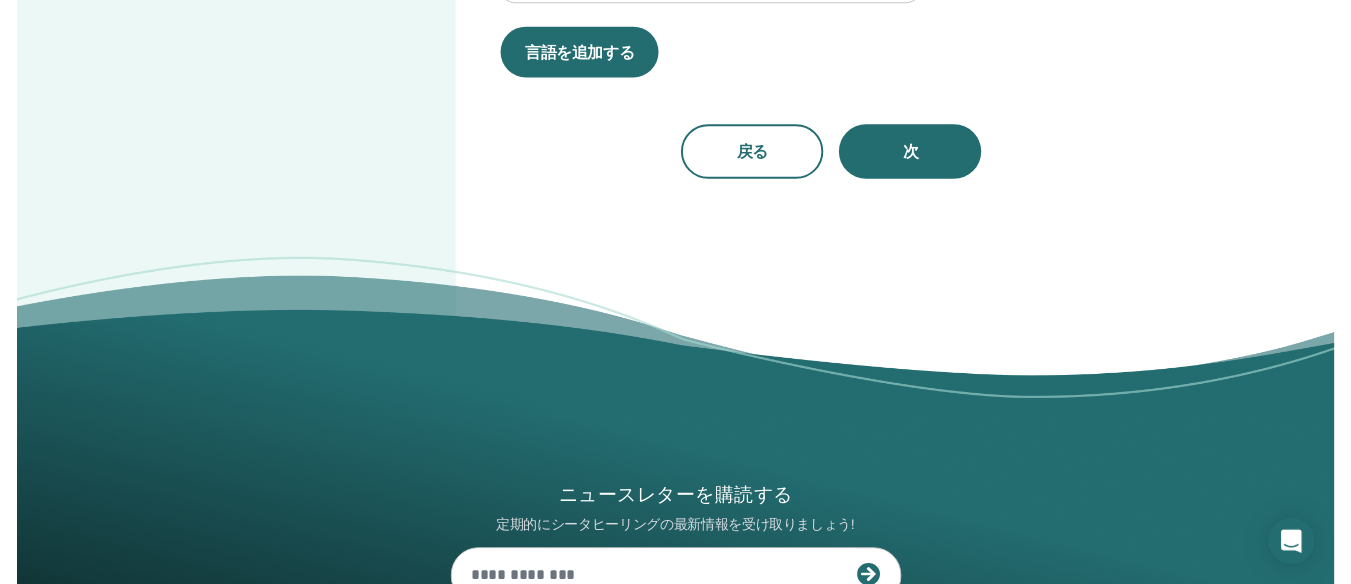 scroll, scrollTop: 100, scrollLeft: 0, axis: vertical 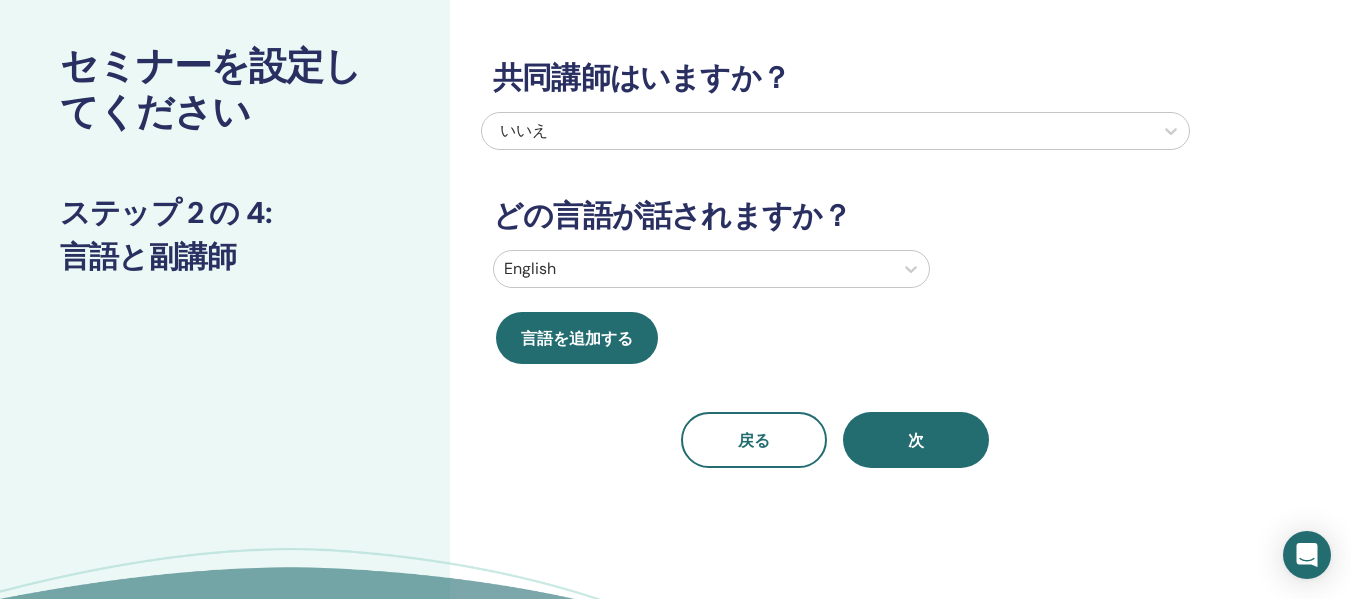 click on "English" at bounding box center (711, 269) 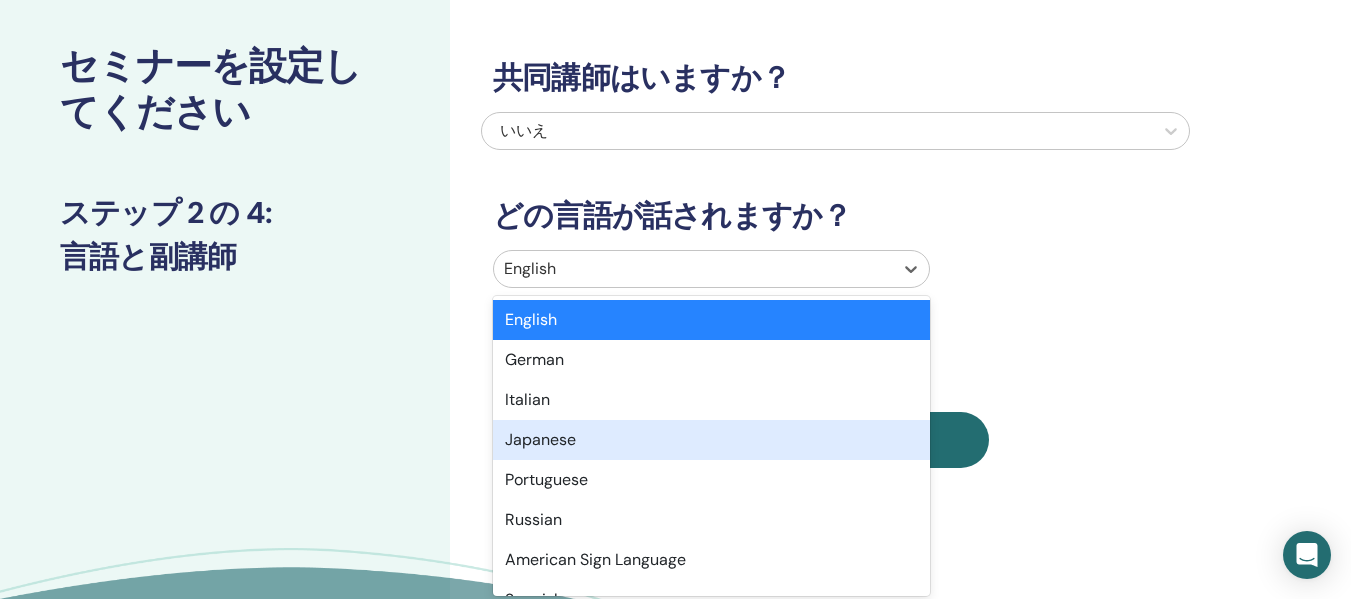 click on "Japanese" at bounding box center (711, 440) 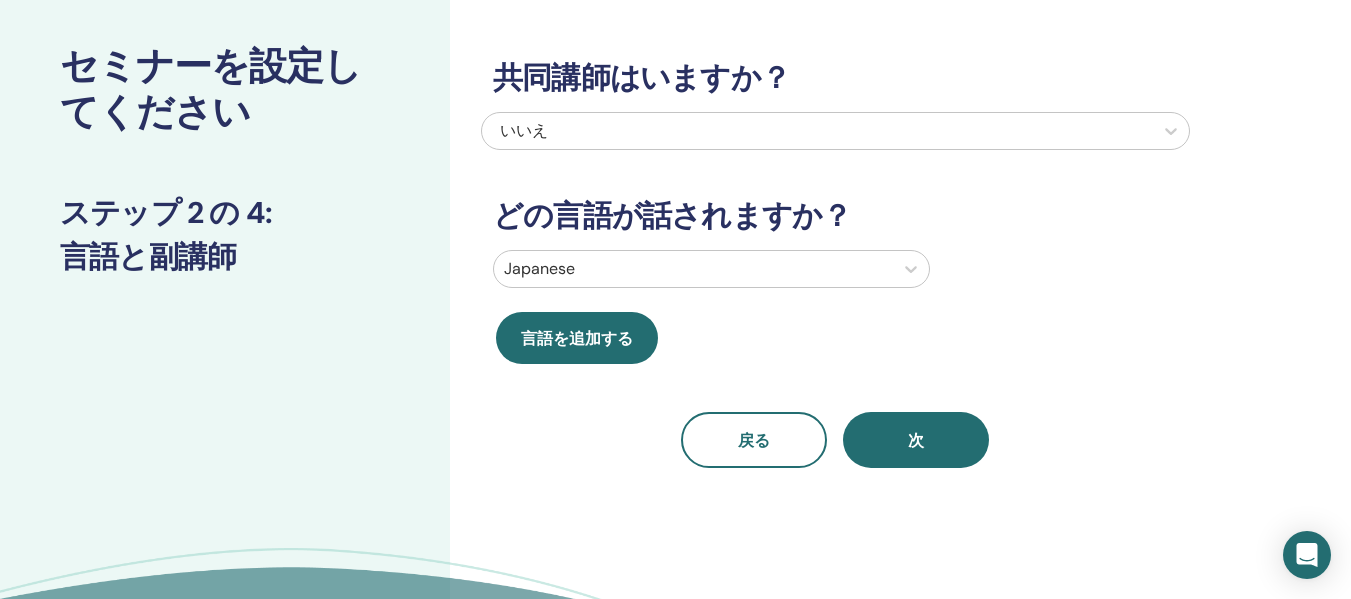 click on "次" at bounding box center (916, 440) 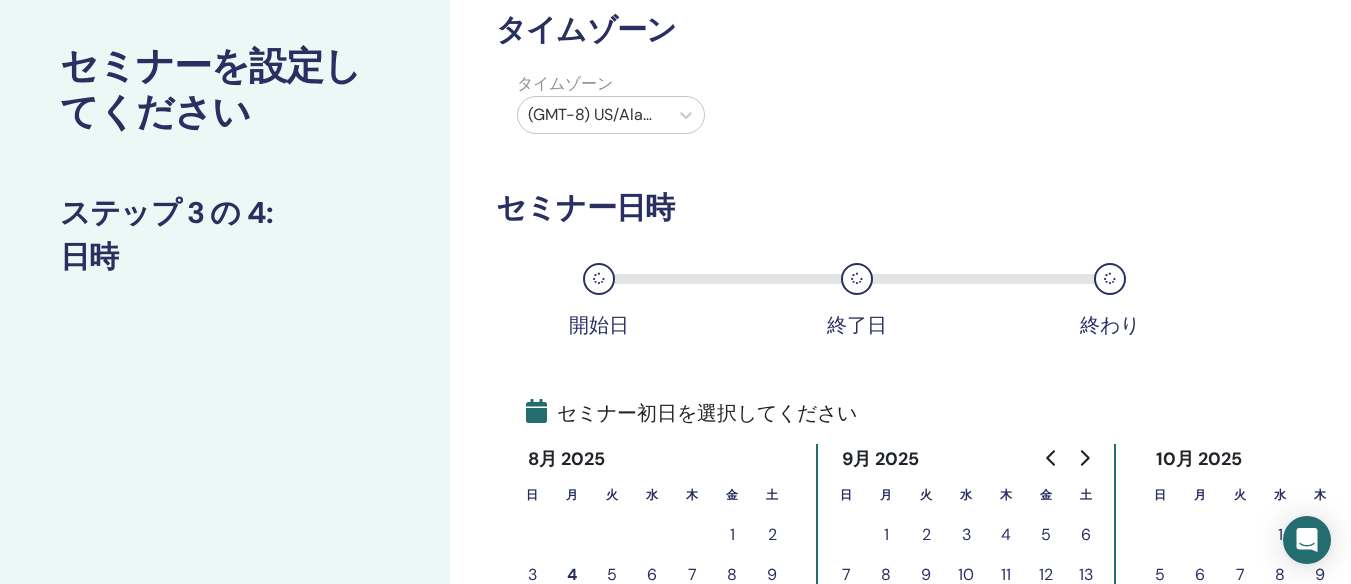 scroll, scrollTop: 400, scrollLeft: 0, axis: vertical 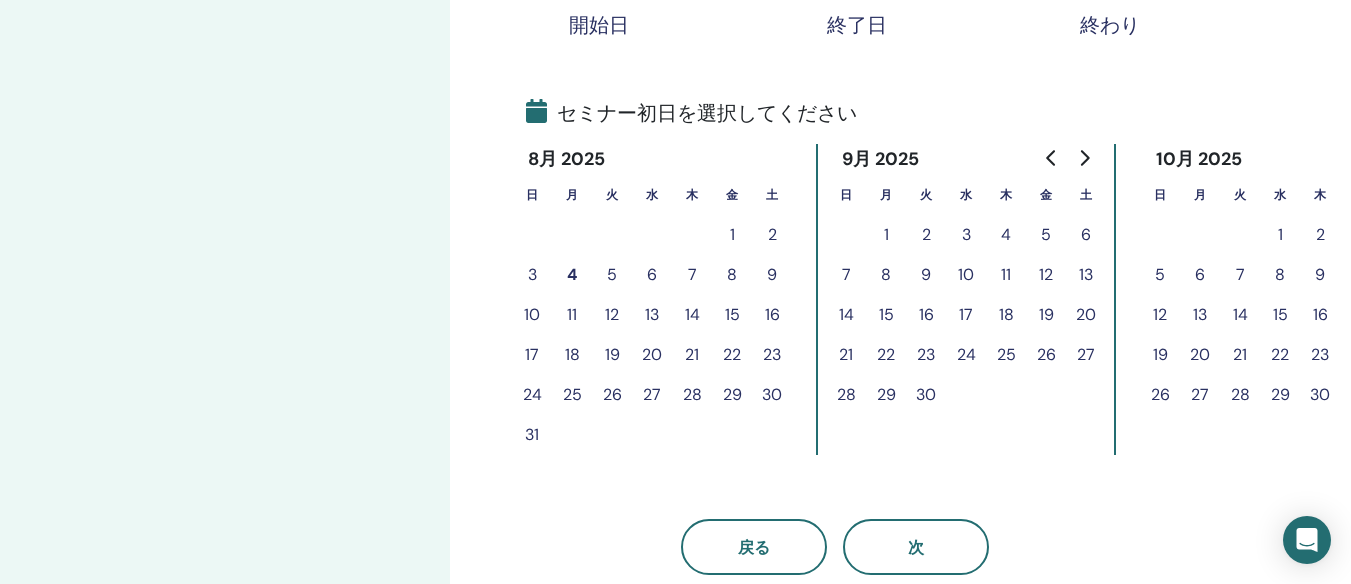 click on "10" at bounding box center (532, 315) 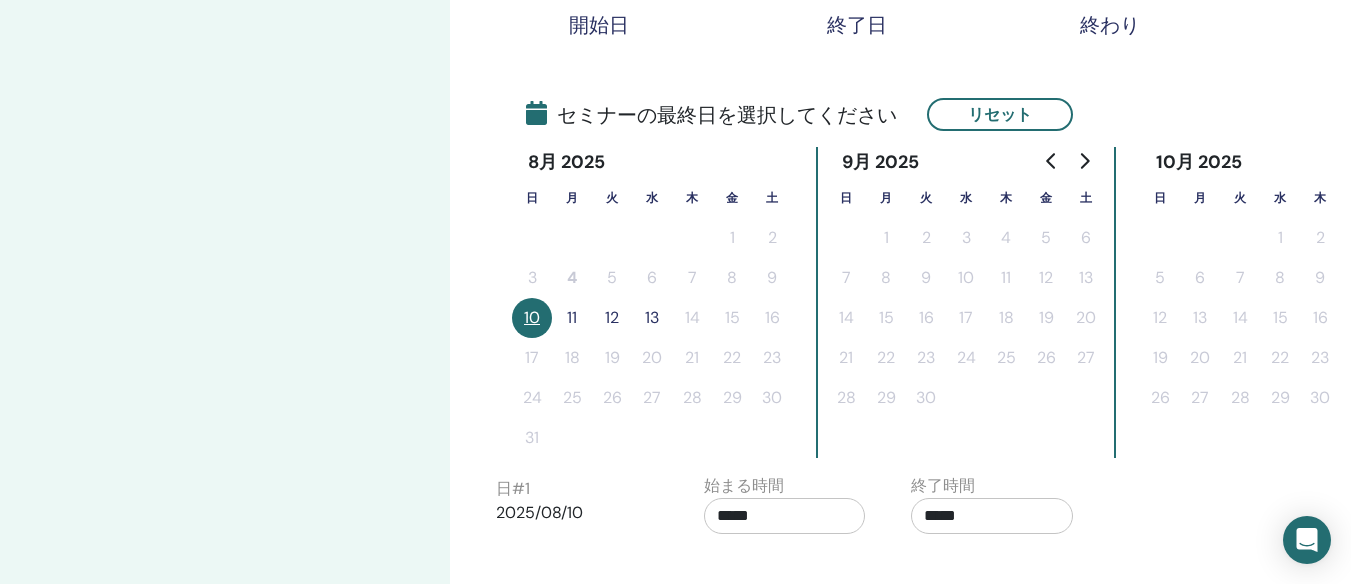 click on "11" at bounding box center (572, 318) 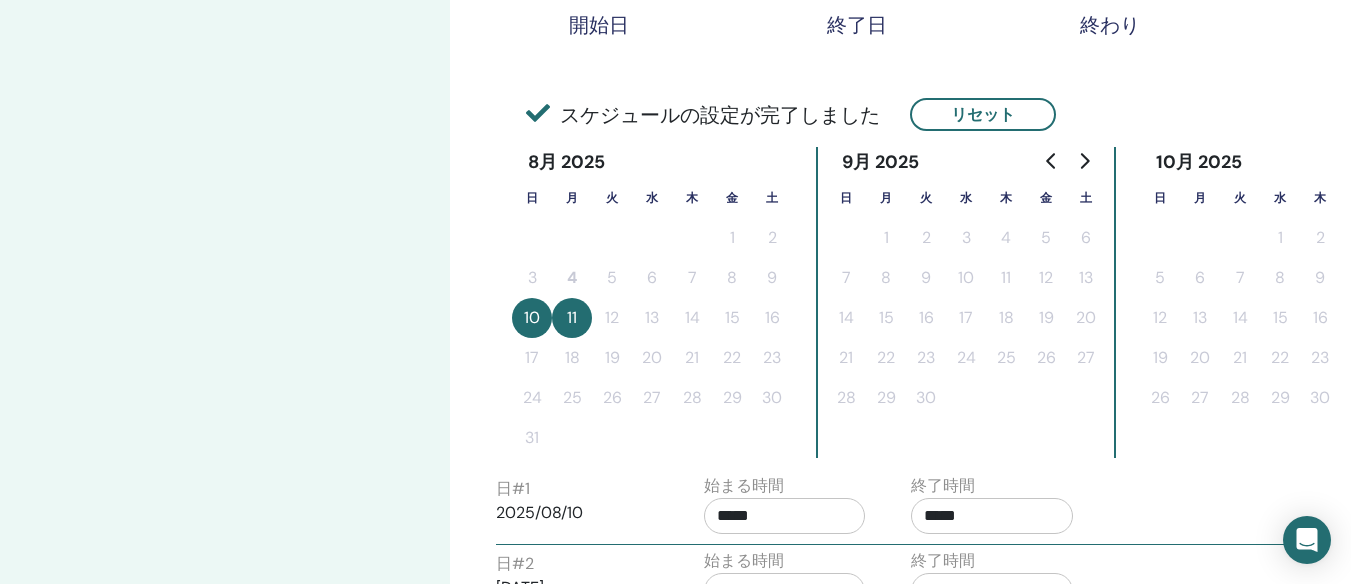 scroll, scrollTop: 700, scrollLeft: 0, axis: vertical 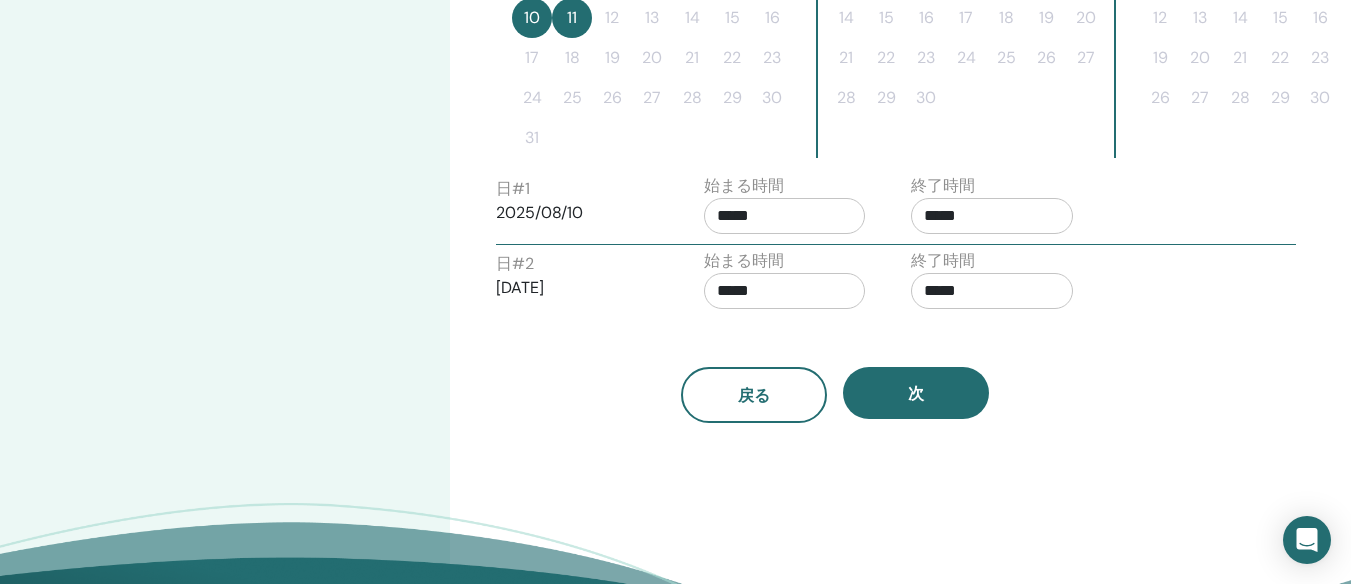 click on "*****" at bounding box center [785, 216] 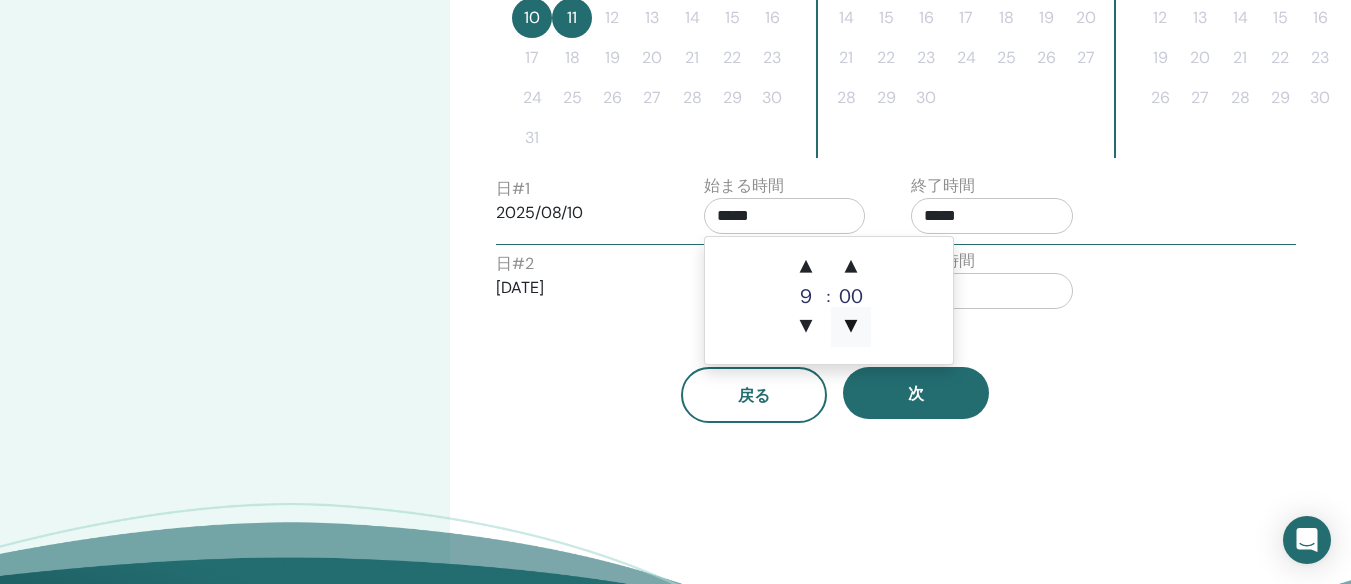 click on "▼" at bounding box center [851, 327] 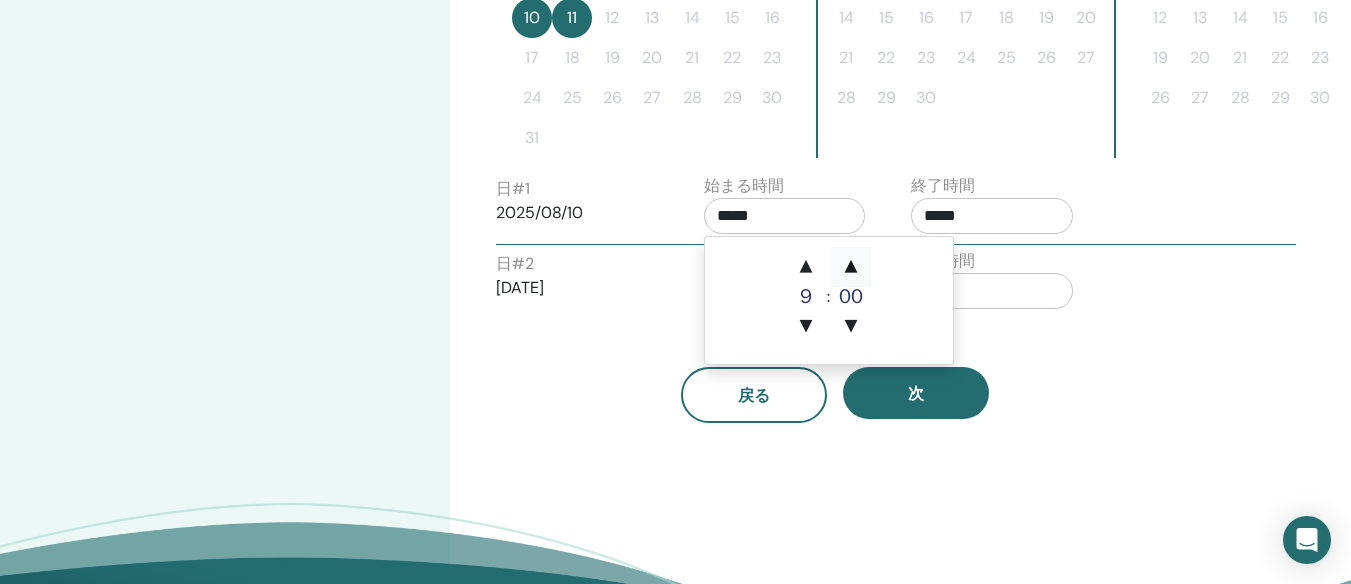 click on "▲" at bounding box center [851, 267] 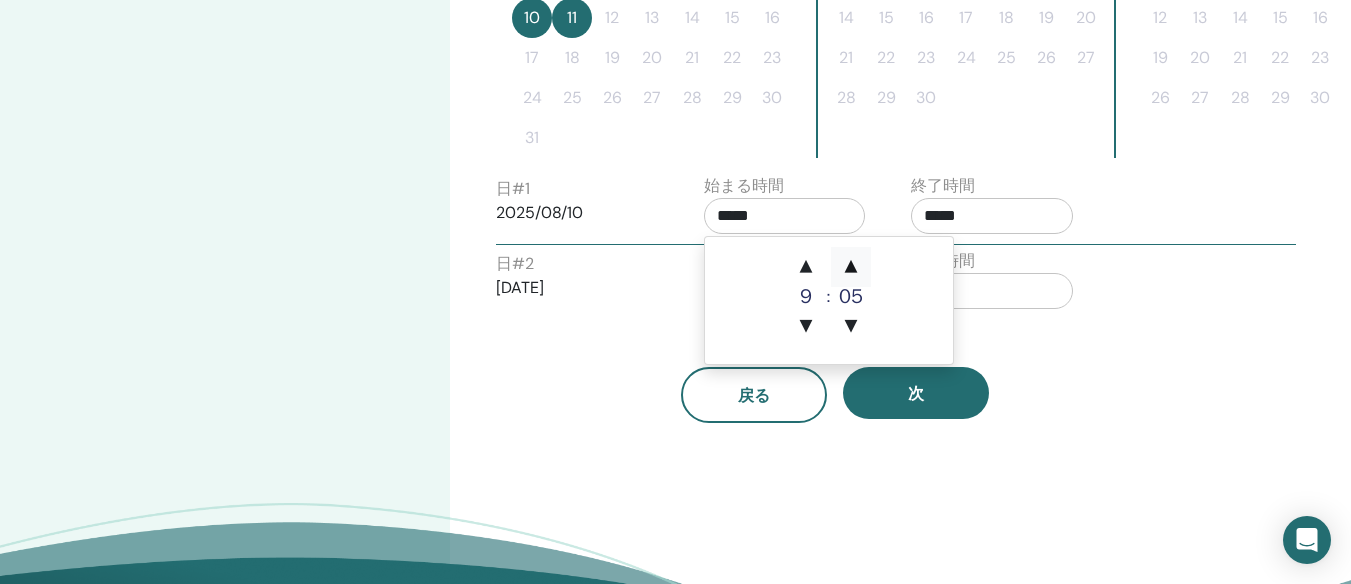 click on "▲" at bounding box center (851, 267) 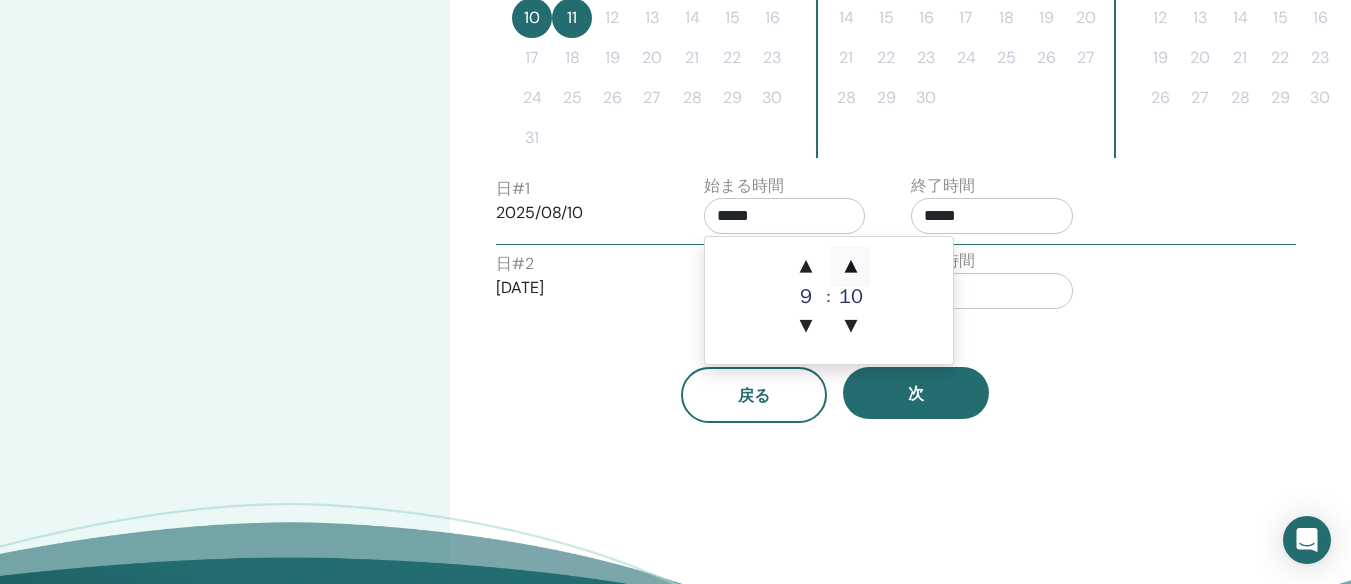 click on "▲" at bounding box center (851, 267) 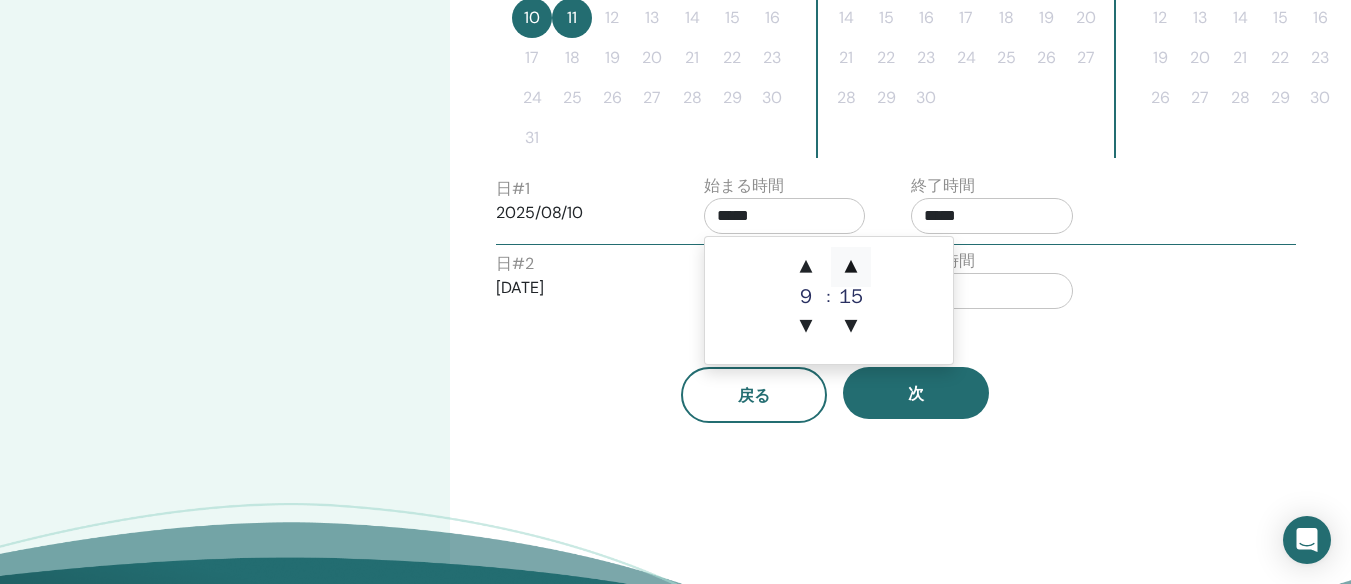 click on "▲" at bounding box center [851, 267] 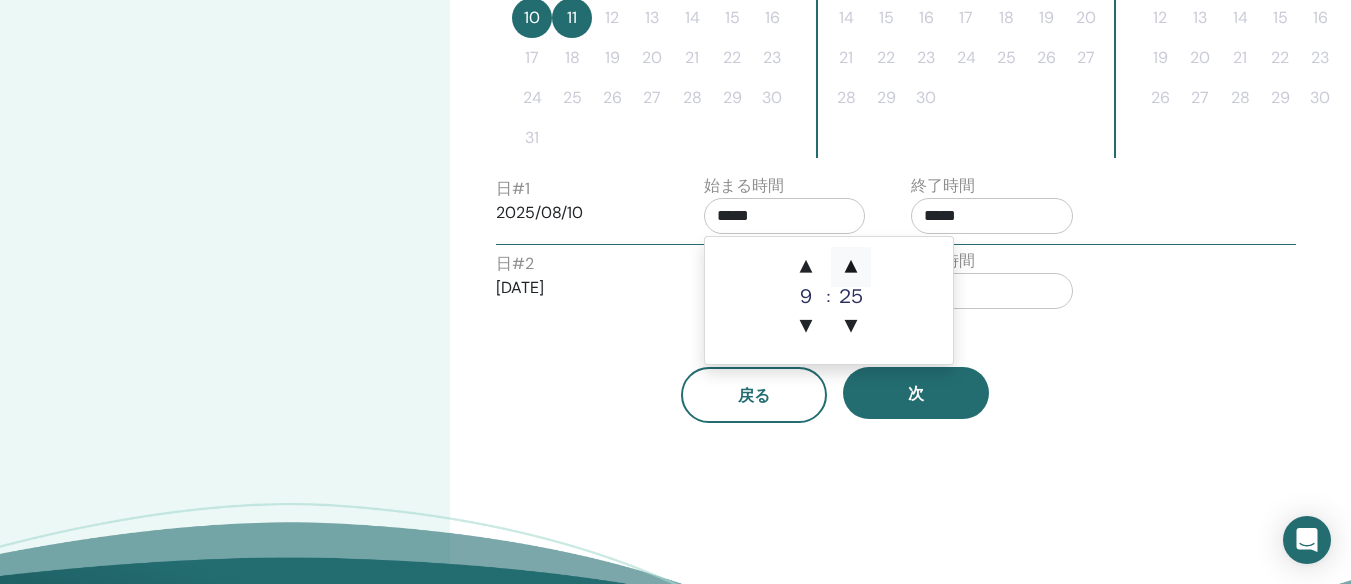 click on "▲" at bounding box center [851, 267] 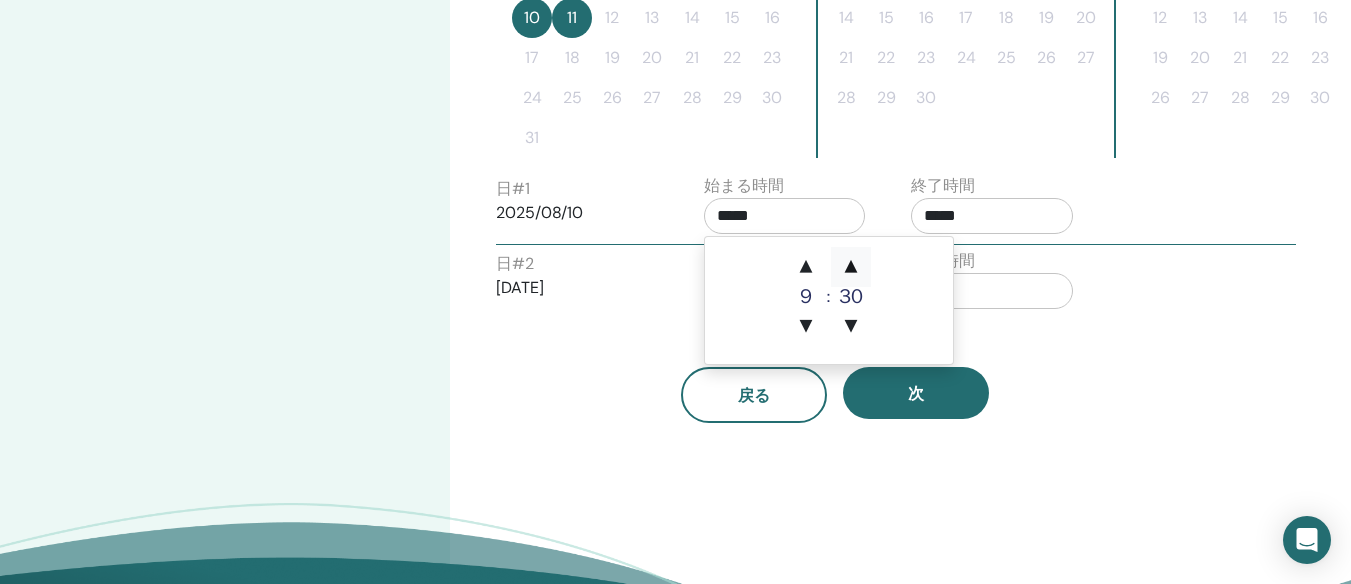 click on "▲" at bounding box center [851, 267] 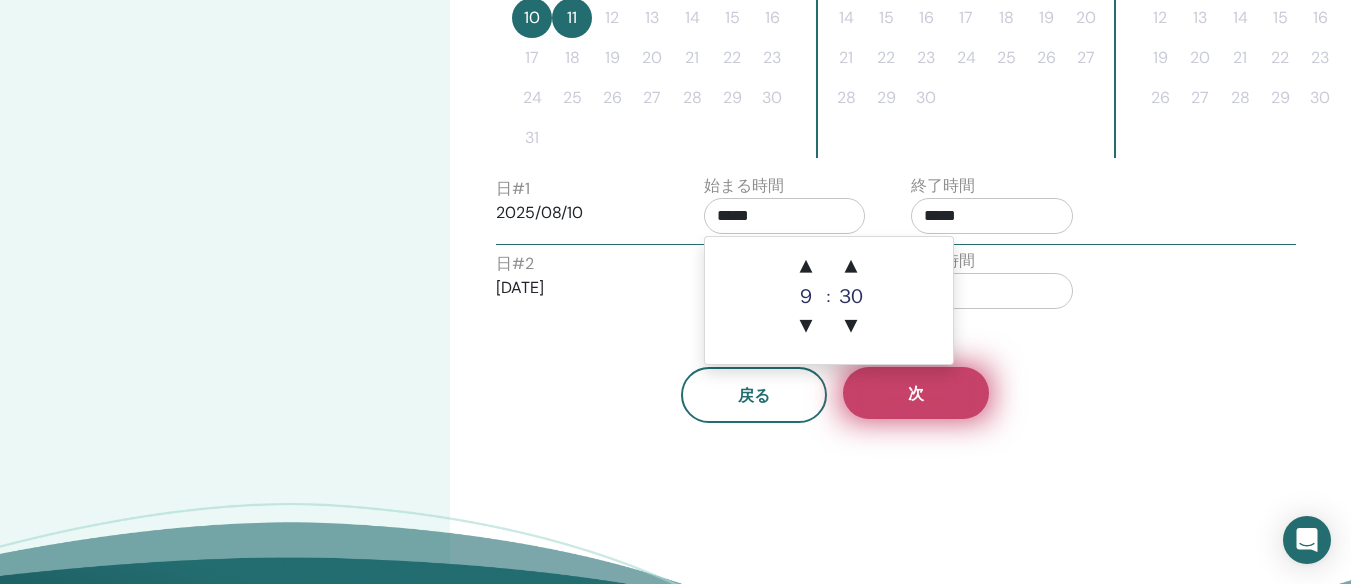 click on "次" at bounding box center [916, 393] 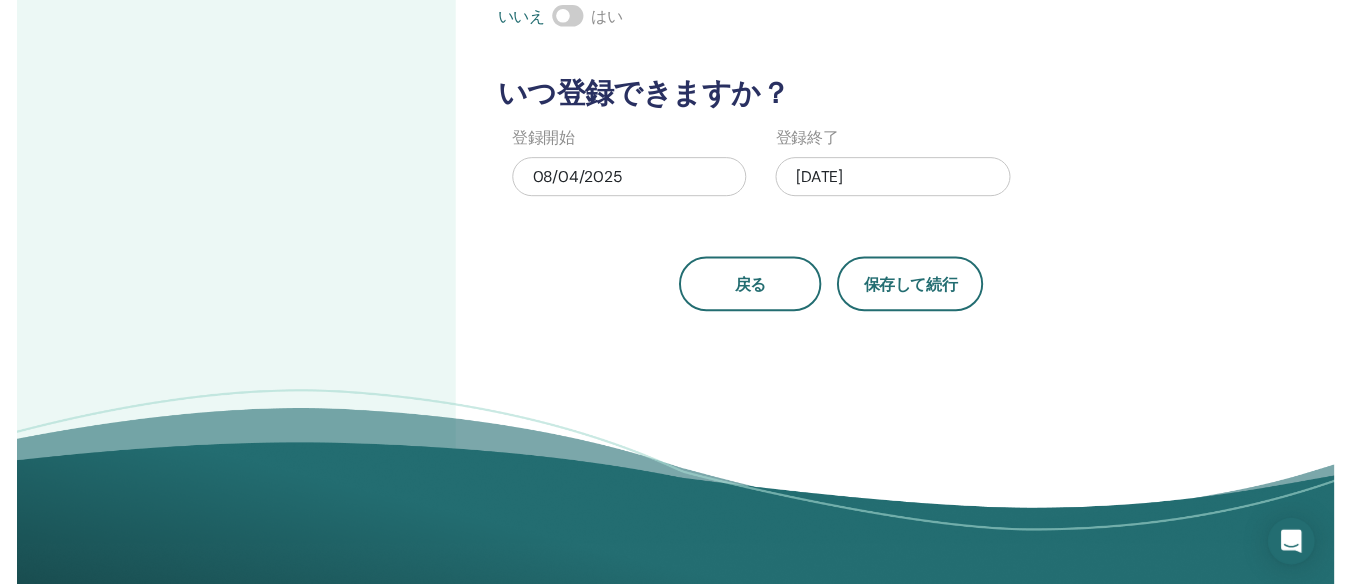 scroll, scrollTop: 558, scrollLeft: 0, axis: vertical 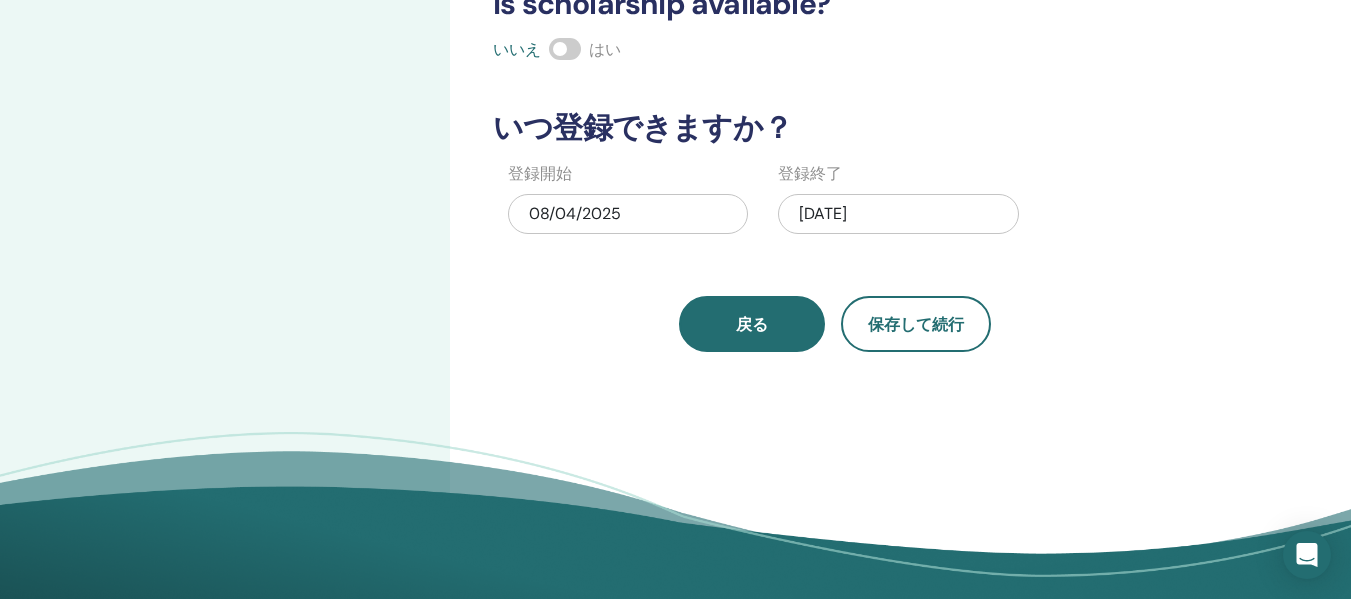 click on "戻る" at bounding box center [752, 324] 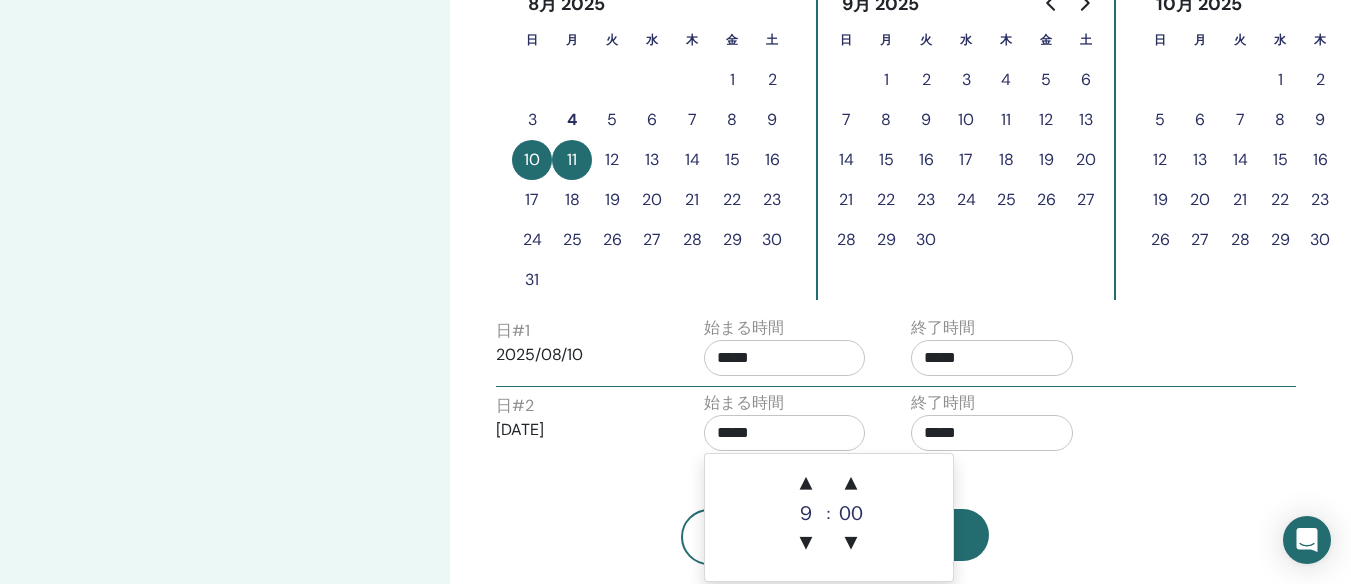 click on "*****" at bounding box center (785, 433) 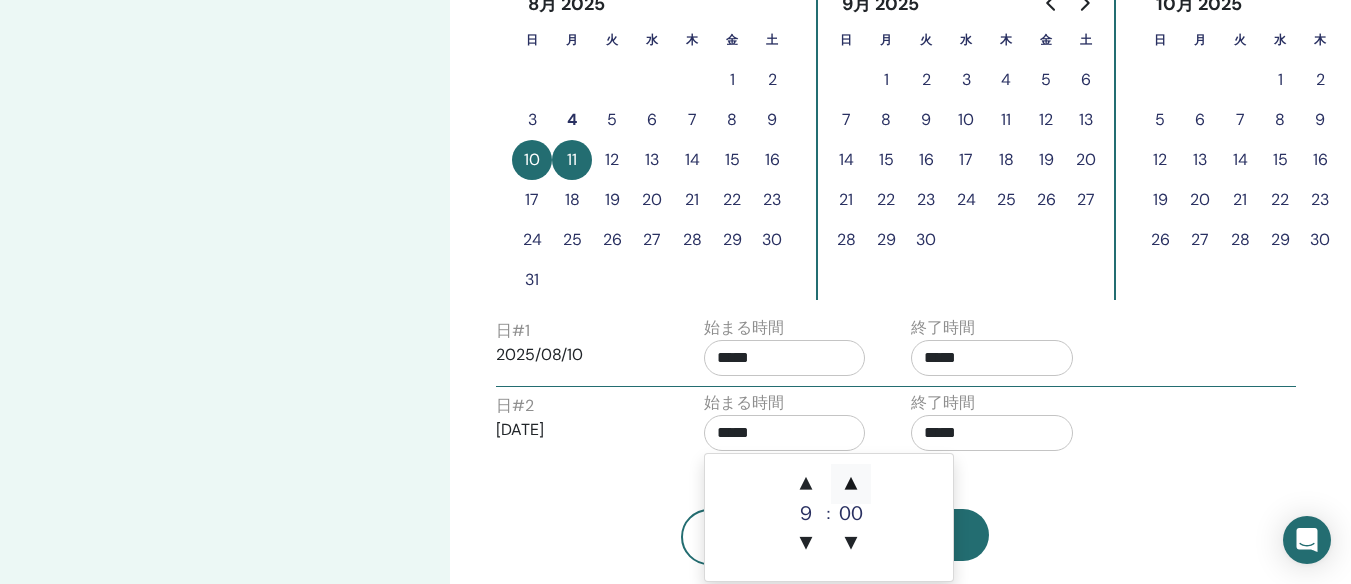 click on "▲" at bounding box center (851, 484) 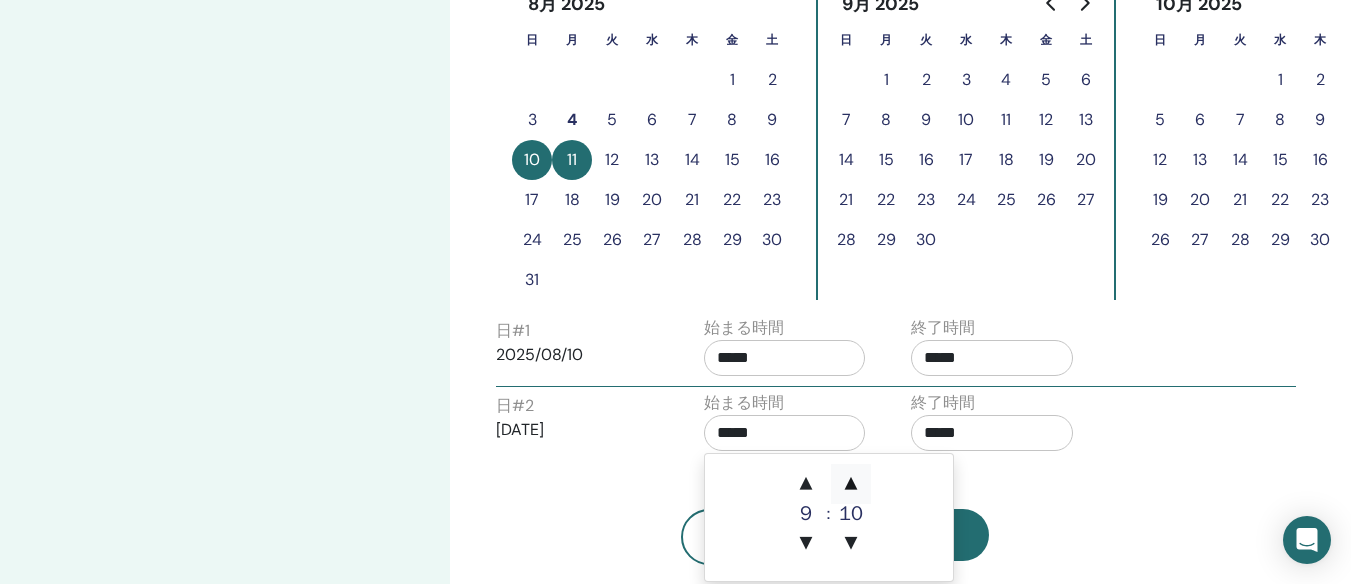 click on "▲" at bounding box center [851, 484] 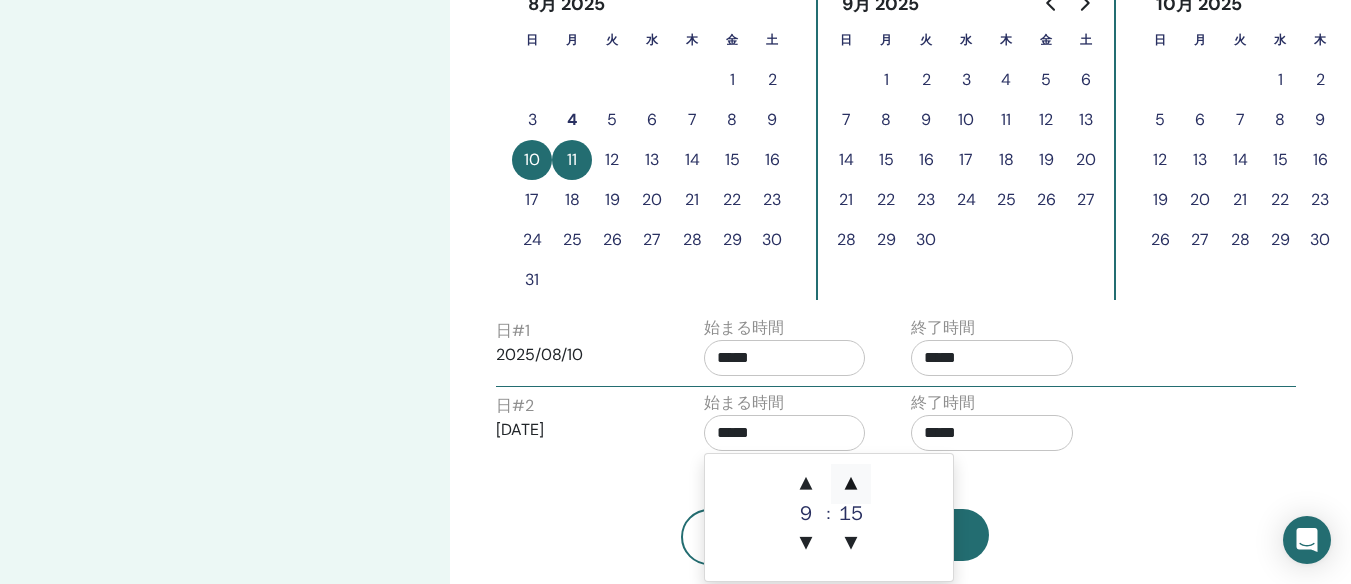 click on "▲" at bounding box center [851, 484] 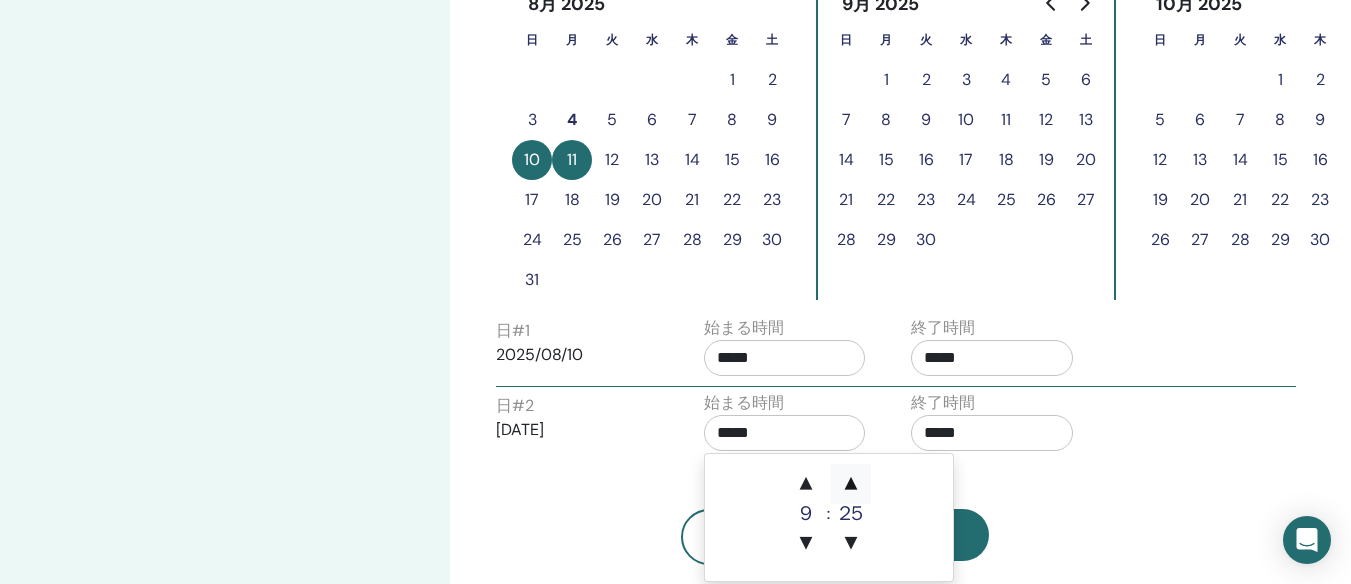 click on "▲" at bounding box center [851, 484] 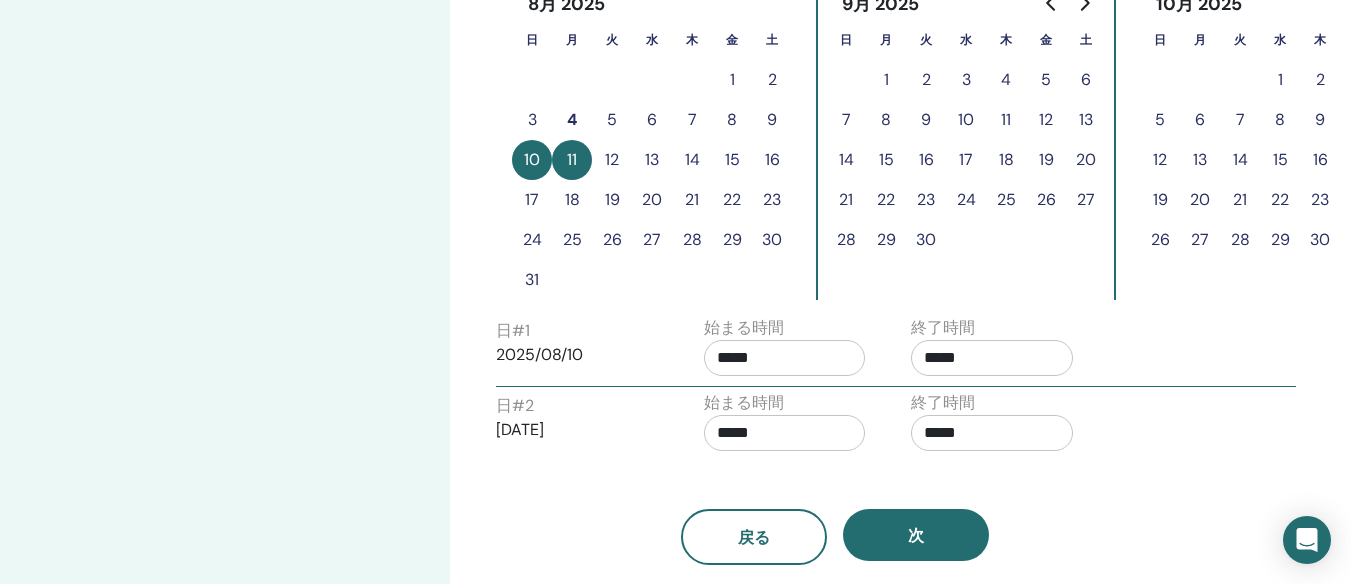 click on "戻る 次" at bounding box center (835, 513) 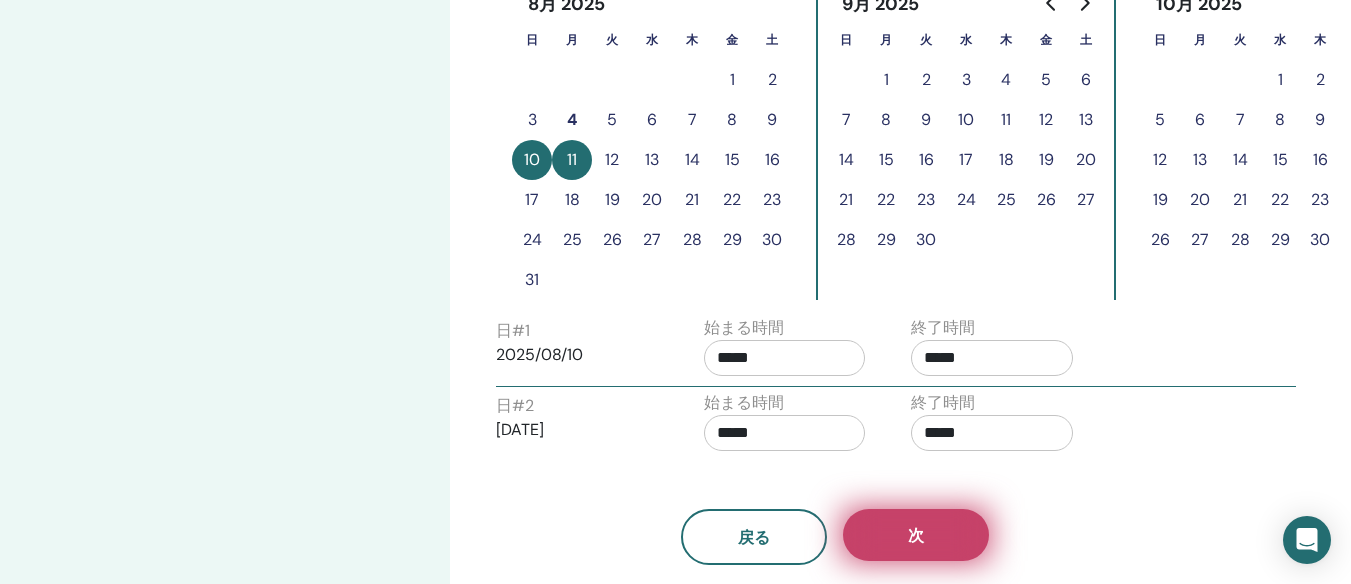 click on "次" at bounding box center (916, 535) 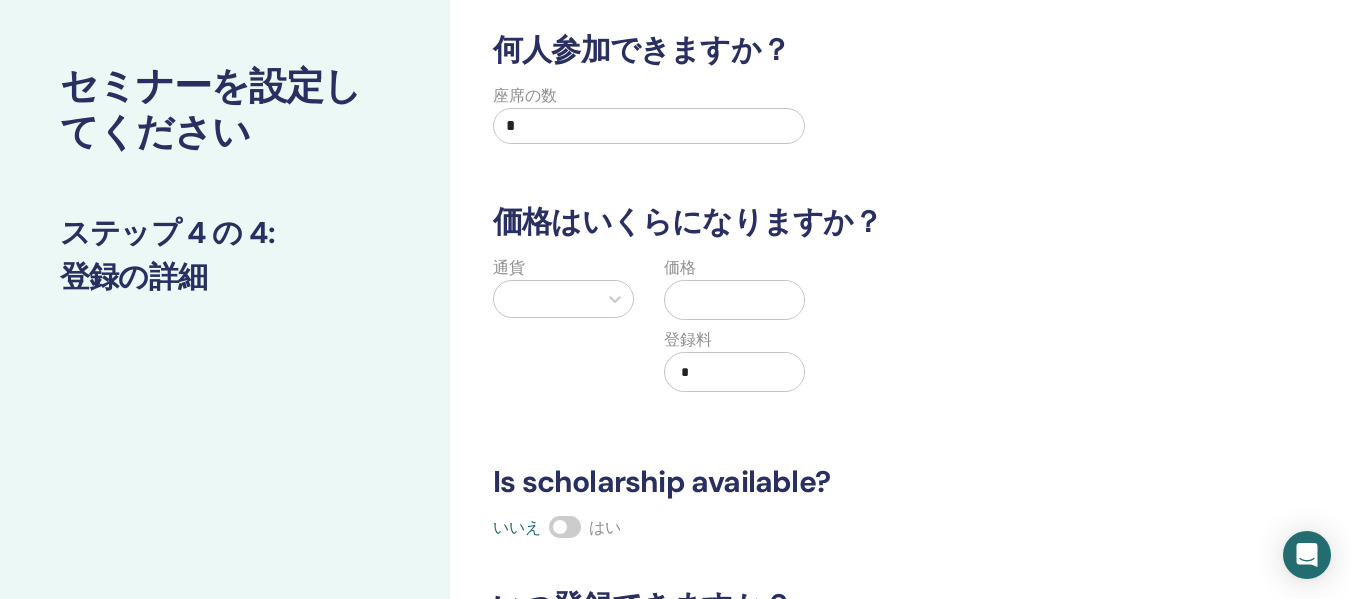 scroll, scrollTop: 0, scrollLeft: 0, axis: both 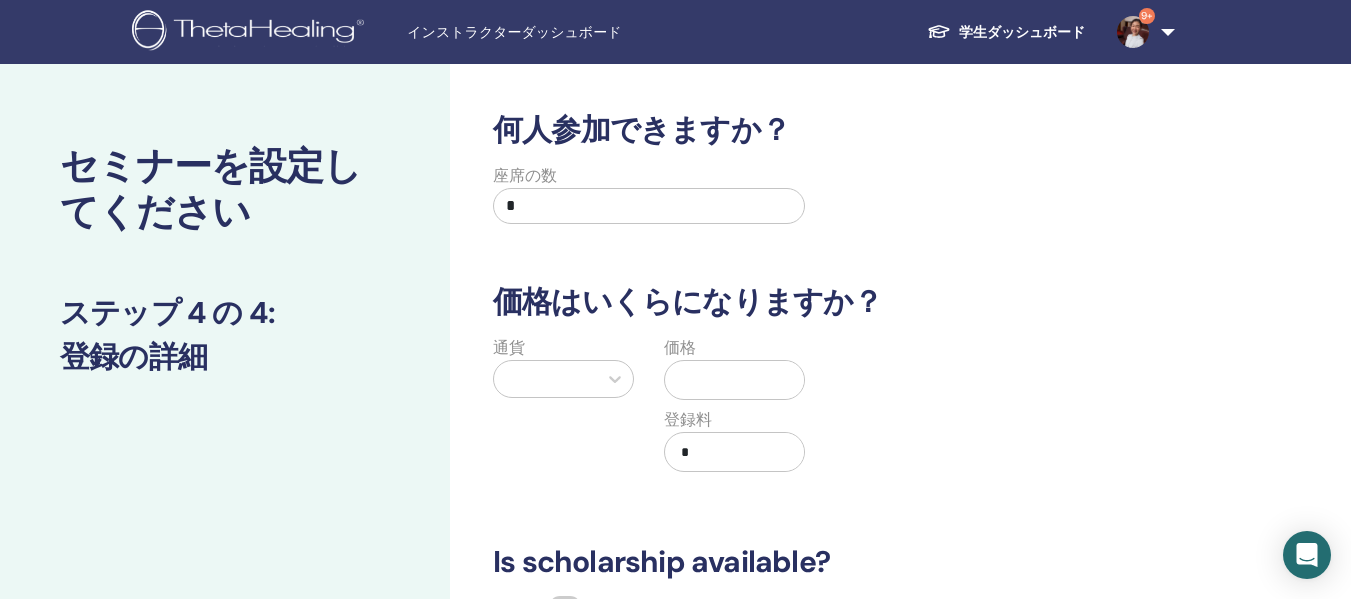 click on "*" at bounding box center [649, 206] 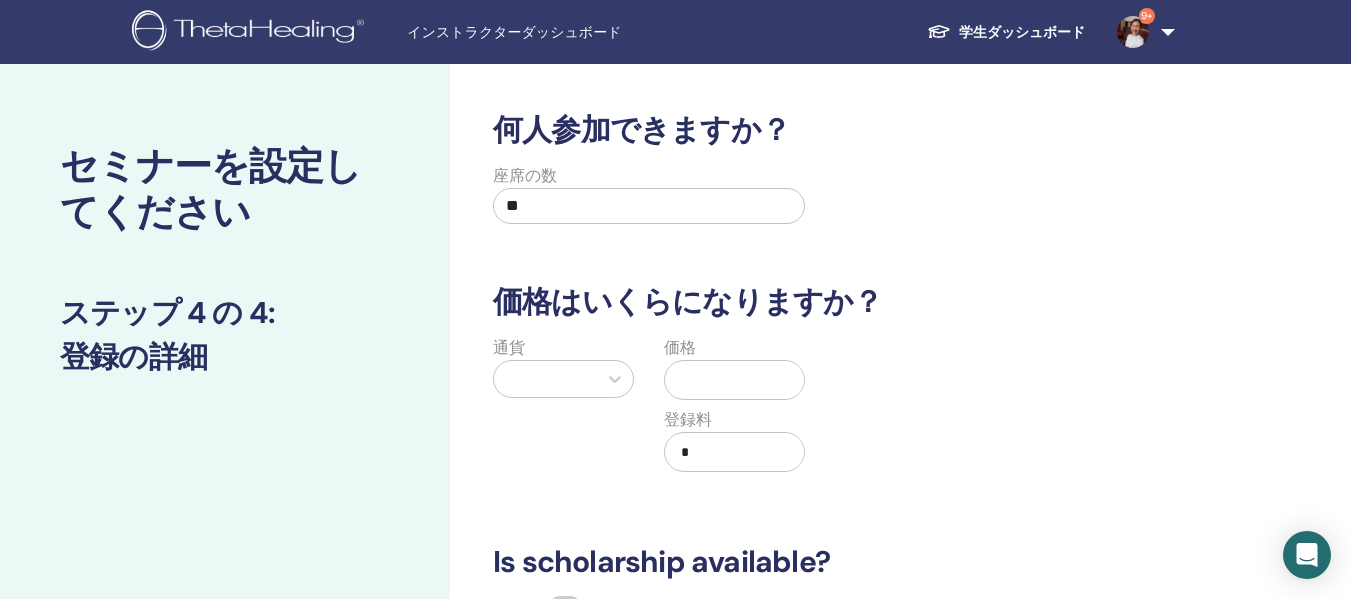 type on "*" 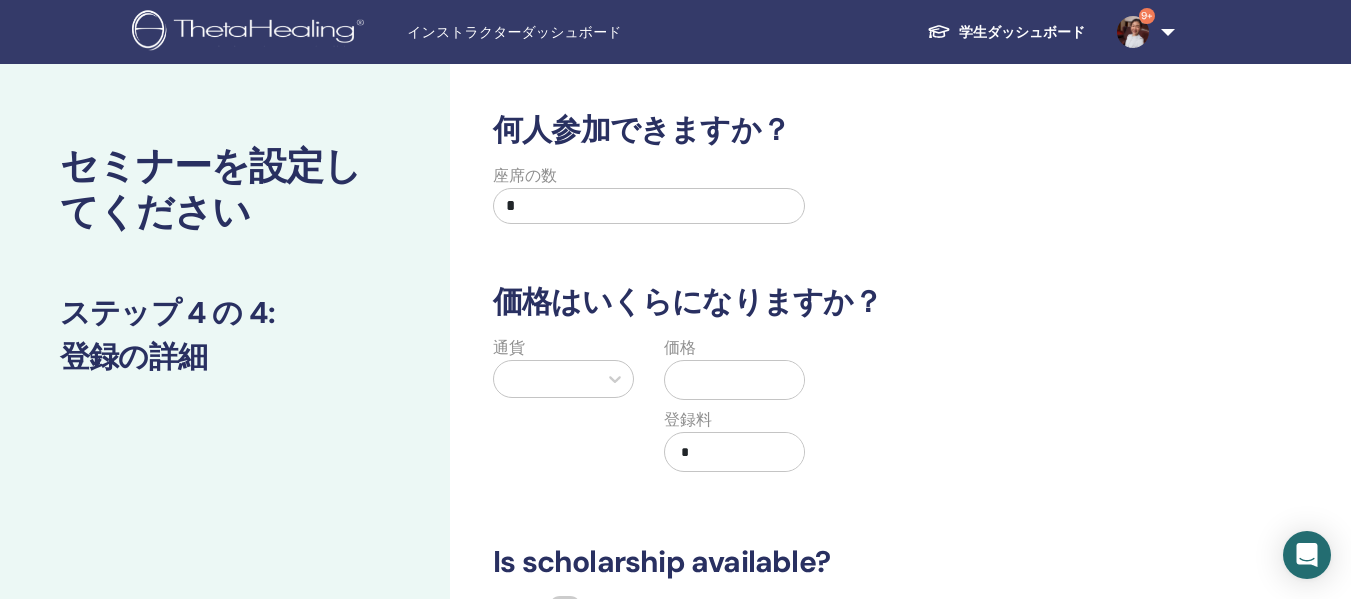 type on "*" 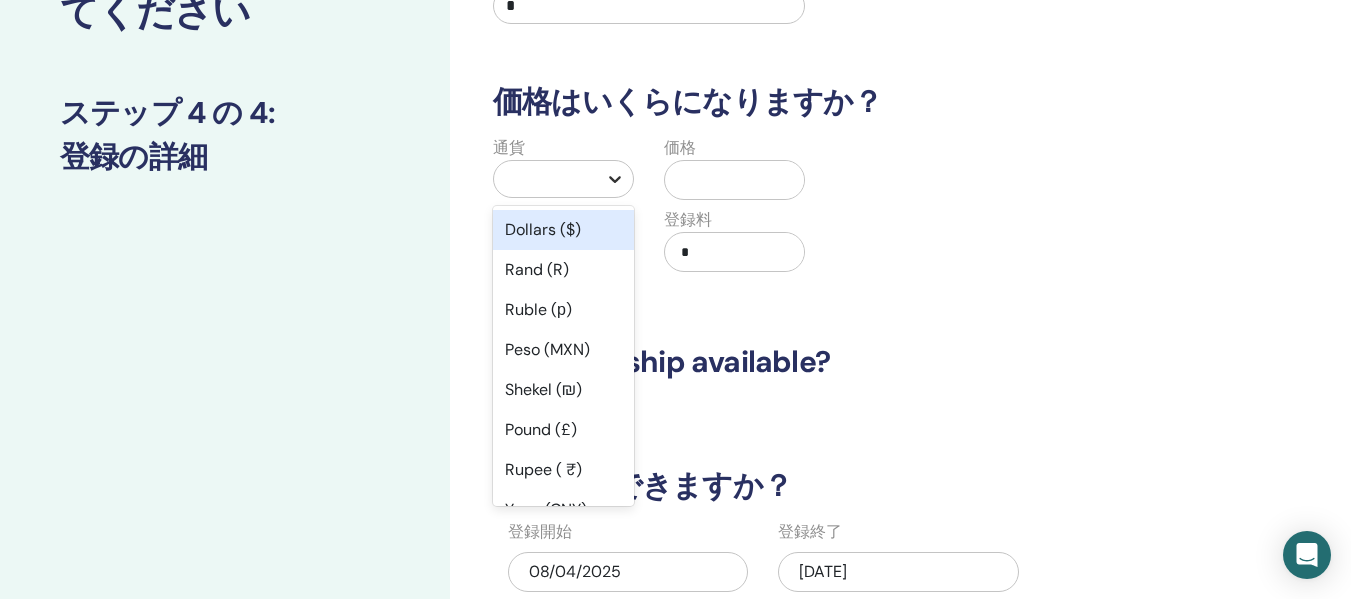 click at bounding box center [615, 179] 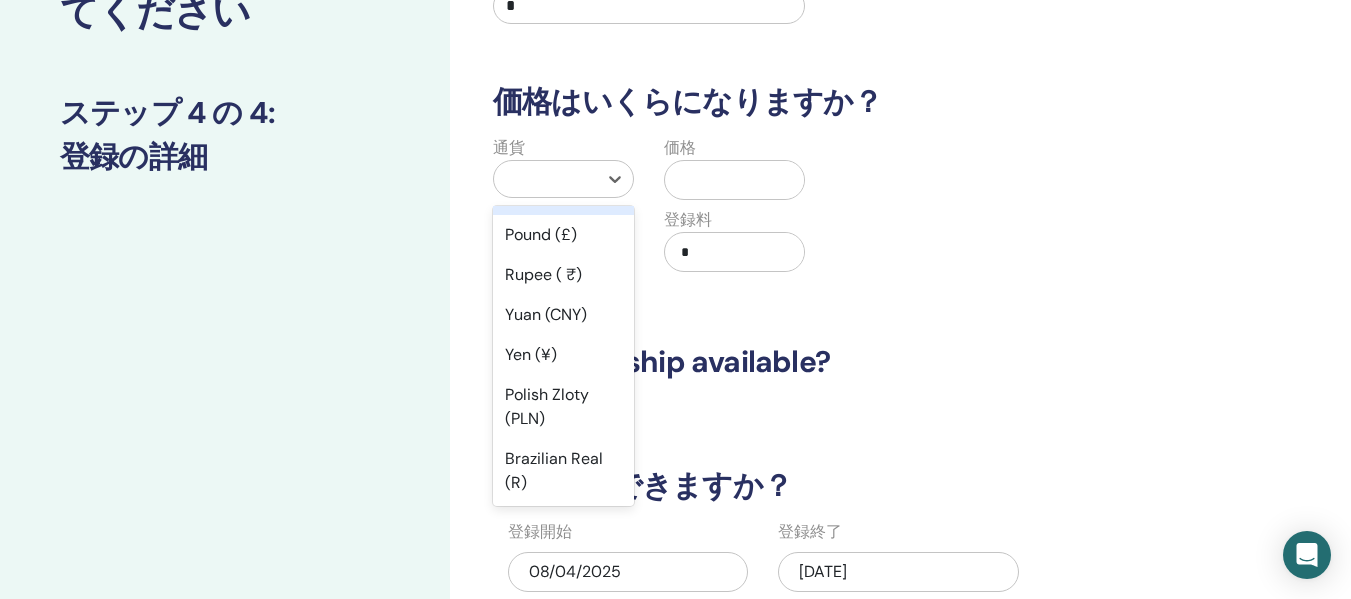 scroll, scrollTop: 200, scrollLeft: 0, axis: vertical 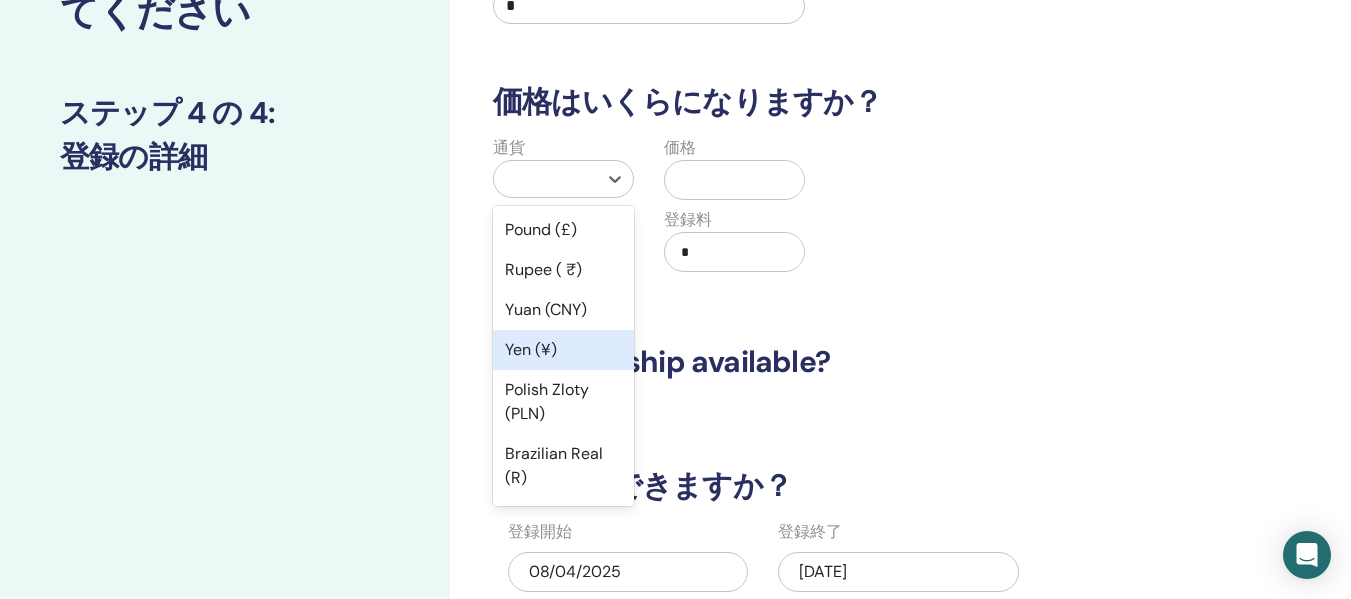 click on "Yen (¥)" at bounding box center [563, 350] 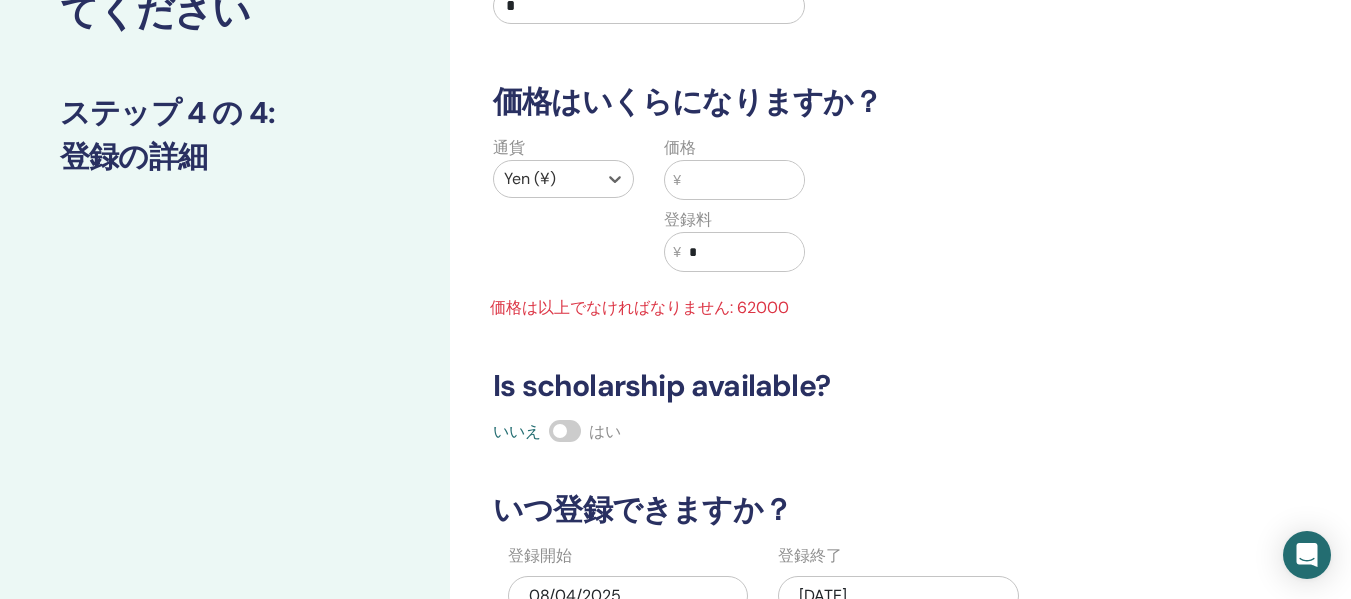 drag, startPoint x: 737, startPoint y: 164, endPoint x: 742, endPoint y: 183, distance: 19.646883 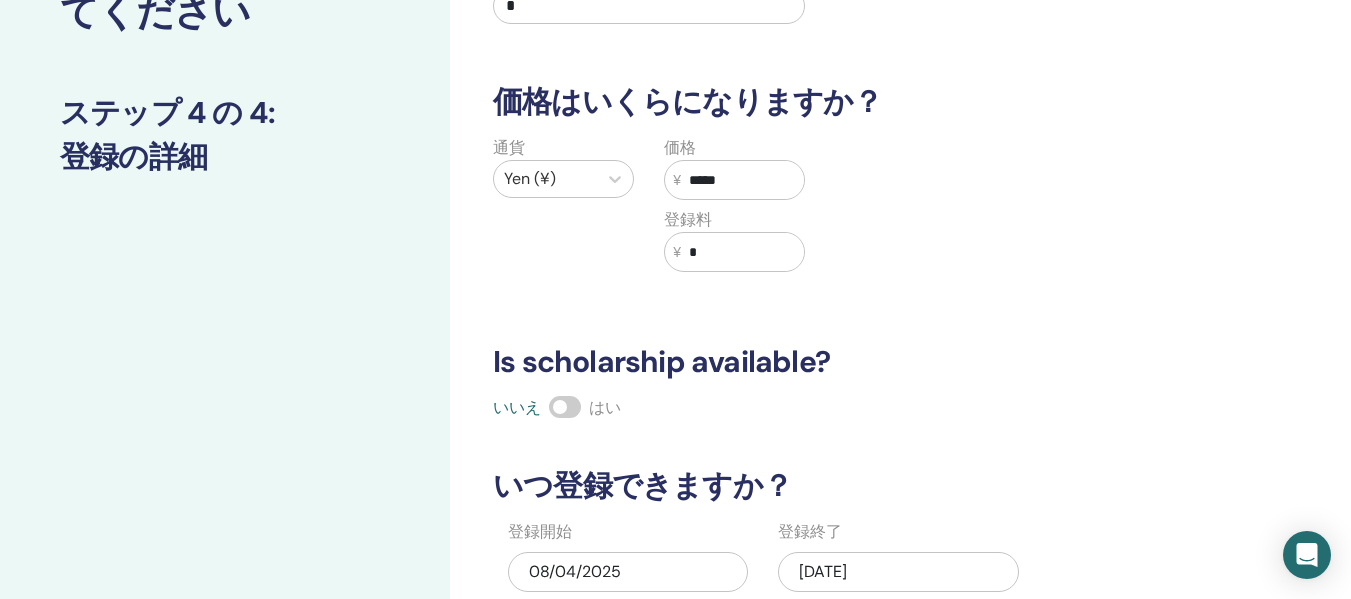 type on "*****" 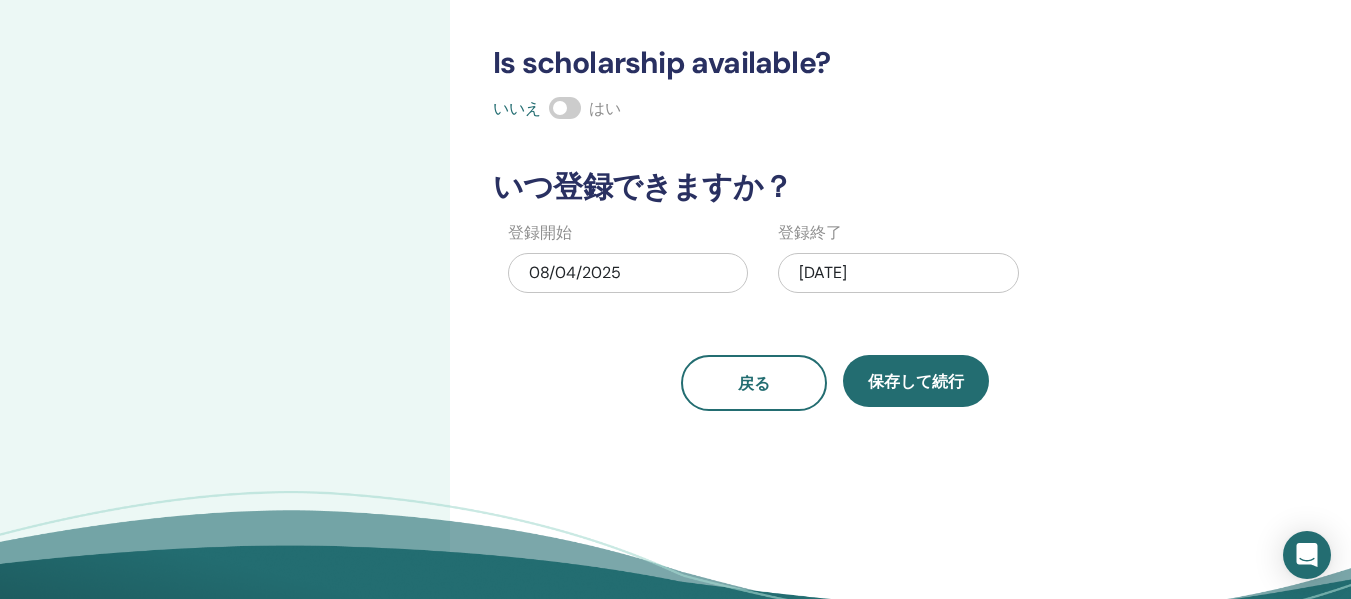 scroll, scrollTop: 500, scrollLeft: 0, axis: vertical 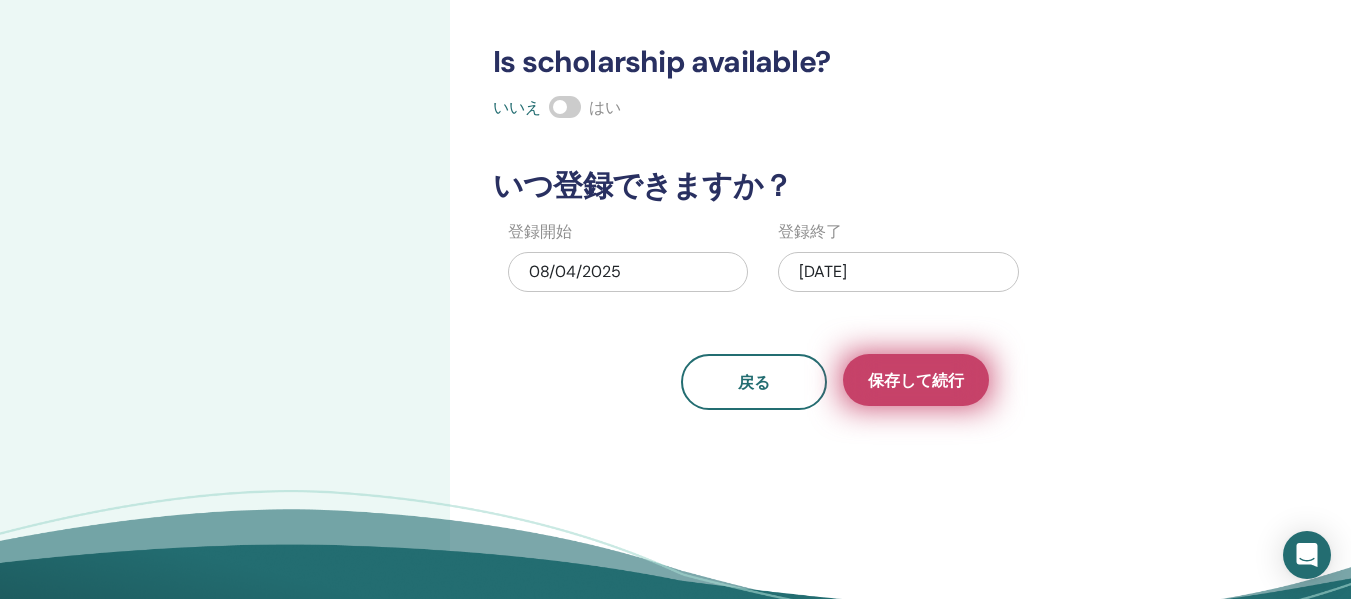 click on "保存して続行" at bounding box center (916, 380) 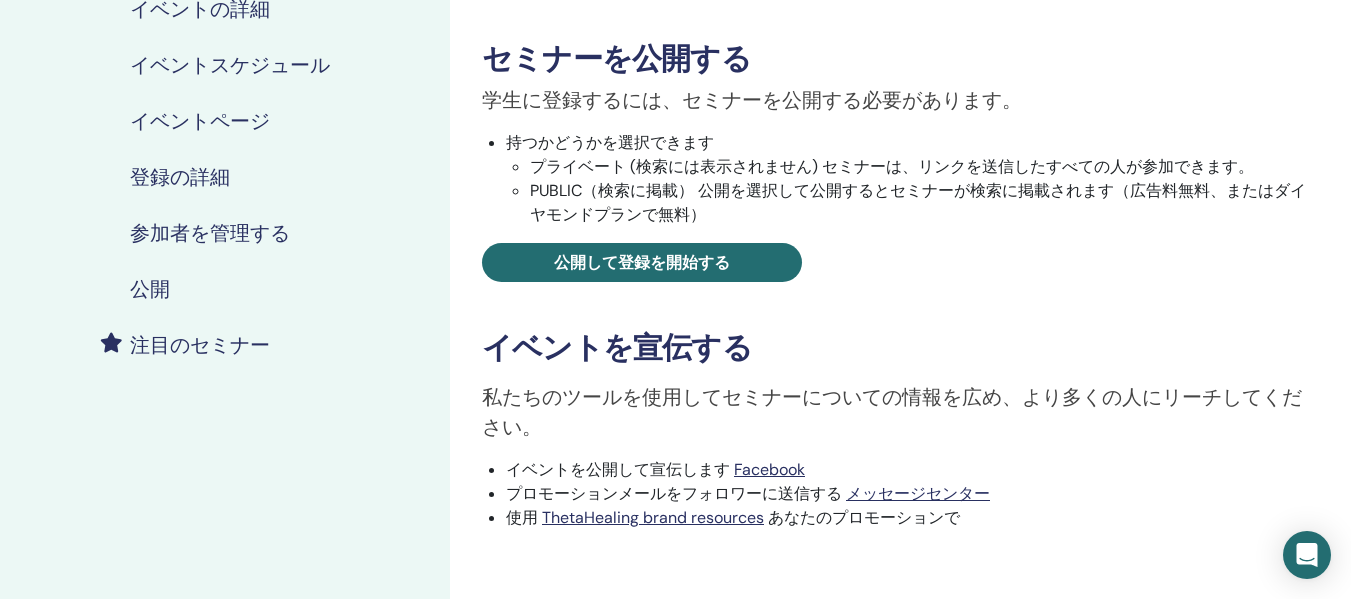 scroll, scrollTop: 300, scrollLeft: 0, axis: vertical 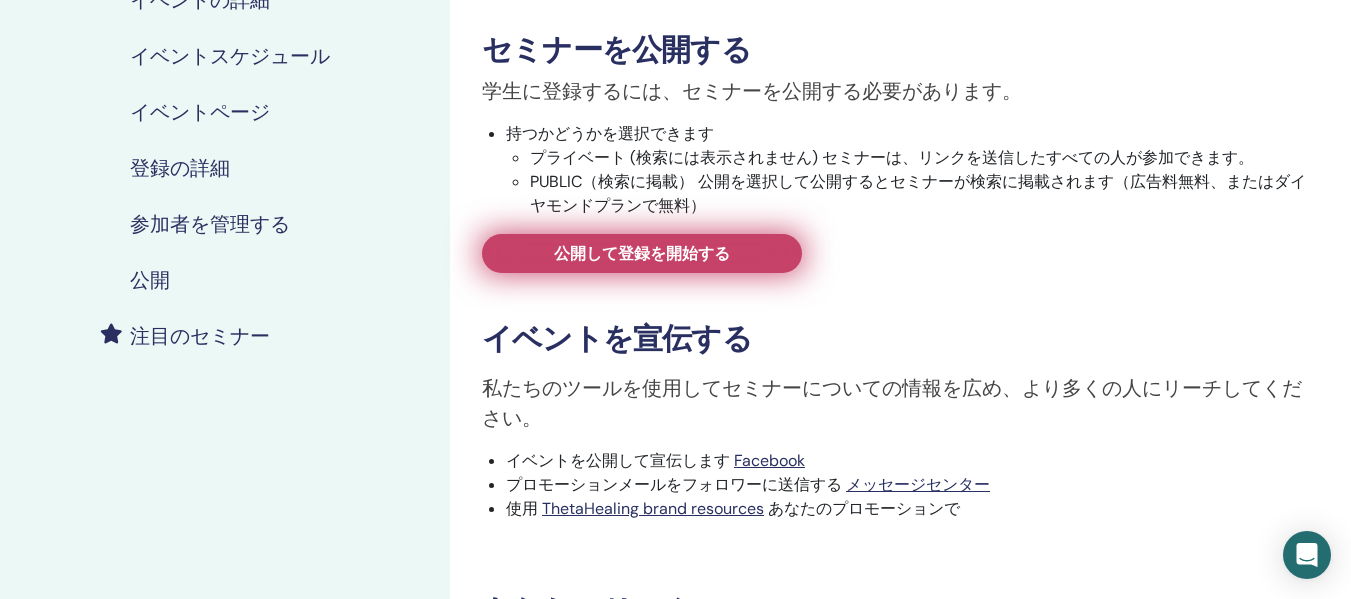 click on "公開して登録を開始する" at bounding box center [642, 253] 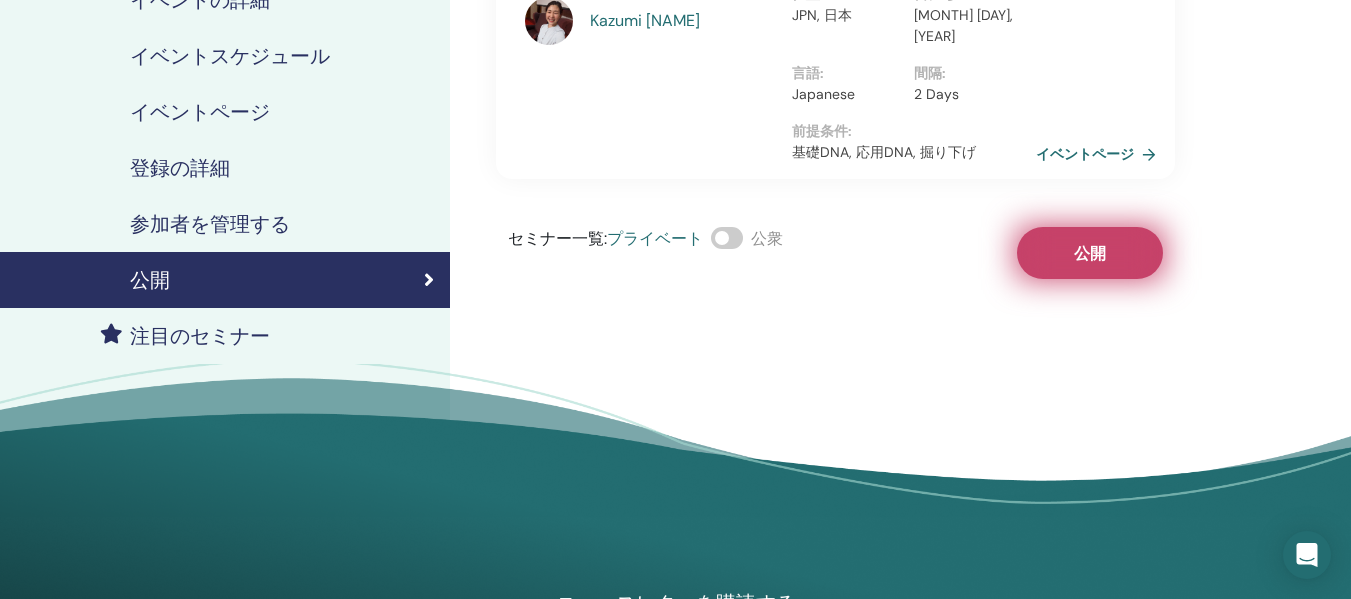 click on "公開" at bounding box center [1090, 253] 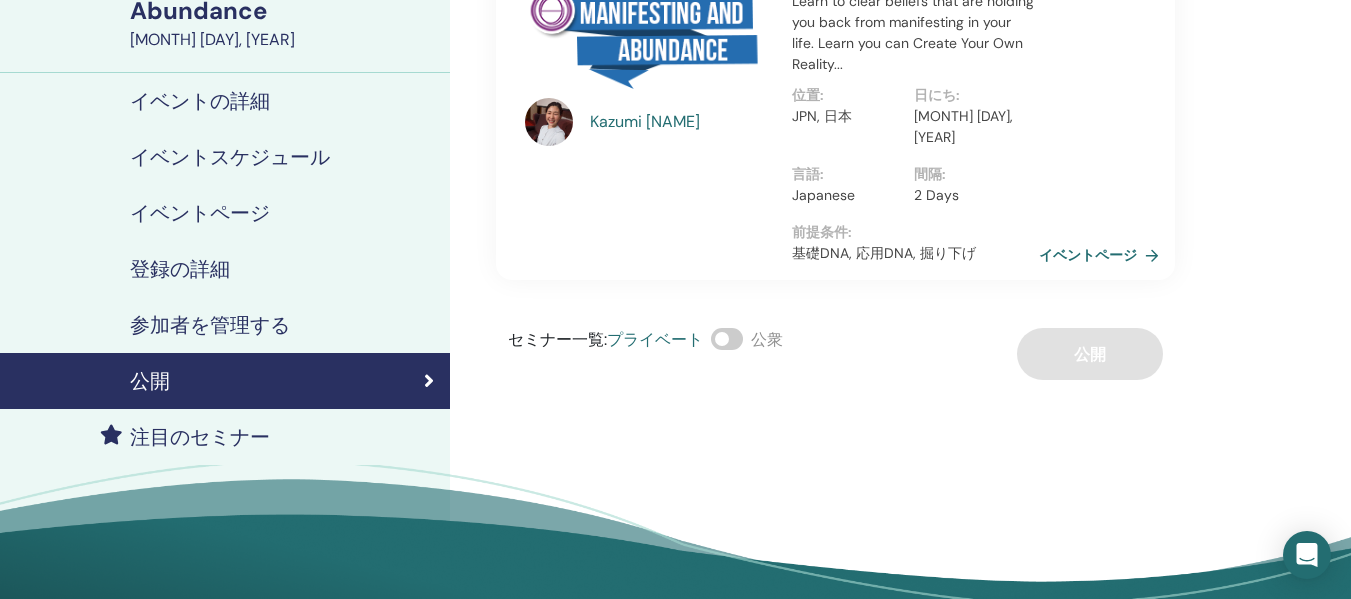 scroll, scrollTop: 200, scrollLeft: 0, axis: vertical 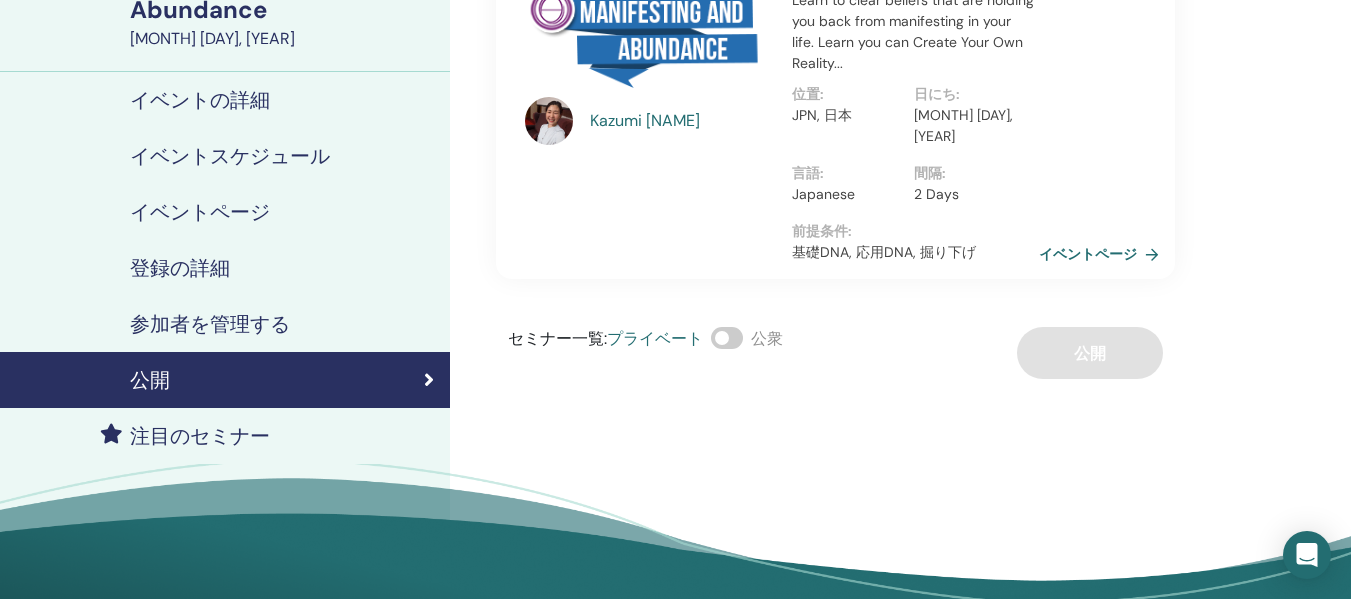 click on "イベントページ" at bounding box center [1103, 254] 